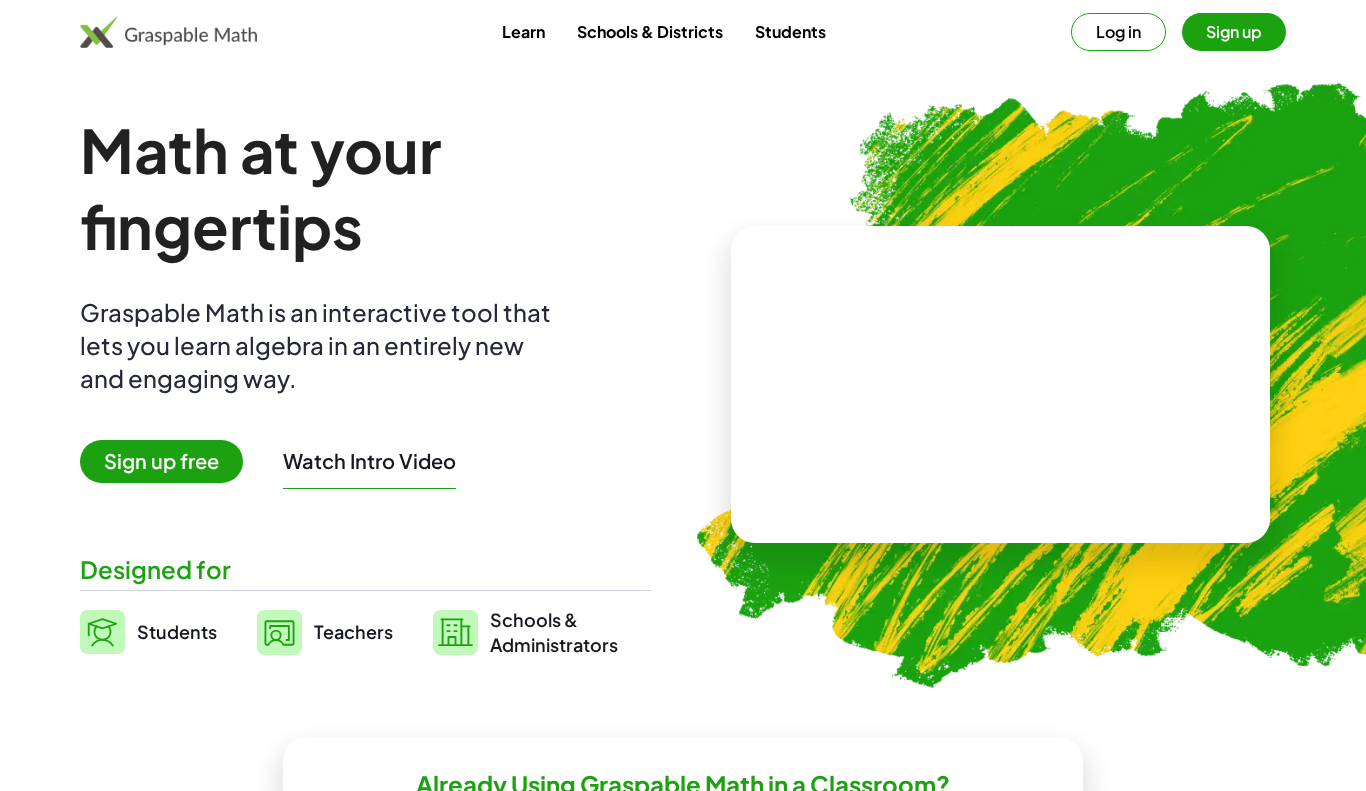 scroll, scrollTop: 0, scrollLeft: 0, axis: both 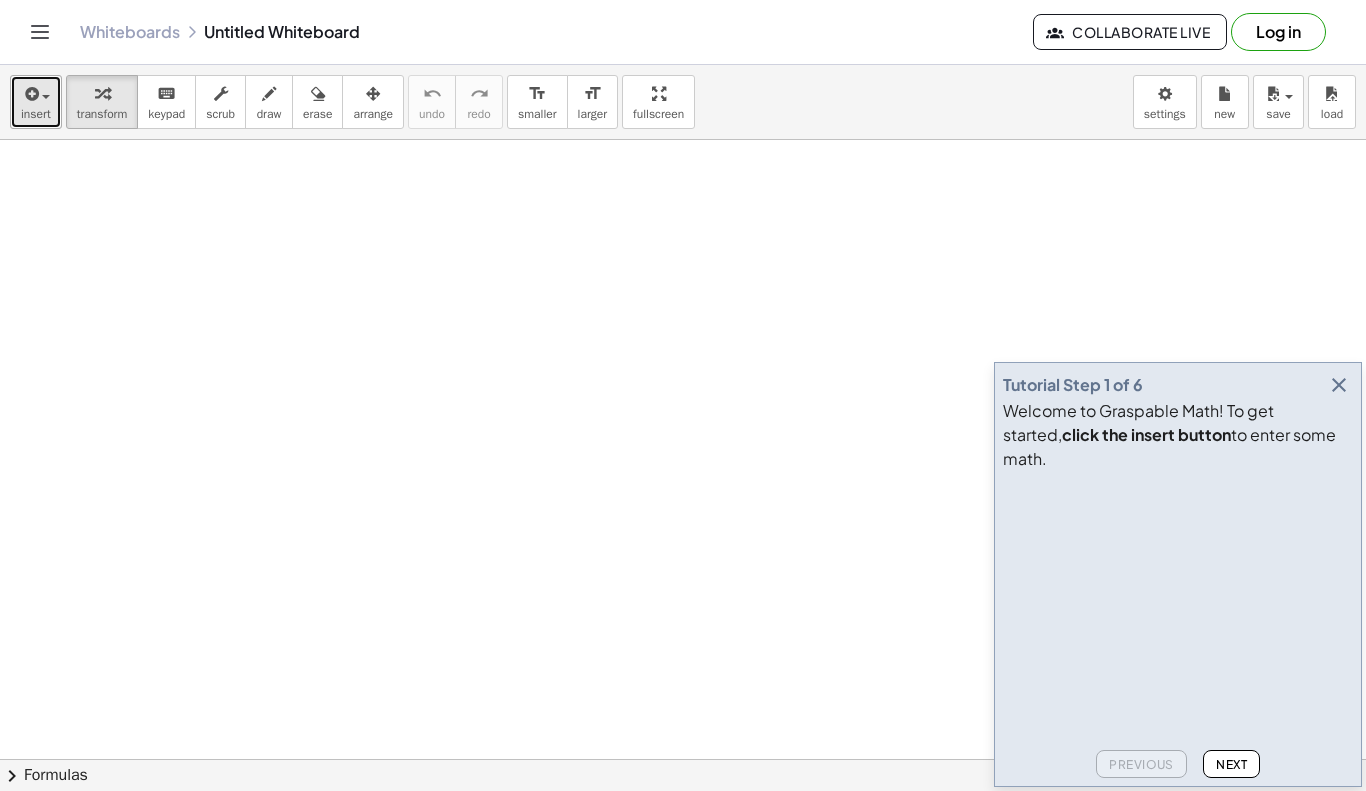 click on "insert" at bounding box center (36, 114) 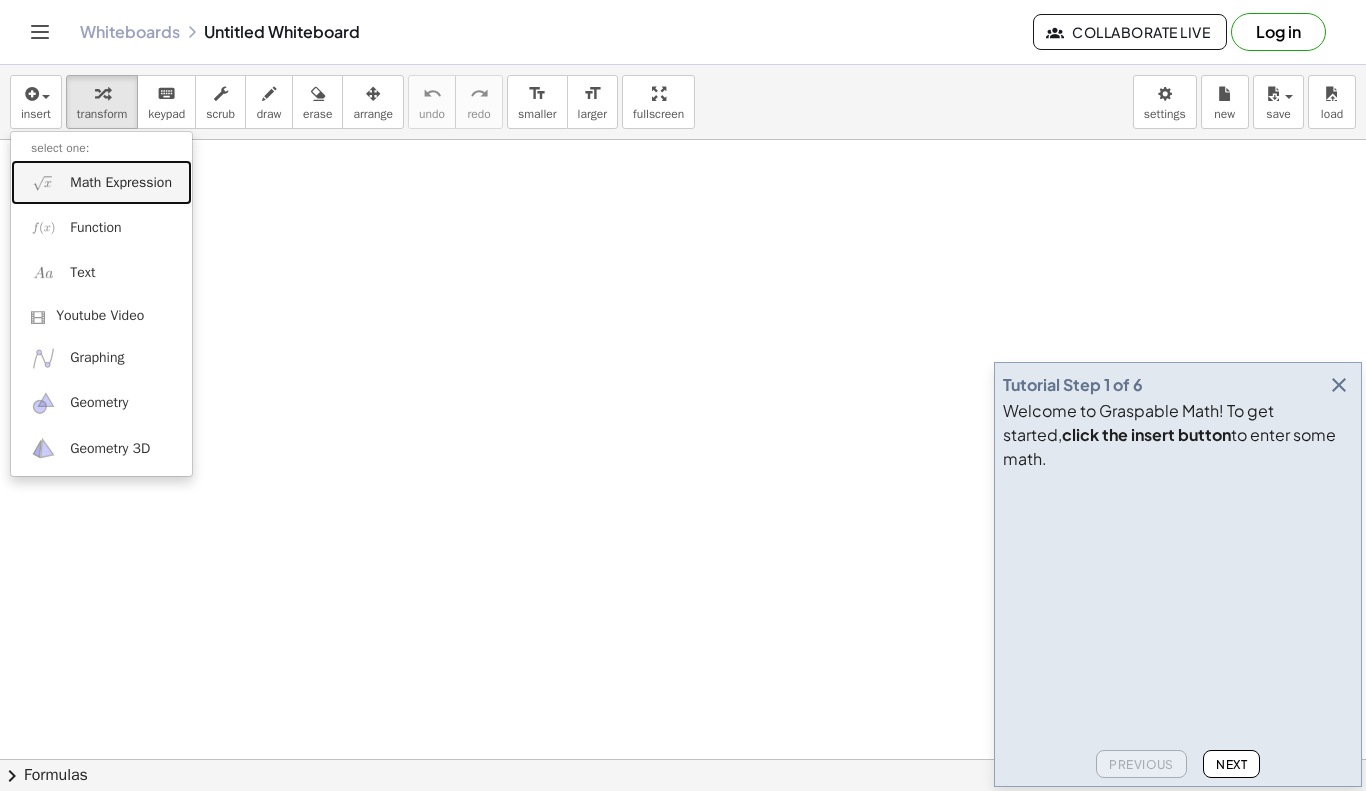 click on "Math Expression" at bounding box center (101, 182) 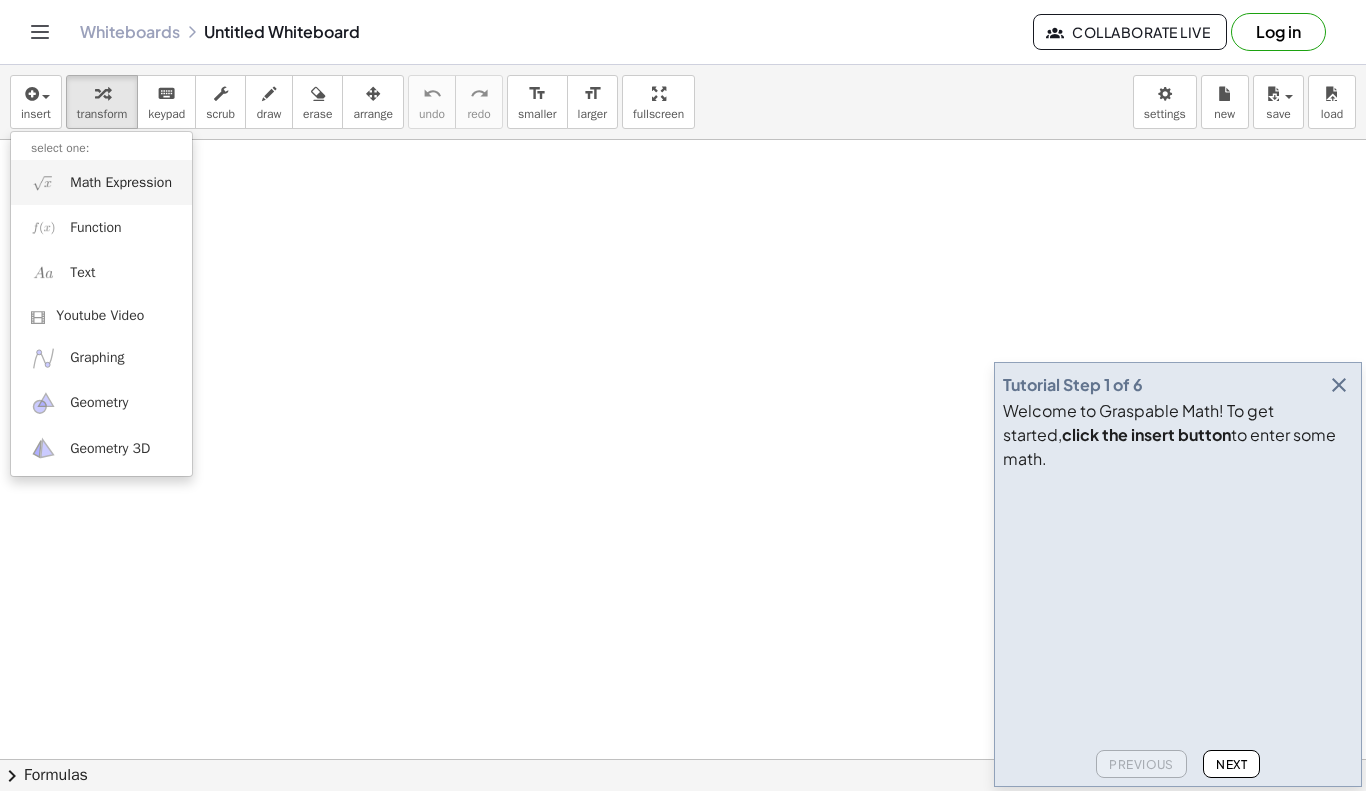 scroll, scrollTop: 1, scrollLeft: 0, axis: vertical 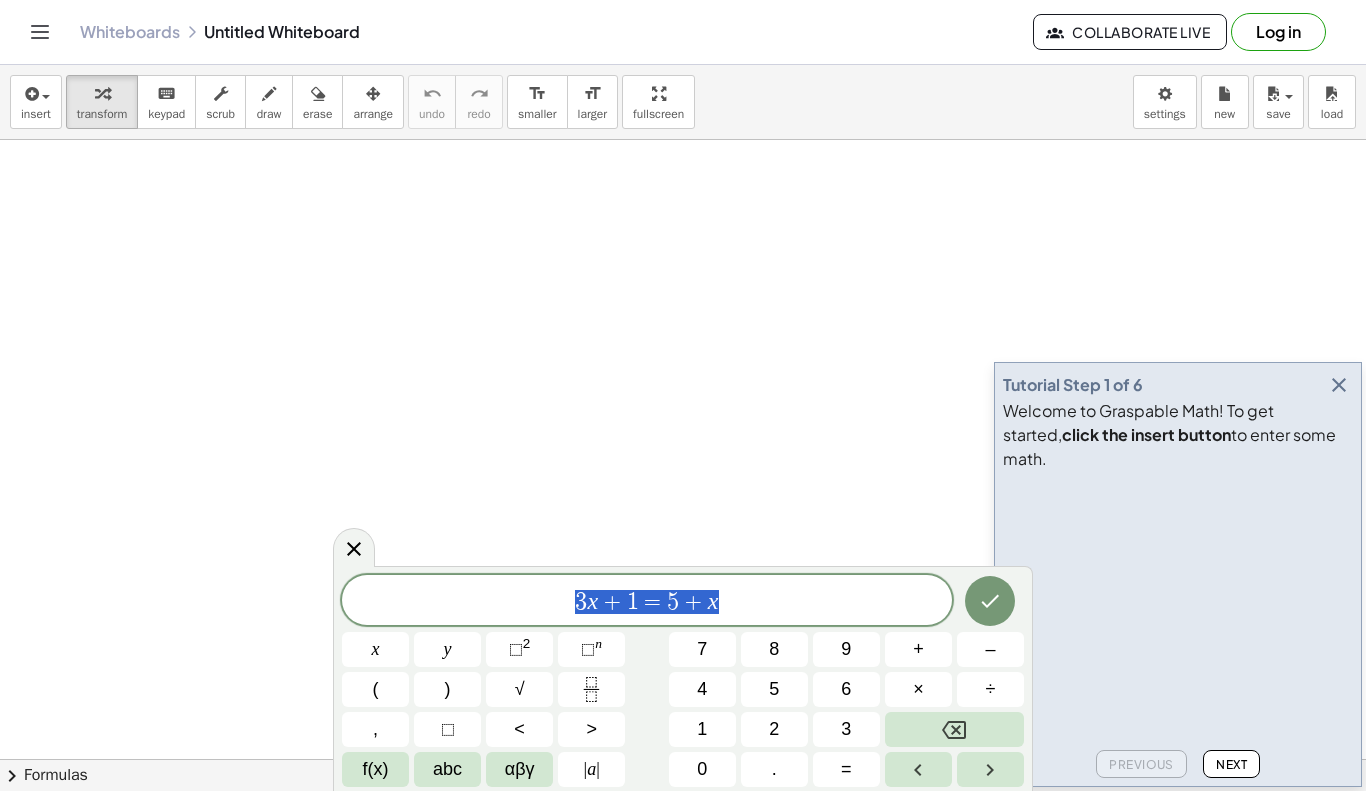 drag, startPoint x: 722, startPoint y: 607, endPoint x: 560, endPoint y: 604, distance: 162.02777 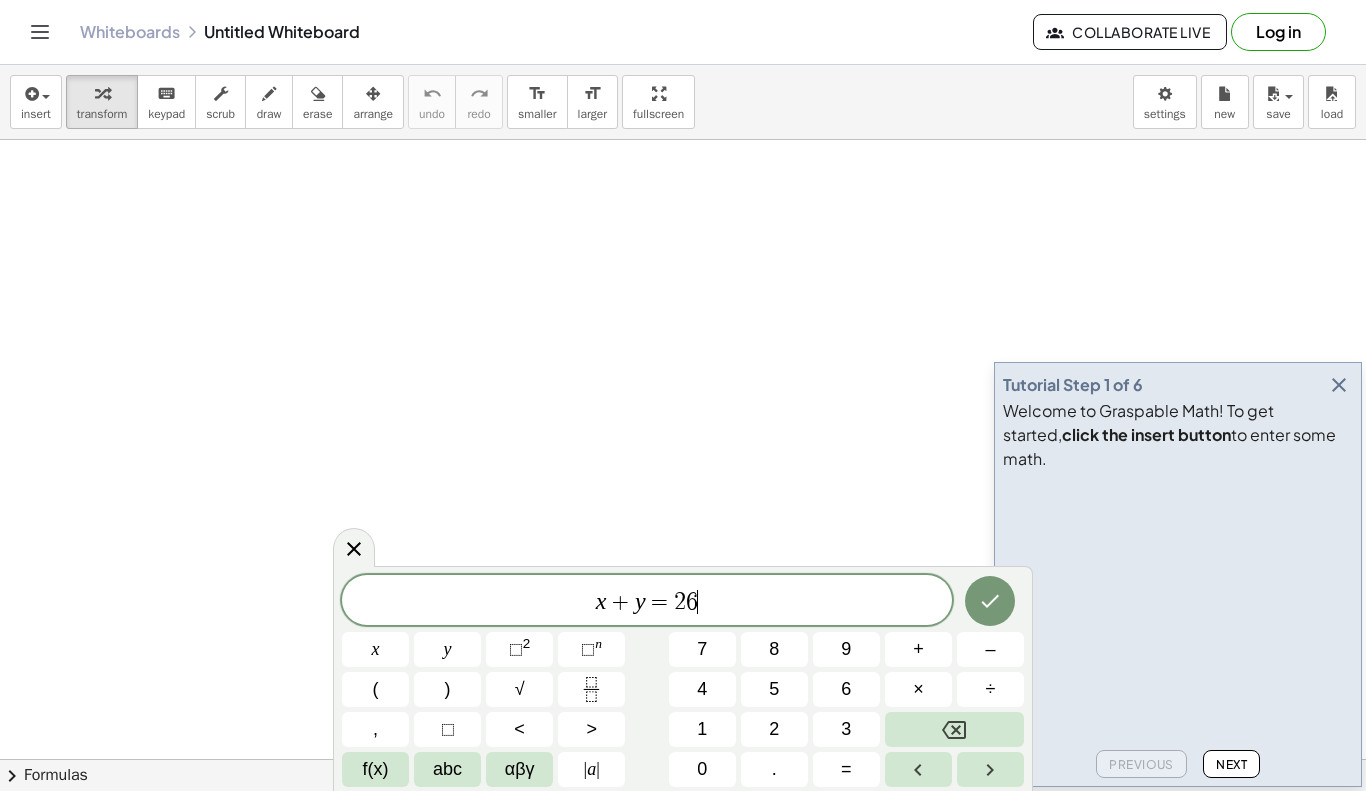 scroll, scrollTop: 8, scrollLeft: 0, axis: vertical 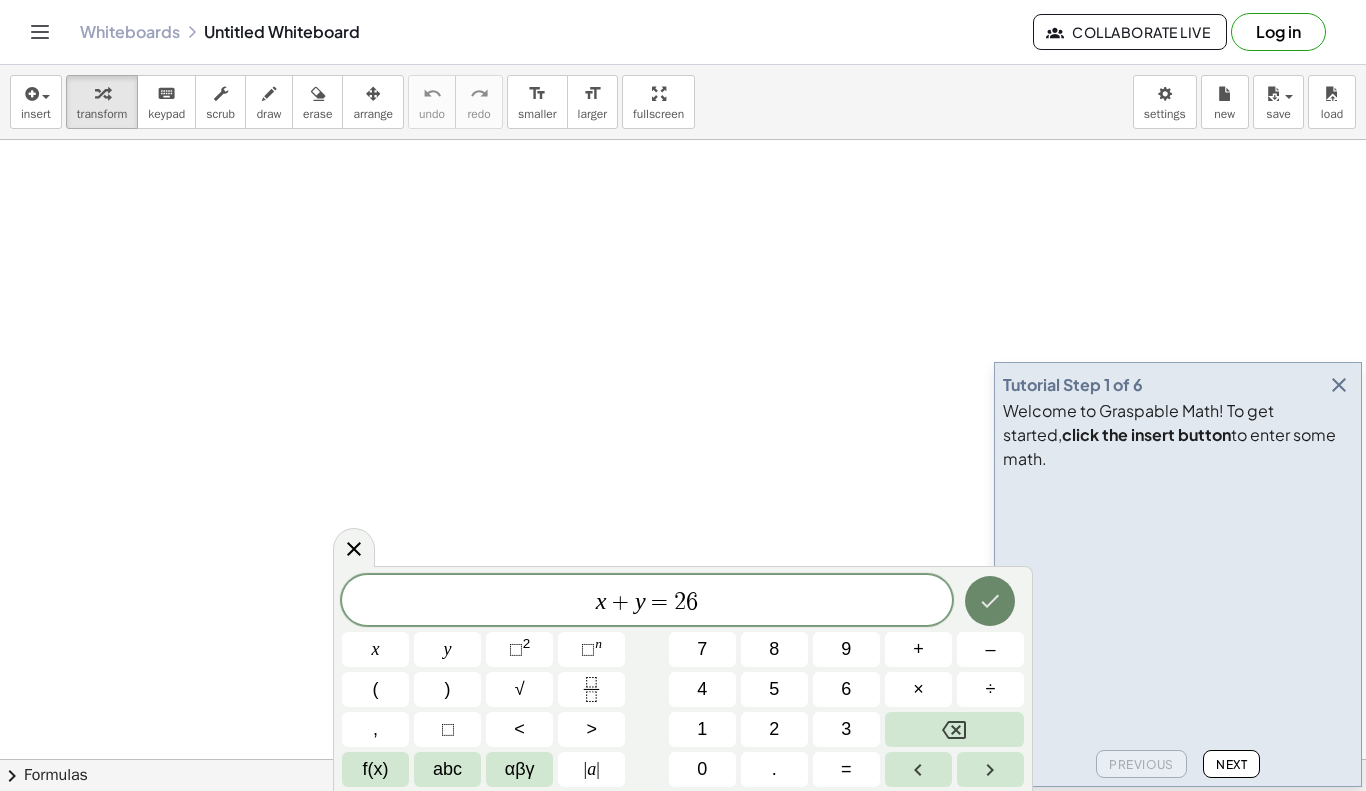 click at bounding box center [990, 601] 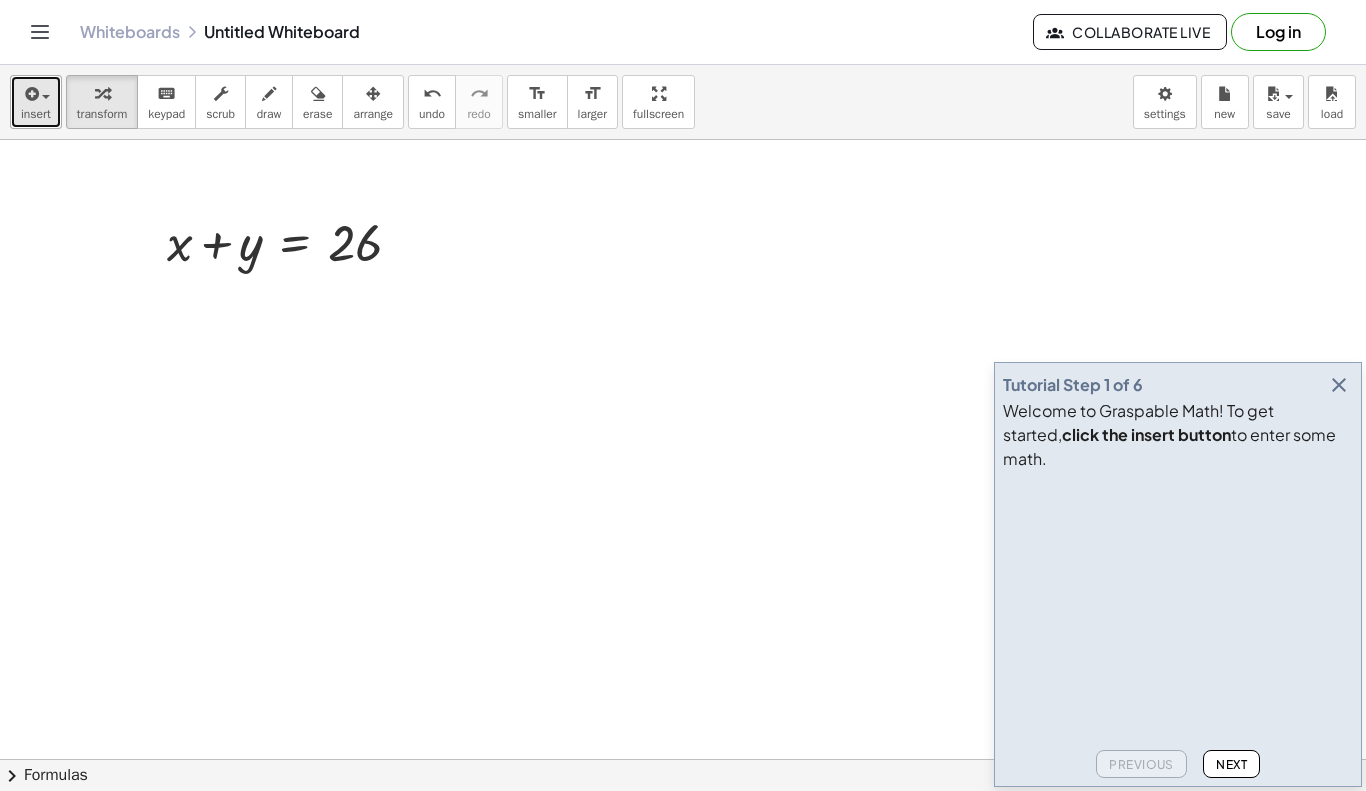 click on "insert" at bounding box center [36, 114] 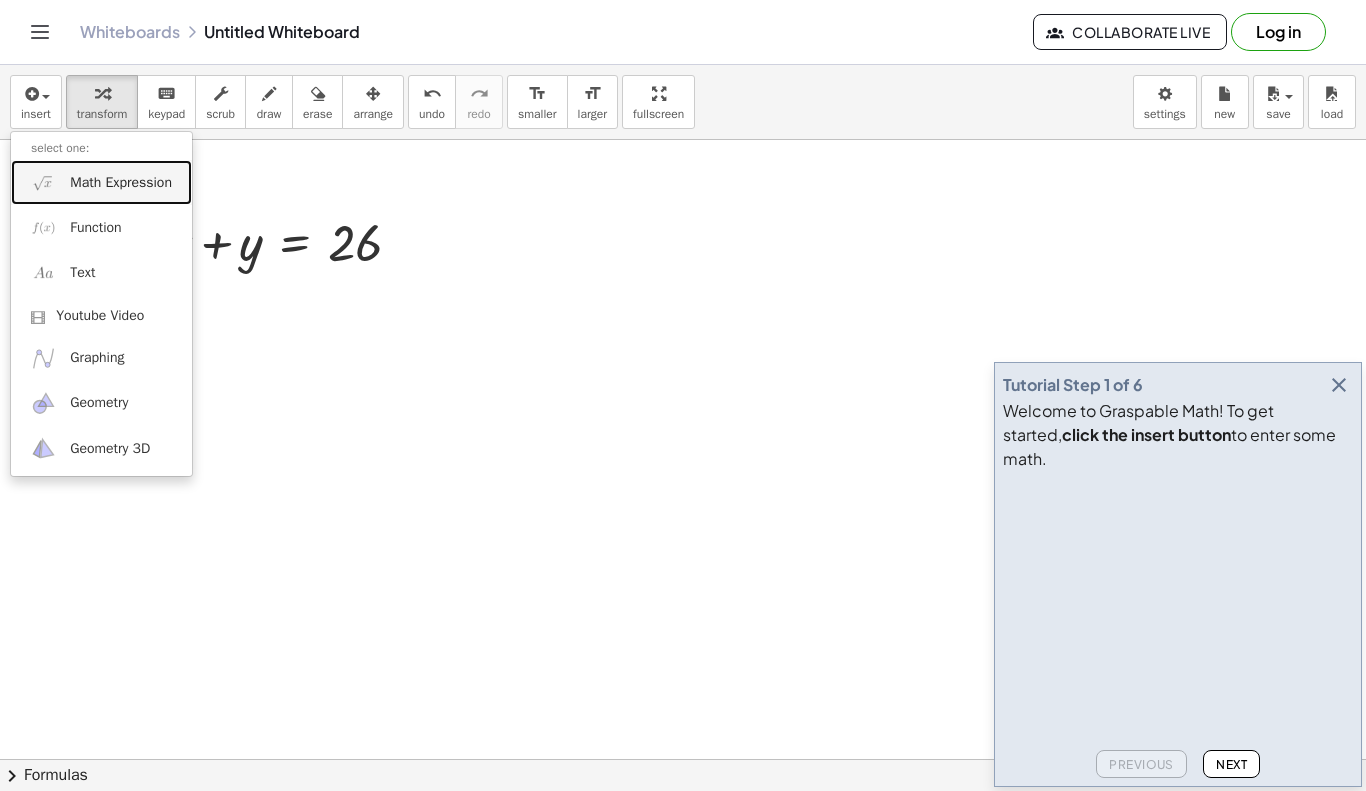 click on "Math Expression" at bounding box center (121, 183) 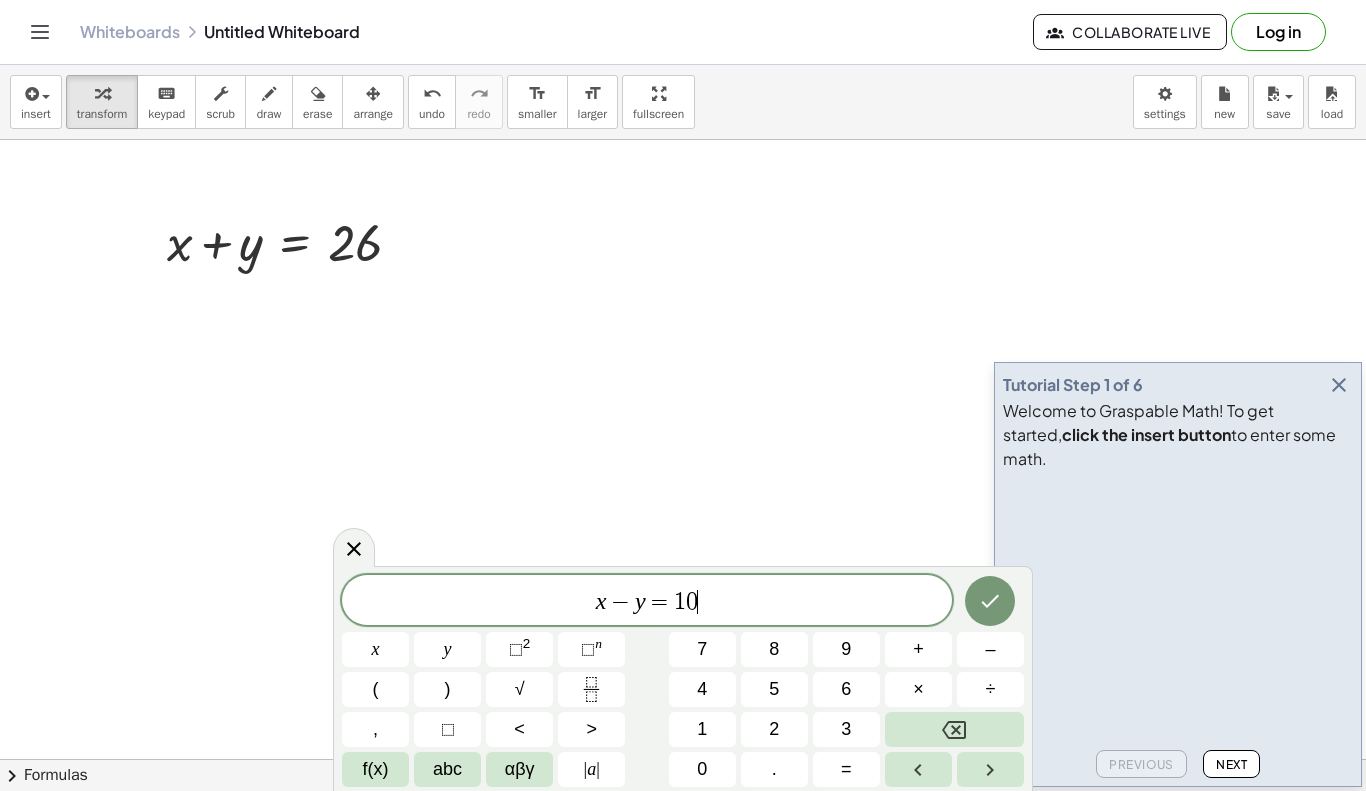 scroll, scrollTop: 0, scrollLeft: 0, axis: both 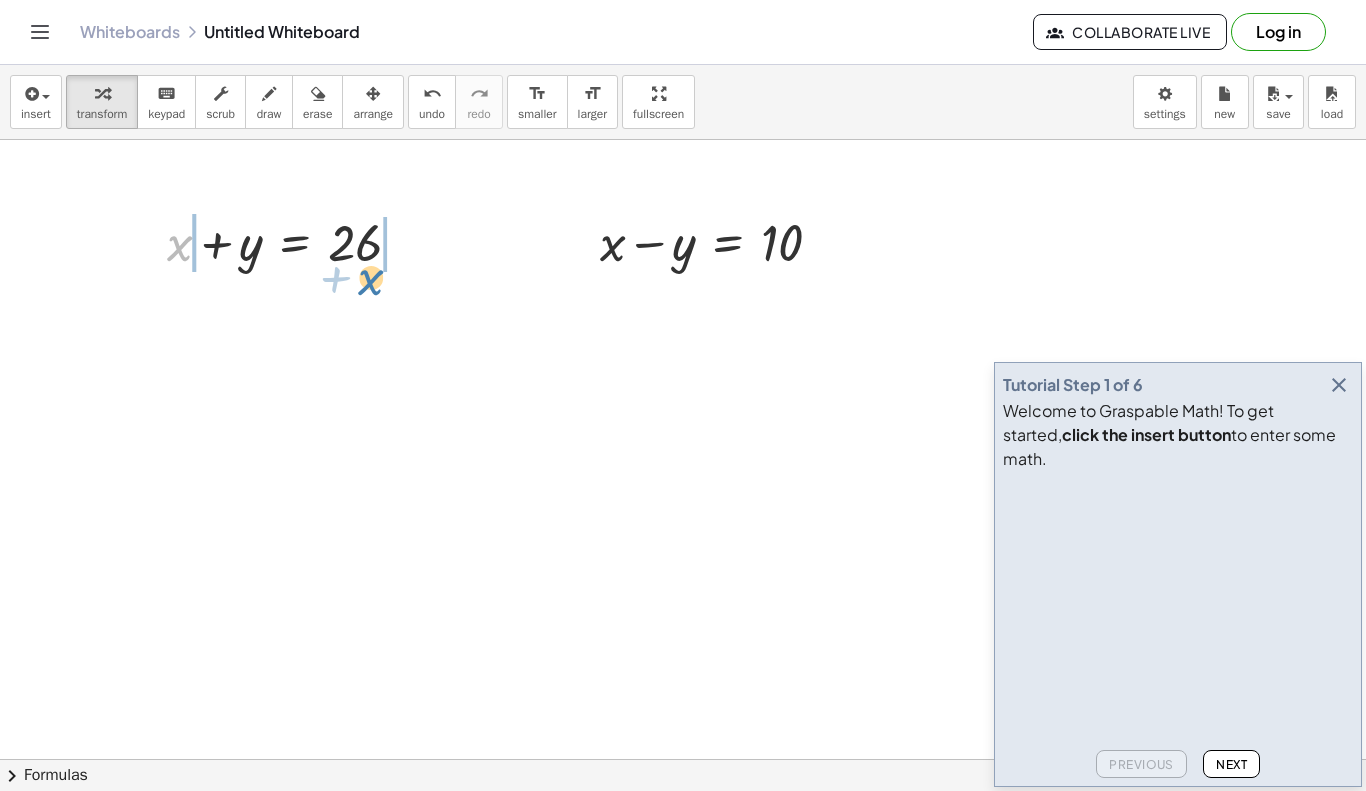 drag, startPoint x: 183, startPoint y: 250, endPoint x: 403, endPoint y: 259, distance: 220.18402 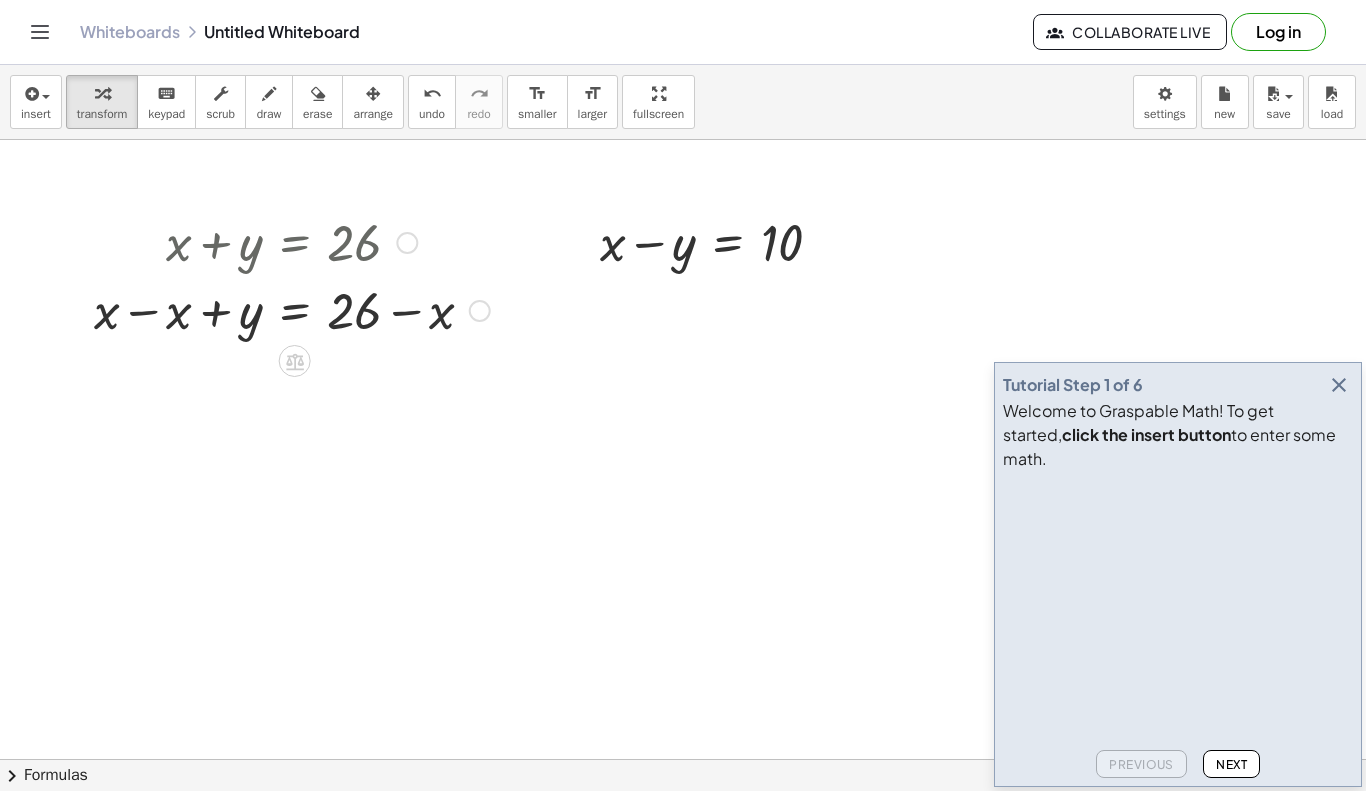 click at bounding box center (292, 309) 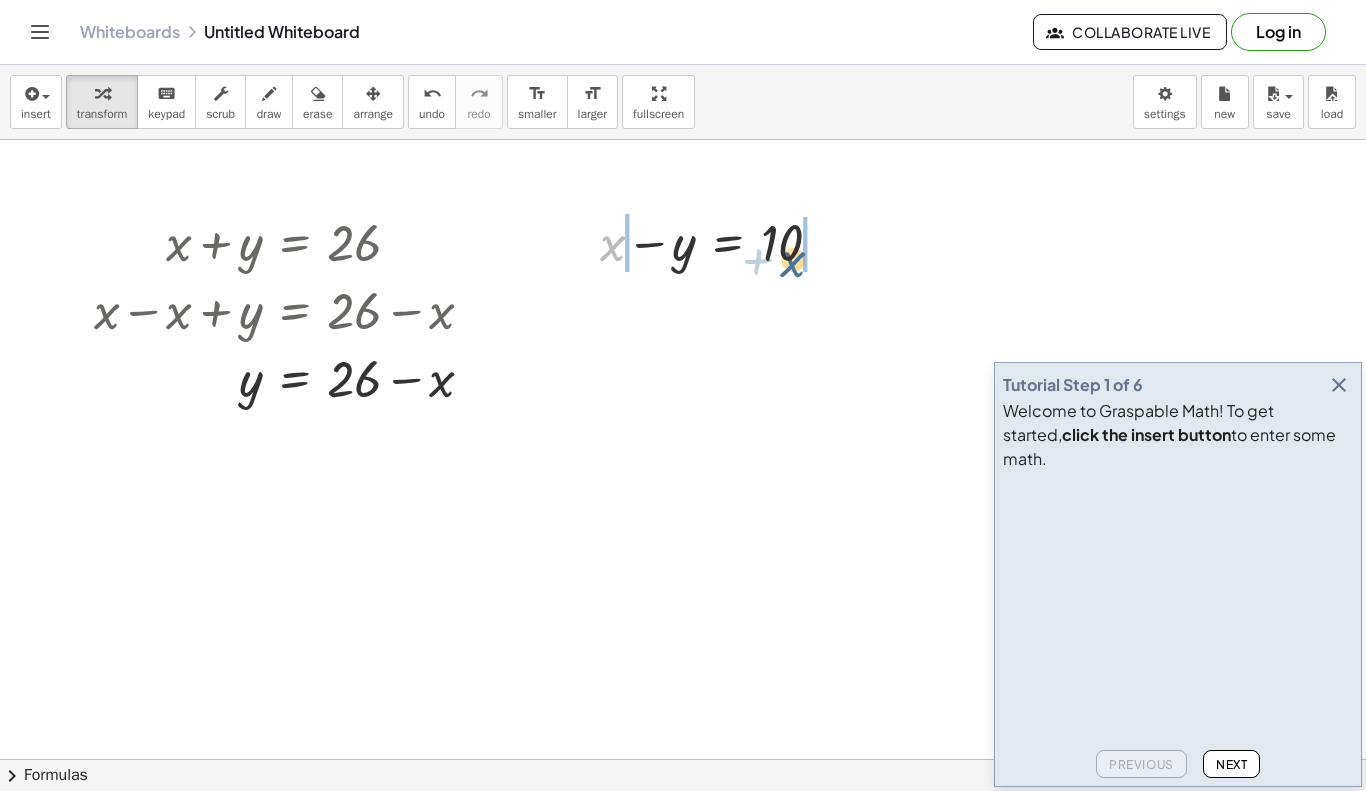 drag, startPoint x: 614, startPoint y: 255, endPoint x: 815, endPoint y: 266, distance: 201.30077 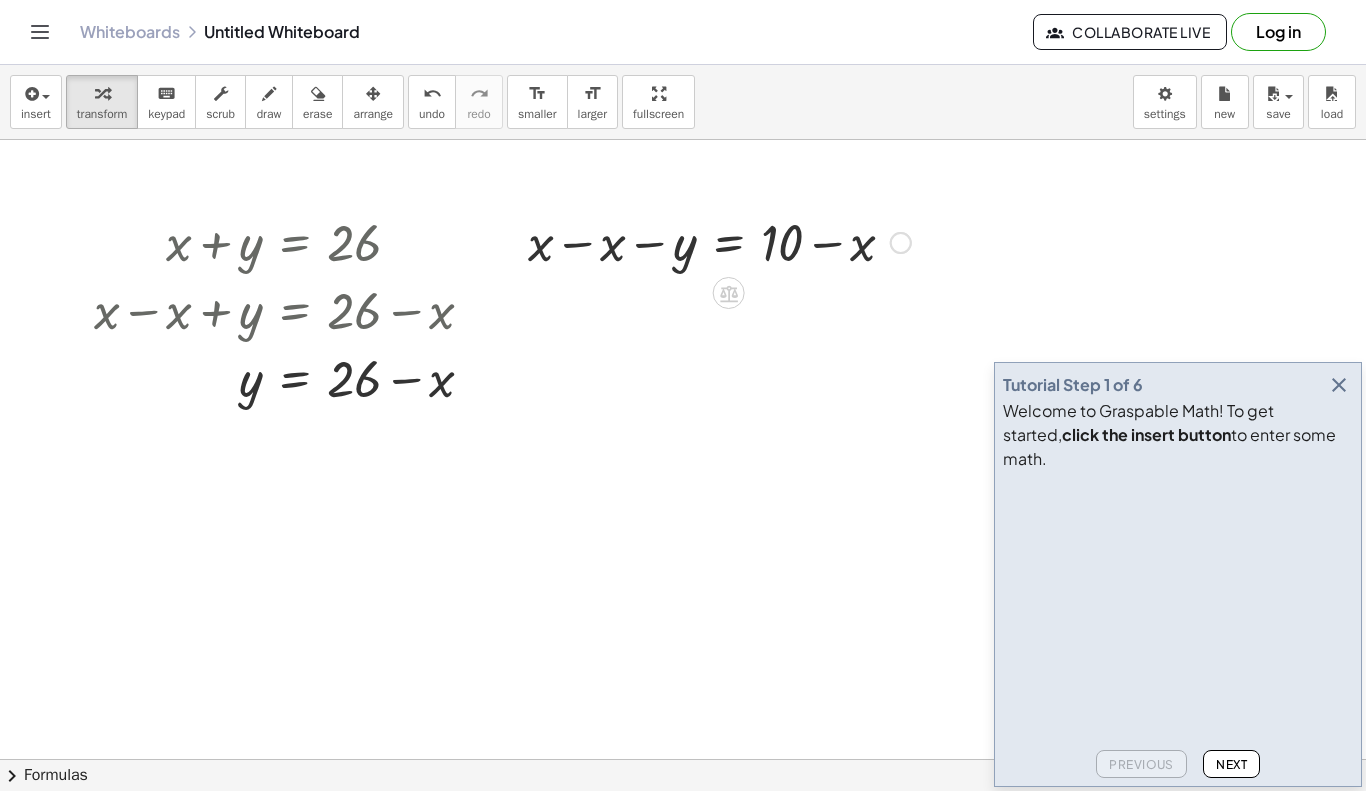click at bounding box center (719, 241) 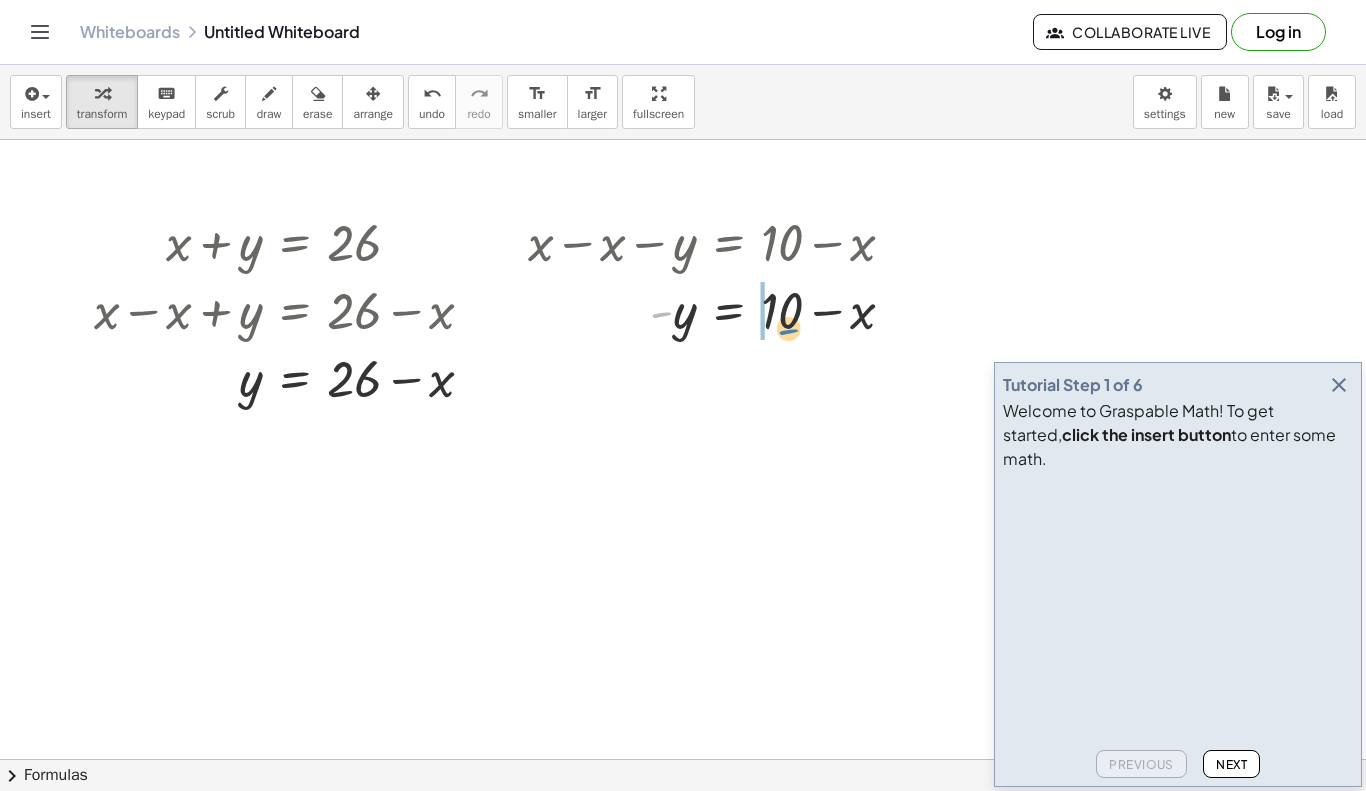 drag, startPoint x: 660, startPoint y: 315, endPoint x: 789, endPoint y: 331, distance: 129.98846 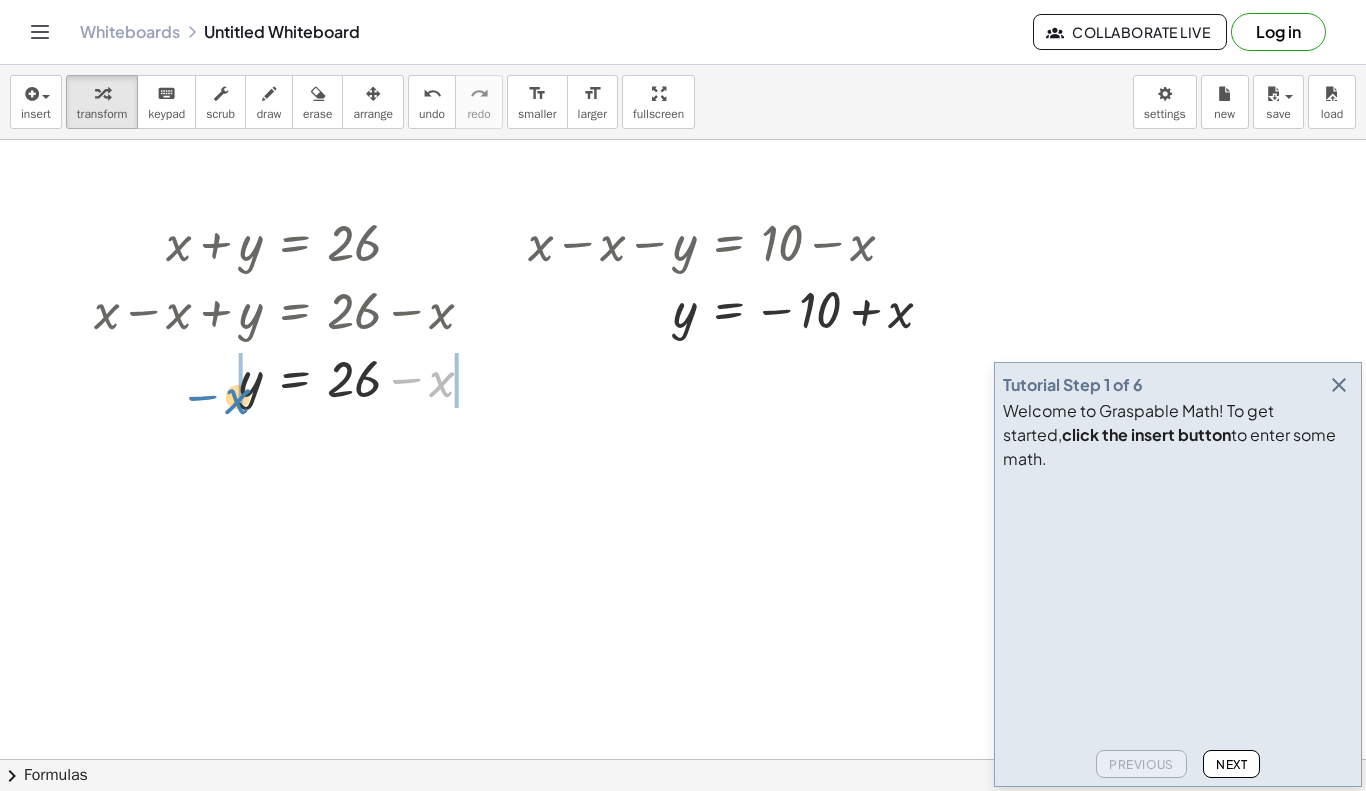drag, startPoint x: 423, startPoint y: 384, endPoint x: 207, endPoint y: 398, distance: 216.45323 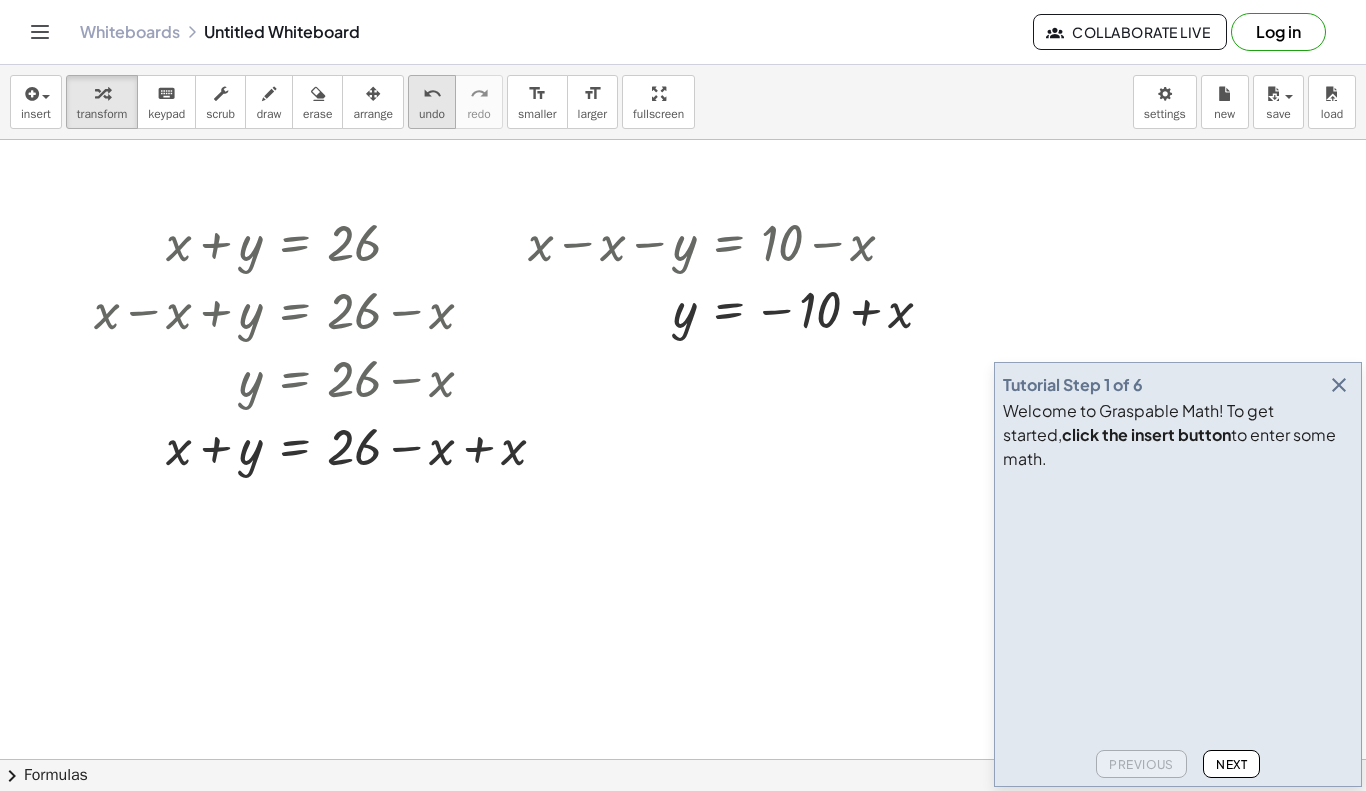 click on "undo" at bounding box center [432, 114] 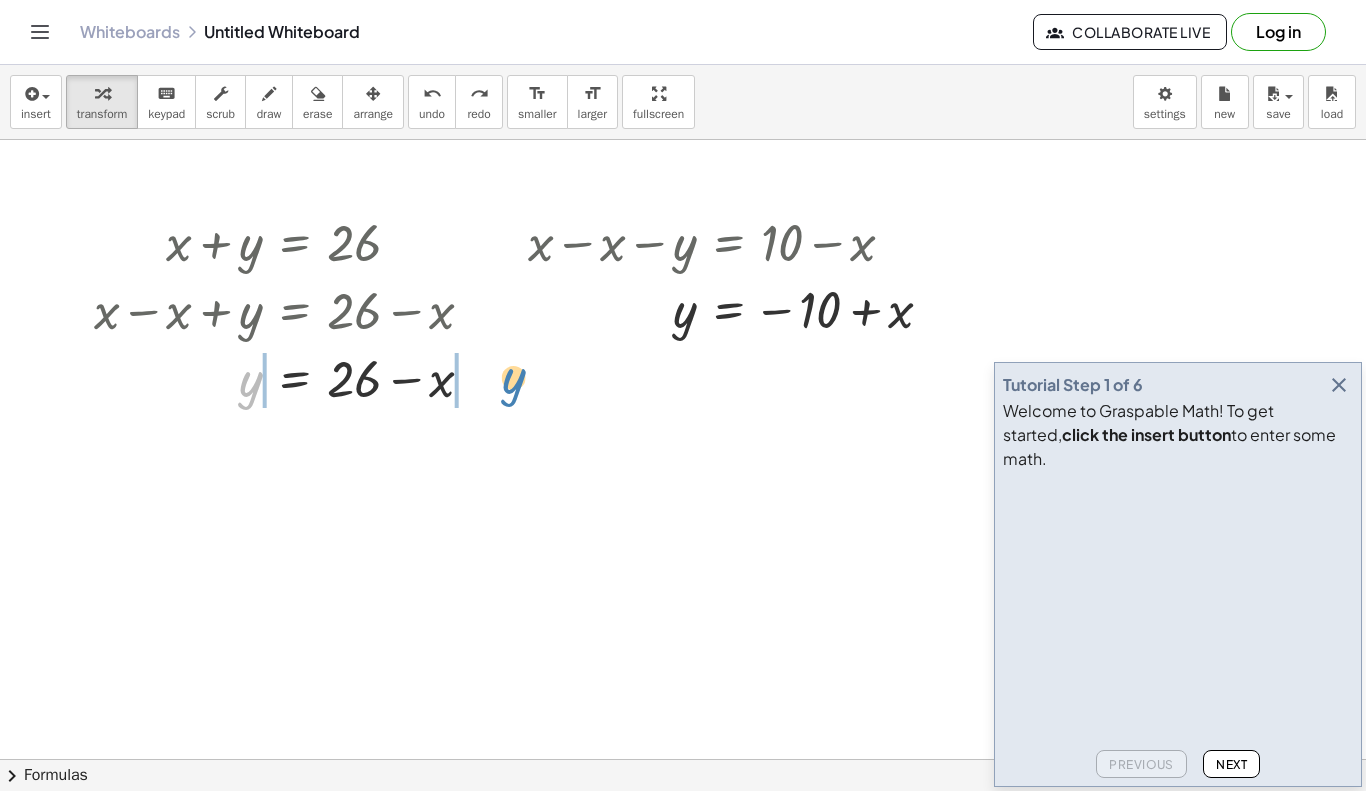 drag, startPoint x: 243, startPoint y: 387, endPoint x: 513, endPoint y: 382, distance: 270.0463 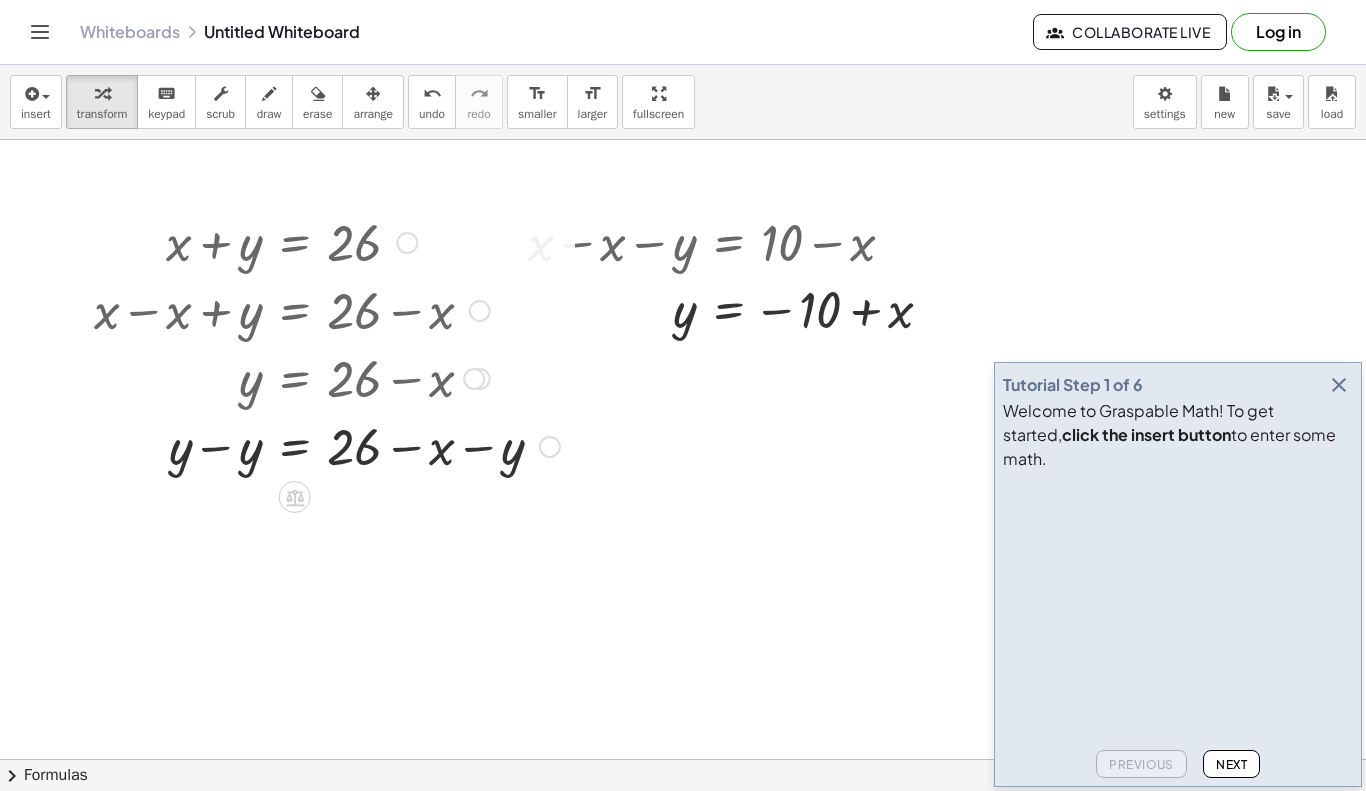 click at bounding box center (327, 445) 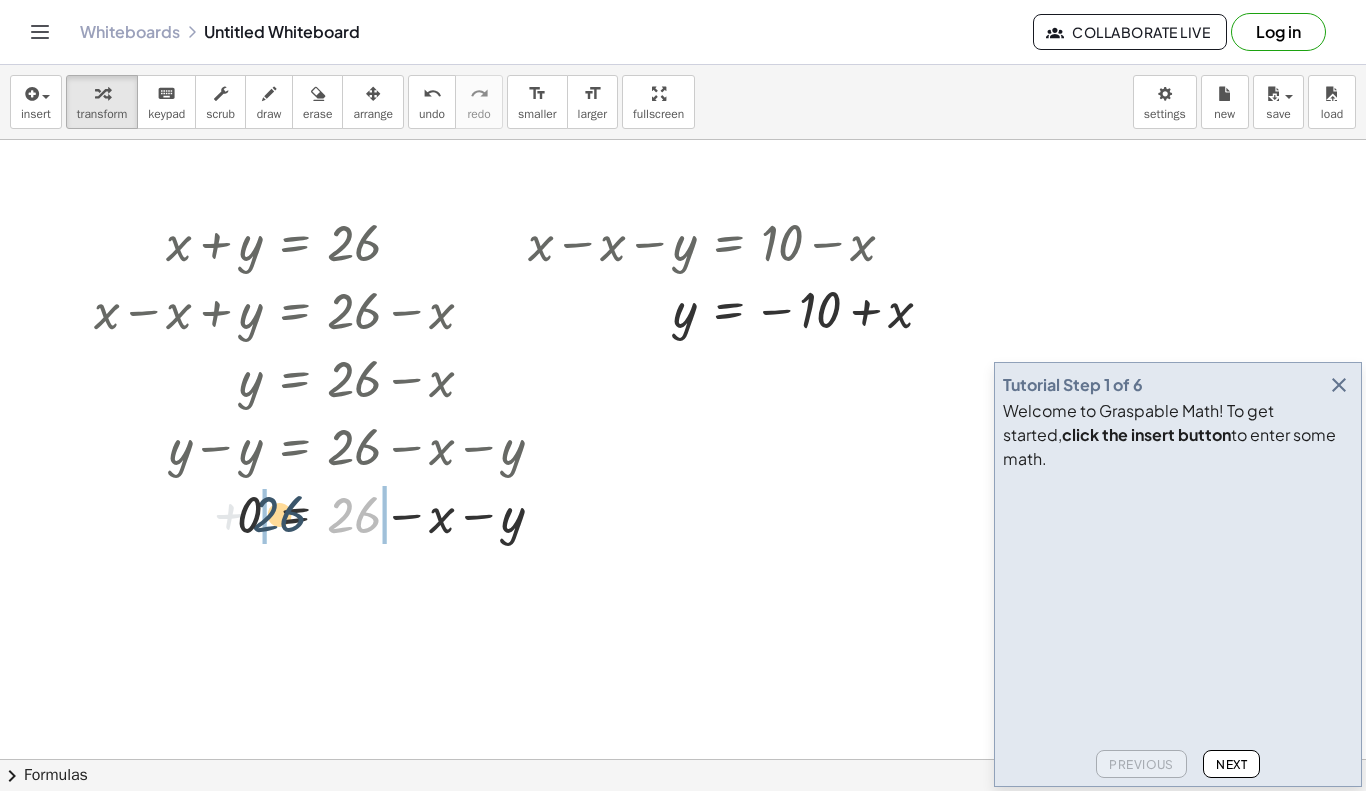 drag, startPoint x: 369, startPoint y: 520, endPoint x: 275, endPoint y: 518, distance: 94.02127 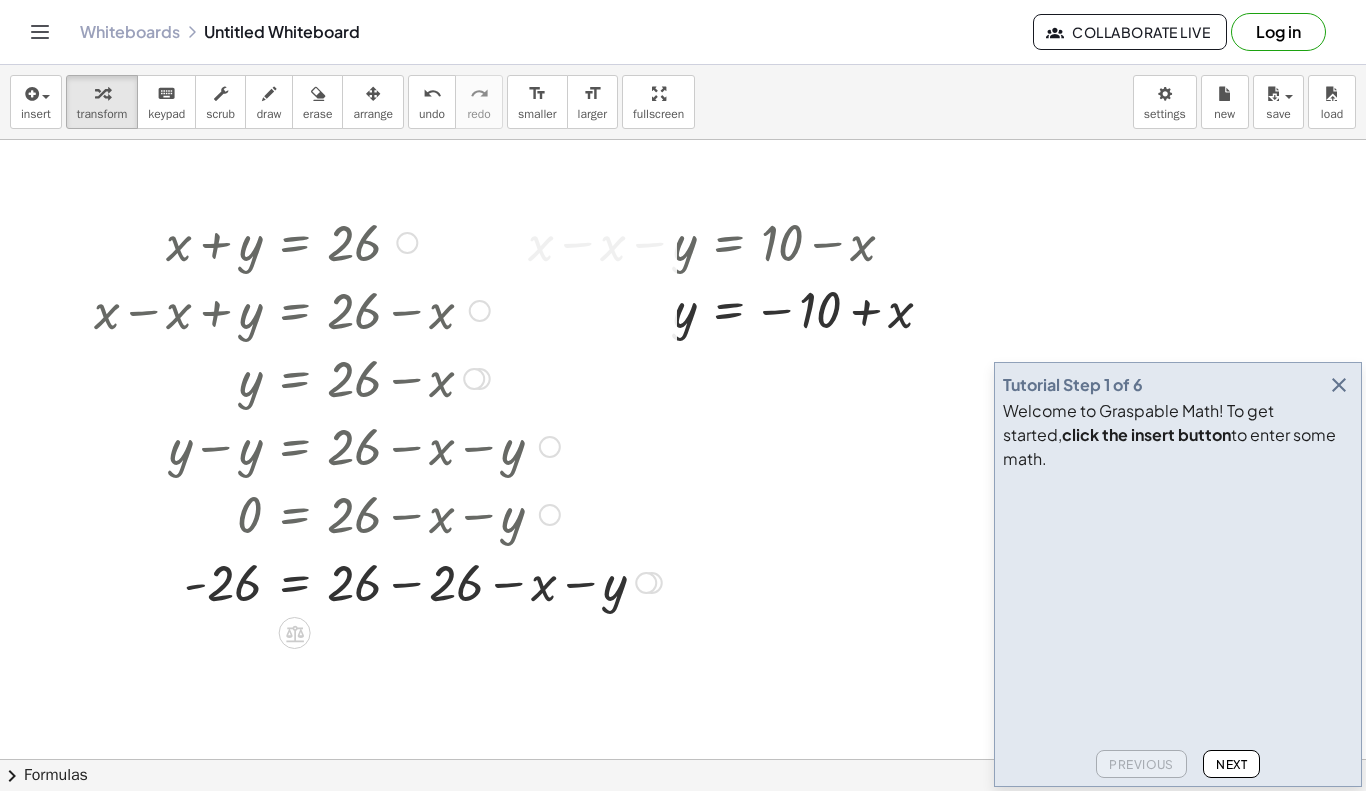 click at bounding box center [378, 581] 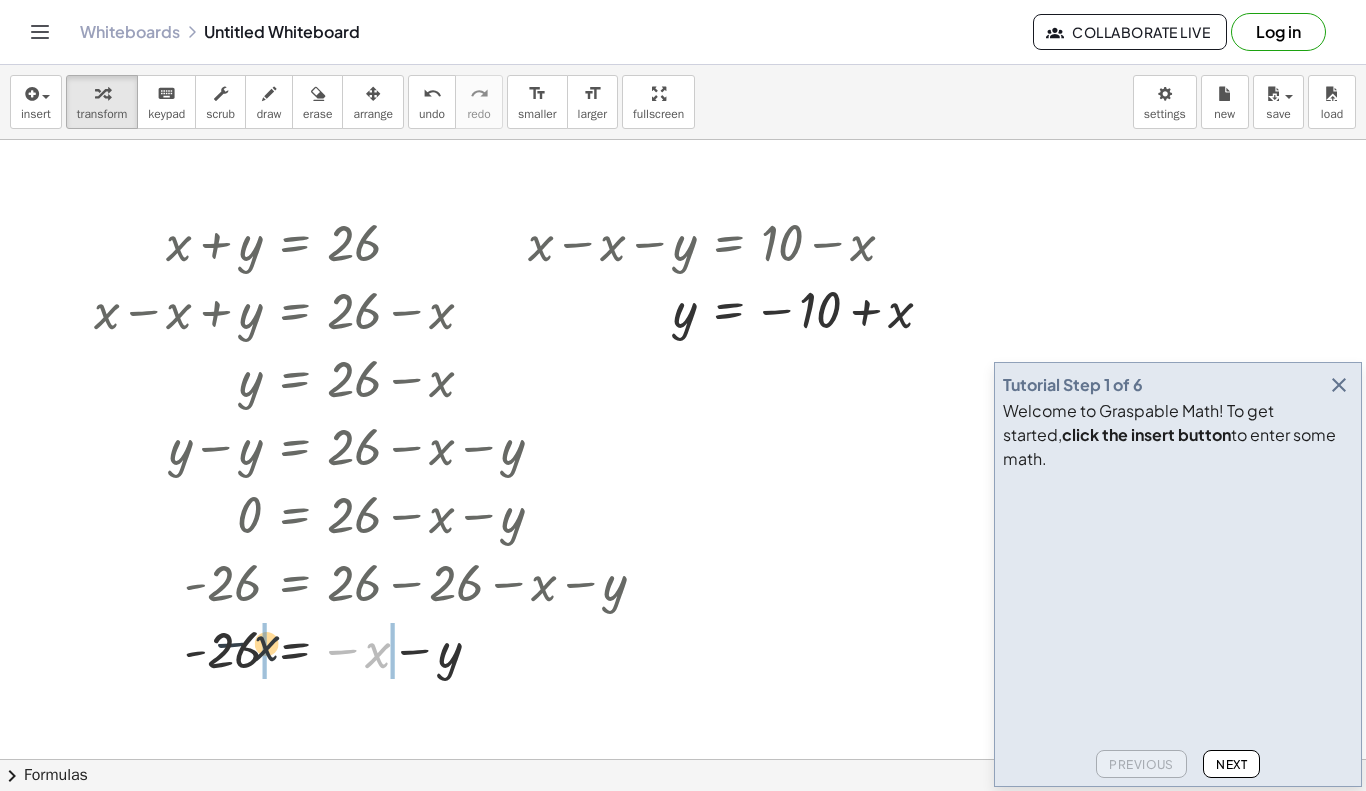 drag, startPoint x: 363, startPoint y: 647, endPoint x: 232, endPoint y: 641, distance: 131.13733 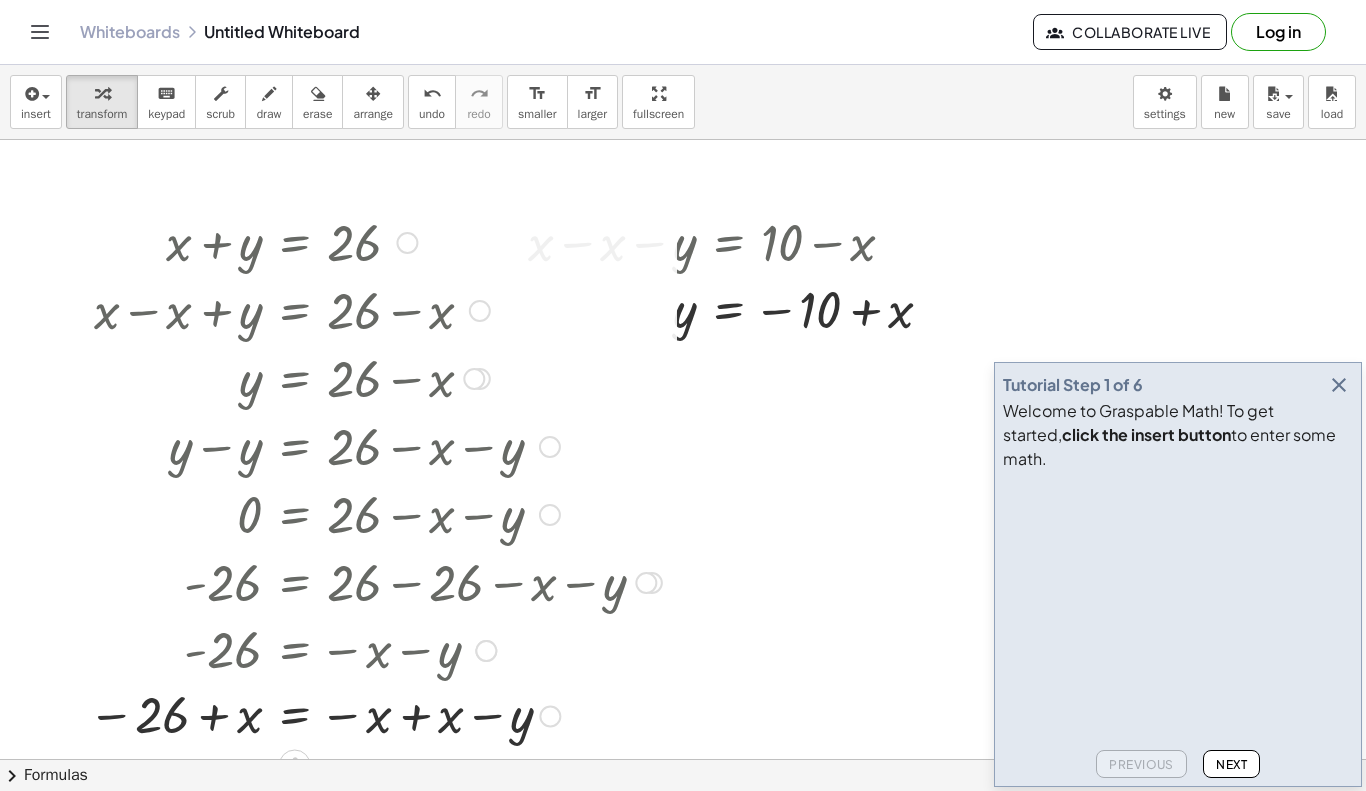 click at bounding box center [375, 715] 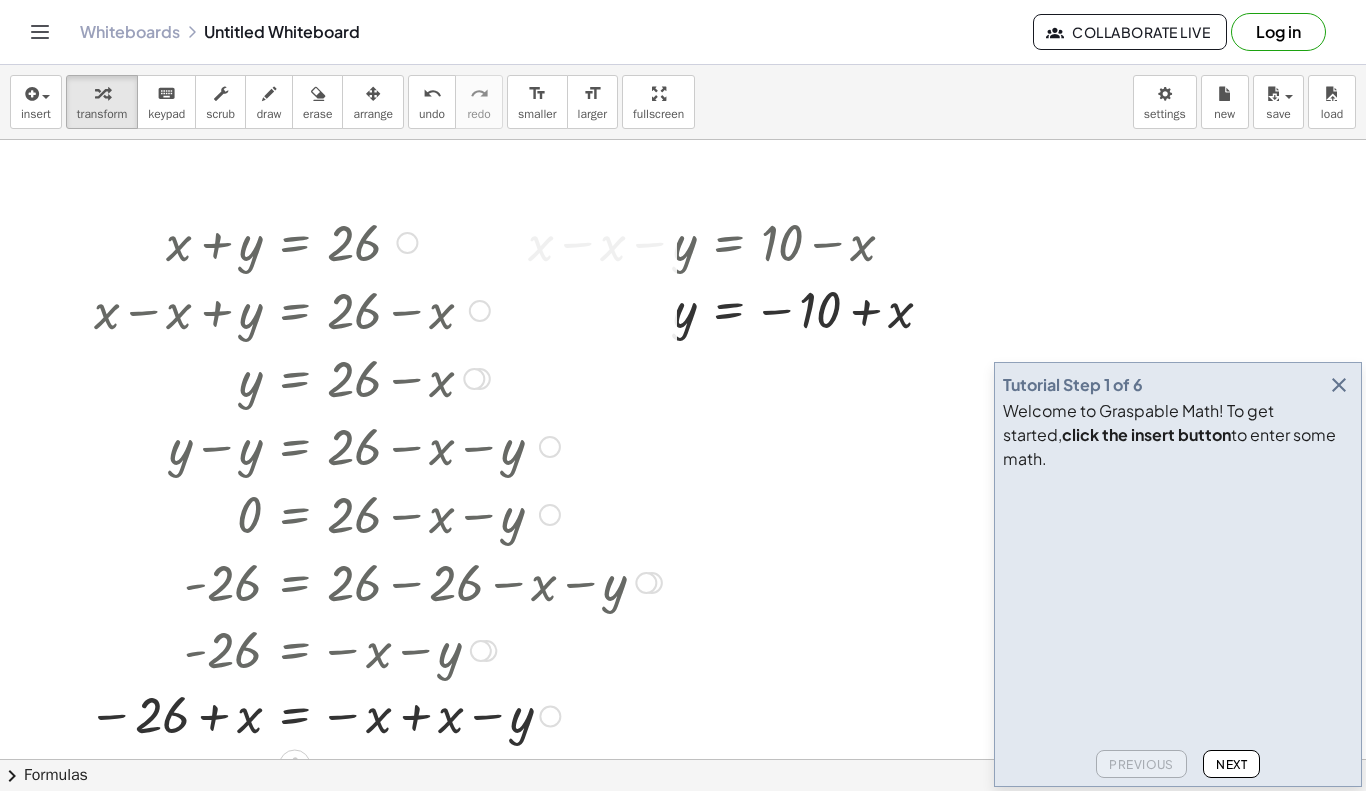 click at bounding box center (375, 715) 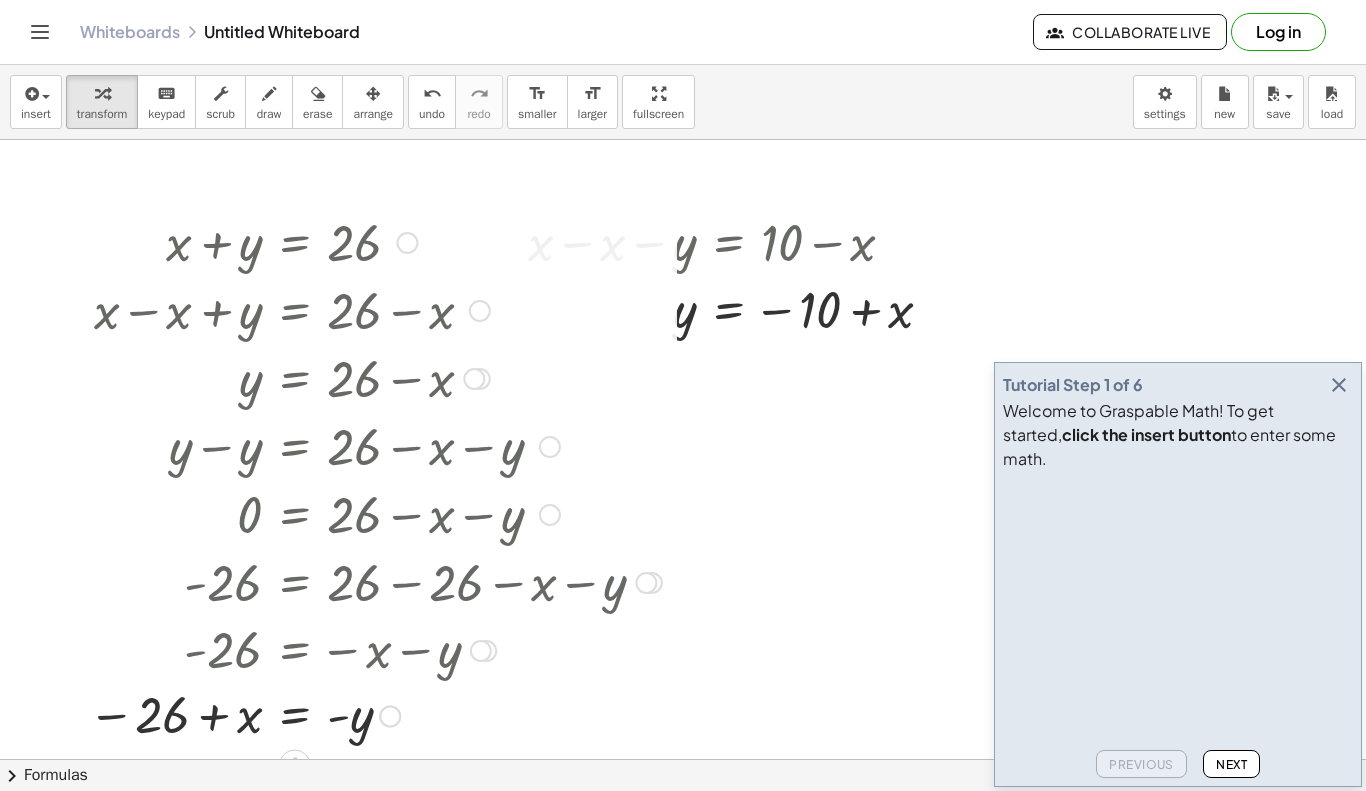 click at bounding box center [375, 715] 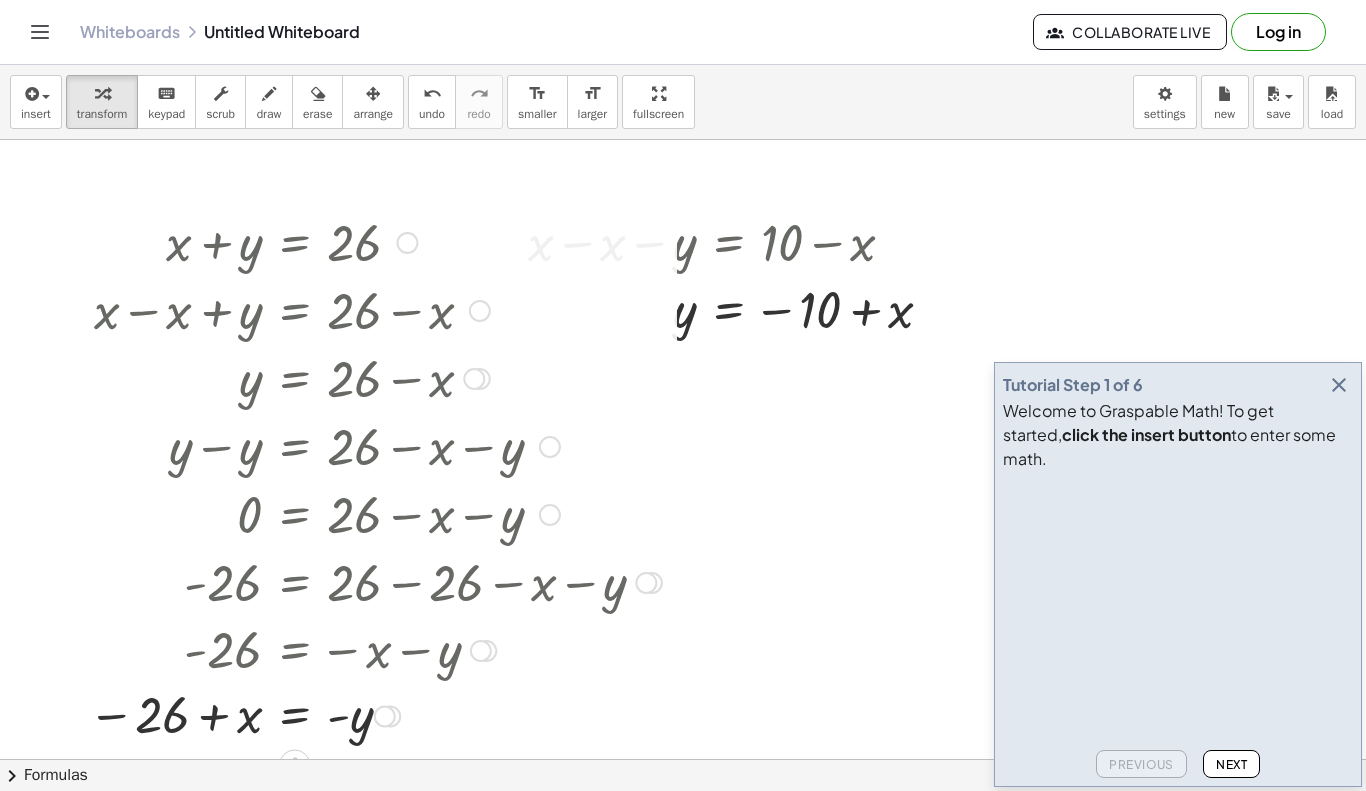 scroll, scrollTop: 115, scrollLeft: 0, axis: vertical 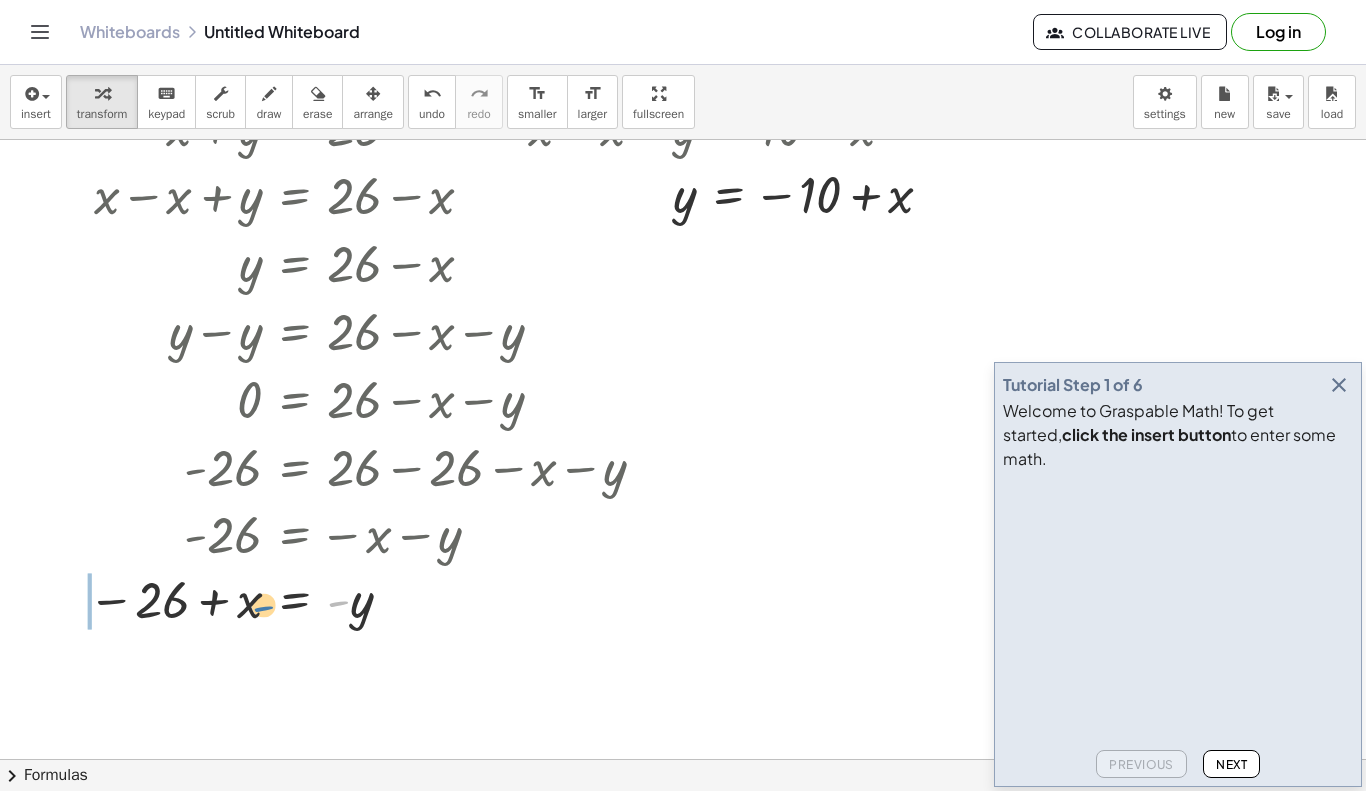 drag, startPoint x: 337, startPoint y: 605, endPoint x: 230, endPoint y: 611, distance: 107.16809 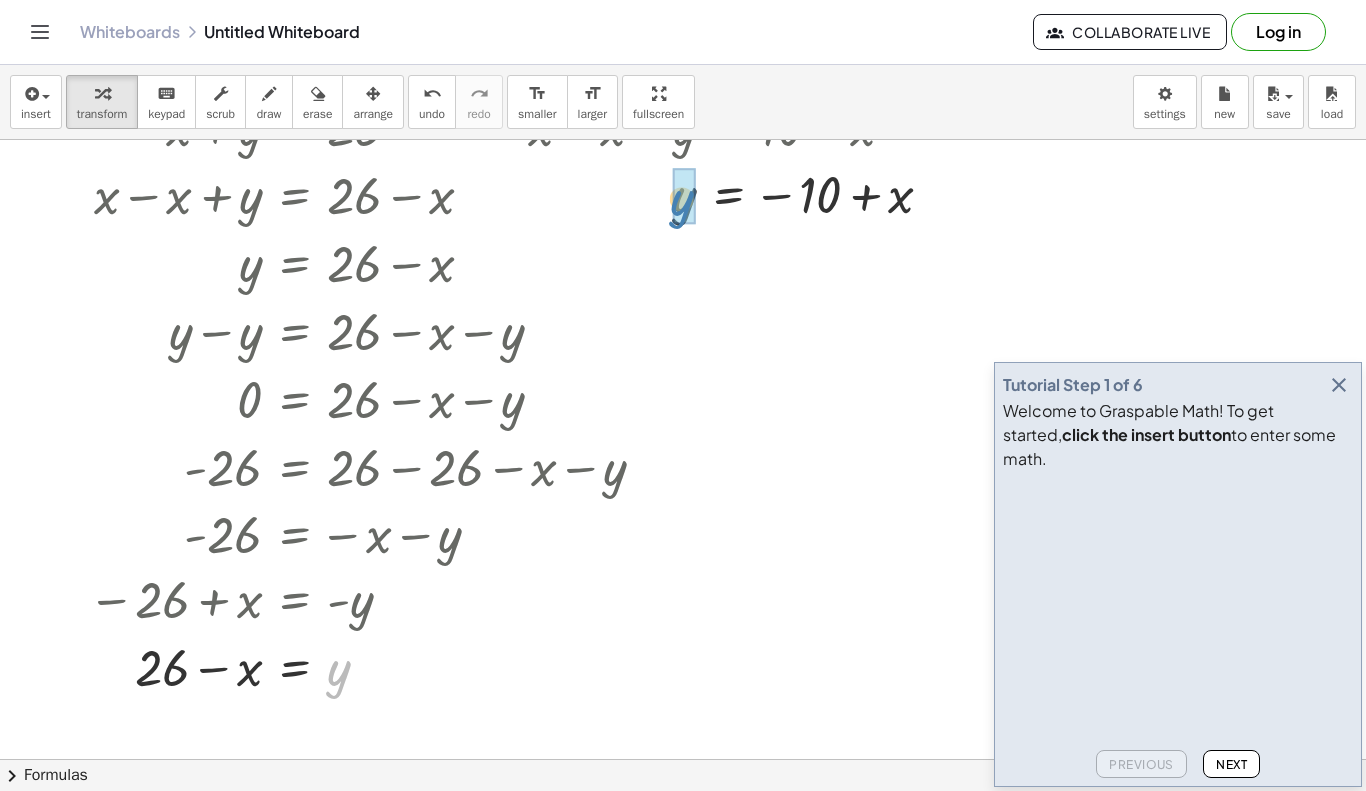 drag, startPoint x: 336, startPoint y: 677, endPoint x: 682, endPoint y: 207, distance: 583.62317 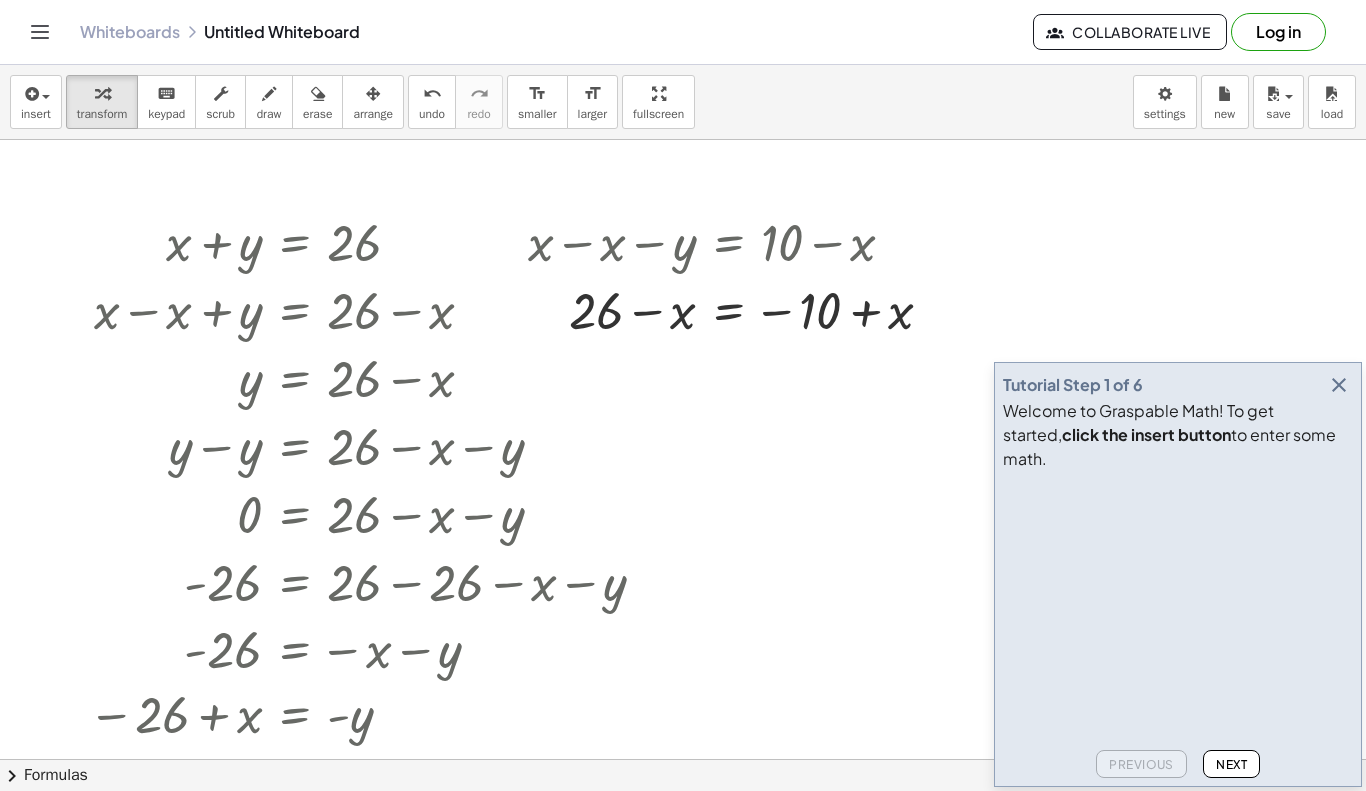 scroll, scrollTop: 1, scrollLeft: 0, axis: vertical 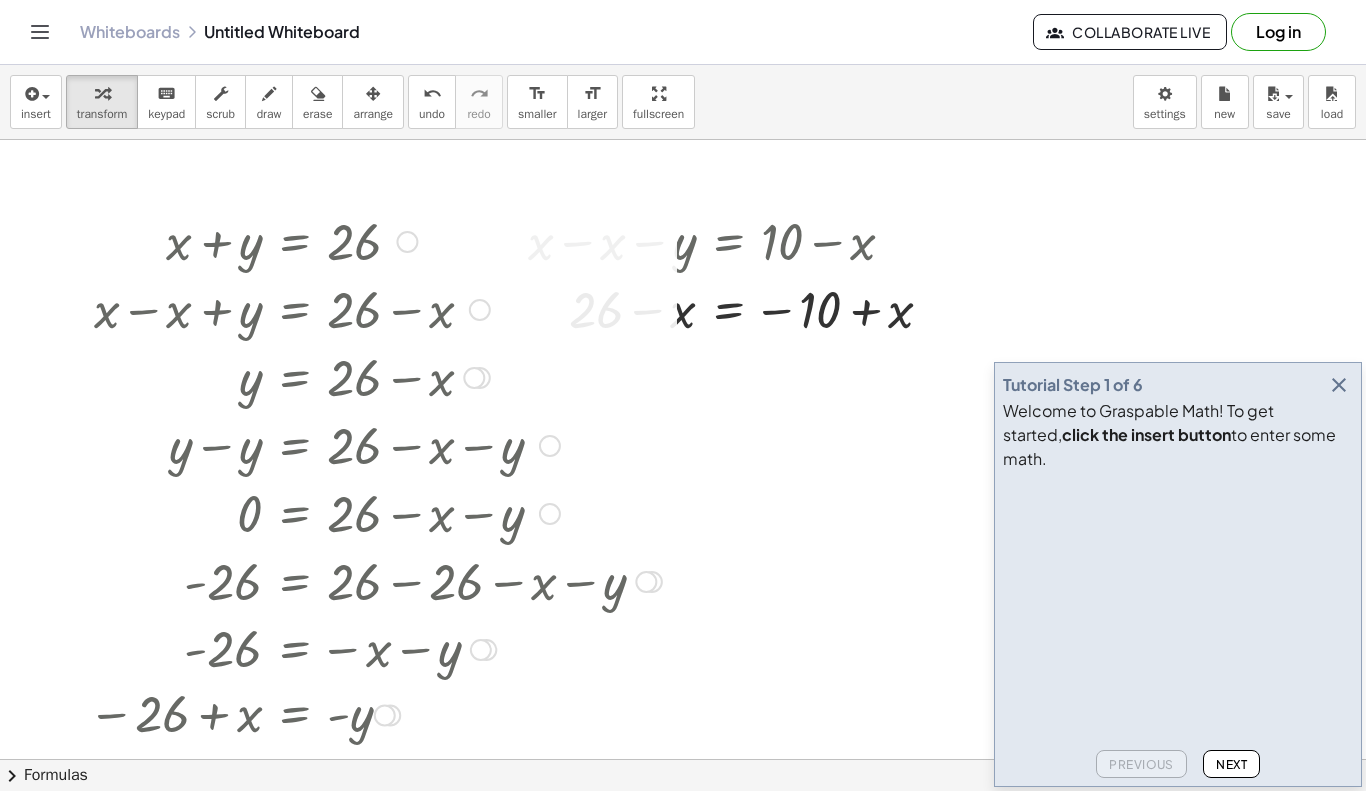 click at bounding box center (375, 240) 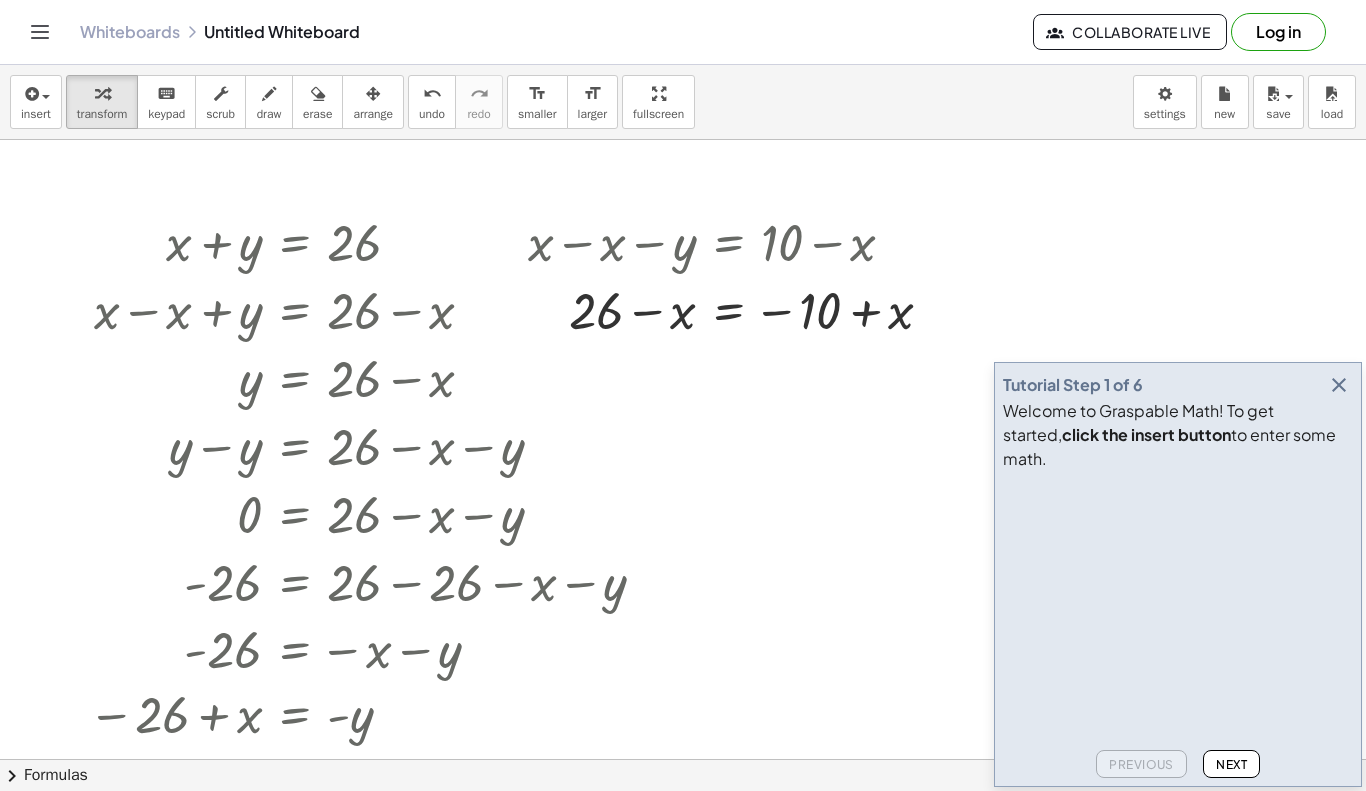 scroll, scrollTop: 5, scrollLeft: 0, axis: vertical 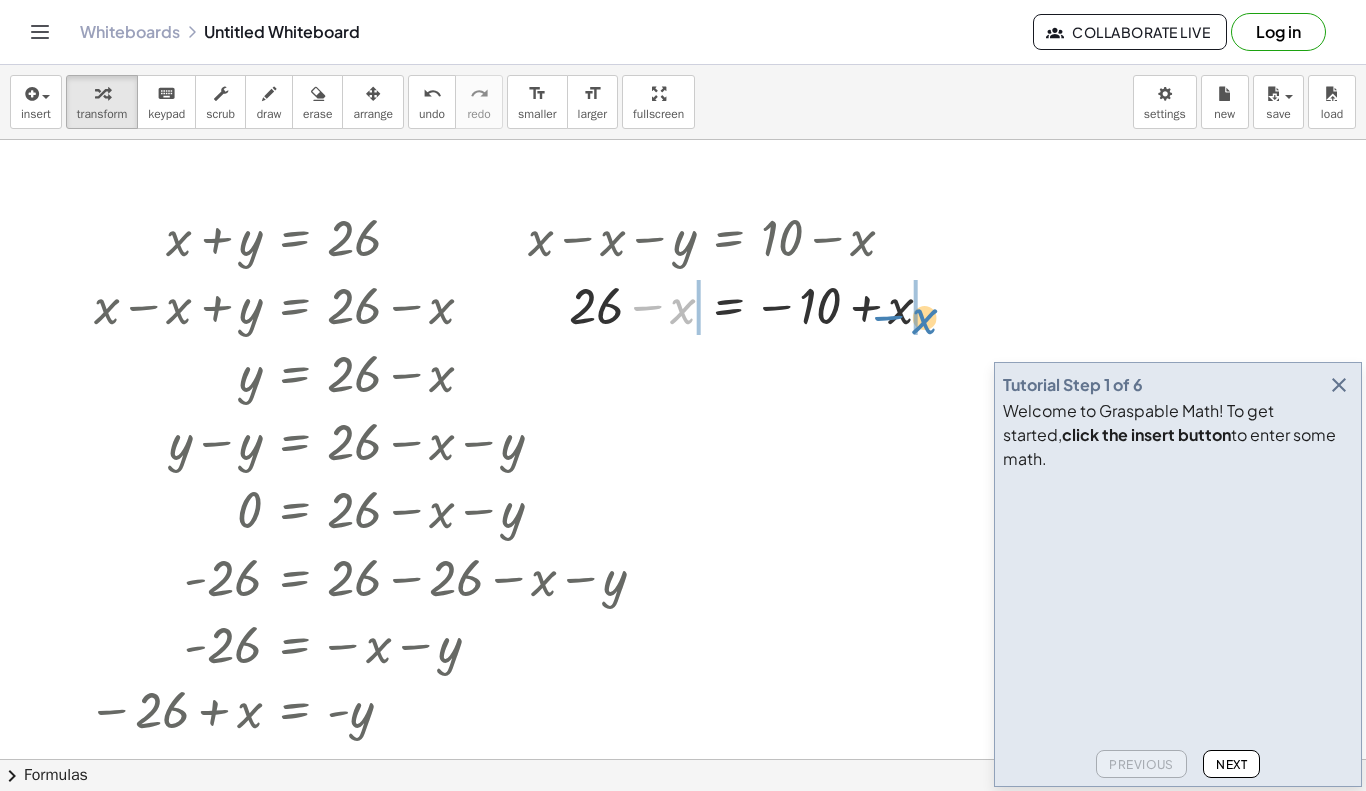 drag, startPoint x: 680, startPoint y: 318, endPoint x: 931, endPoint y: 325, distance: 251.0976 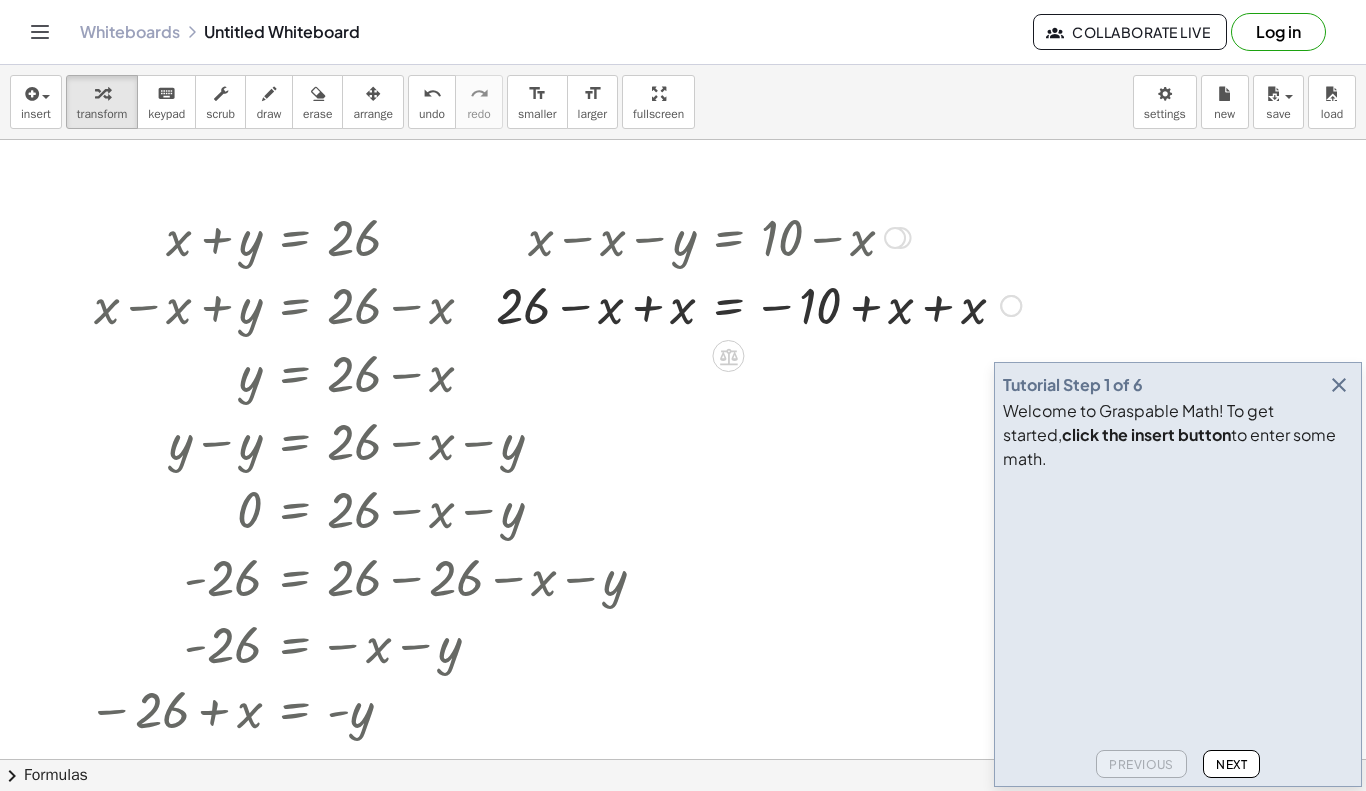 click at bounding box center [758, 304] 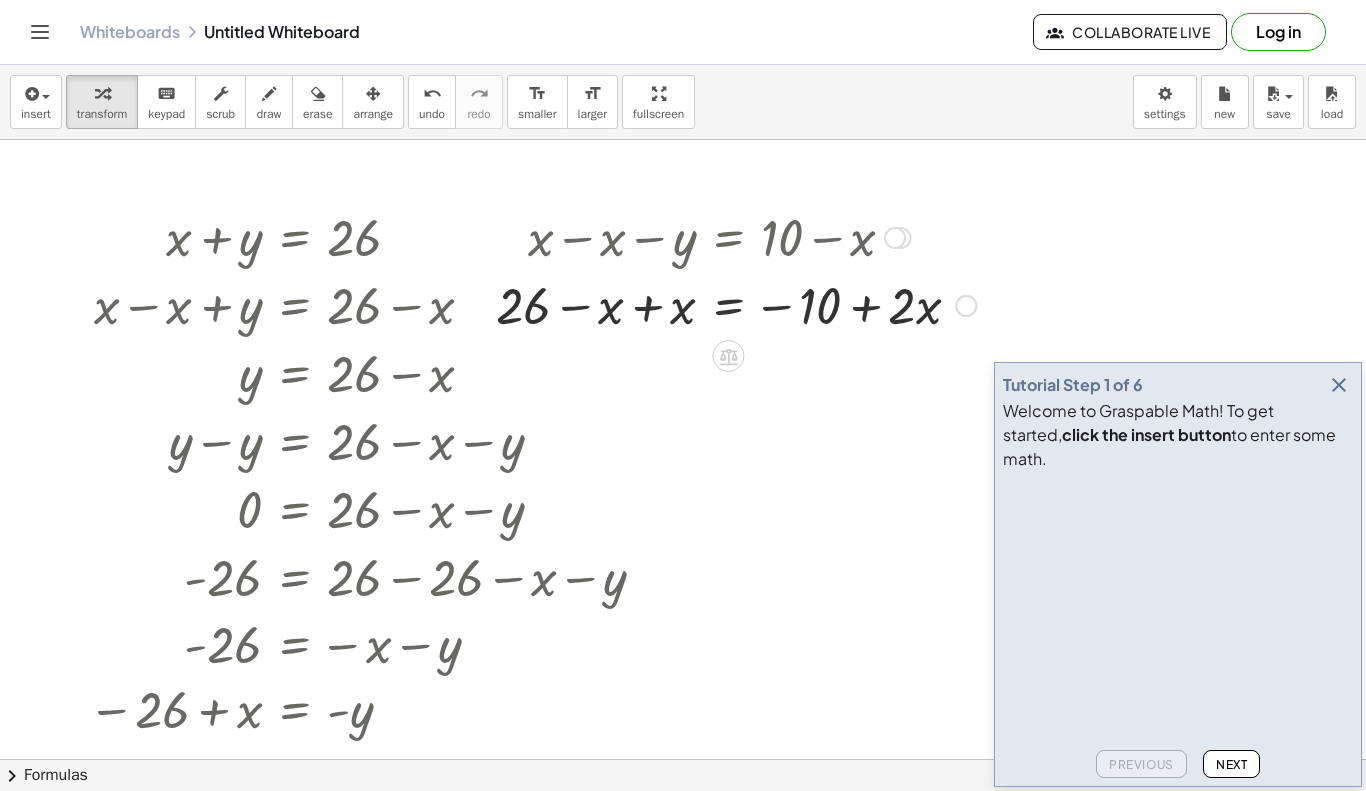 click at bounding box center [736, 304] 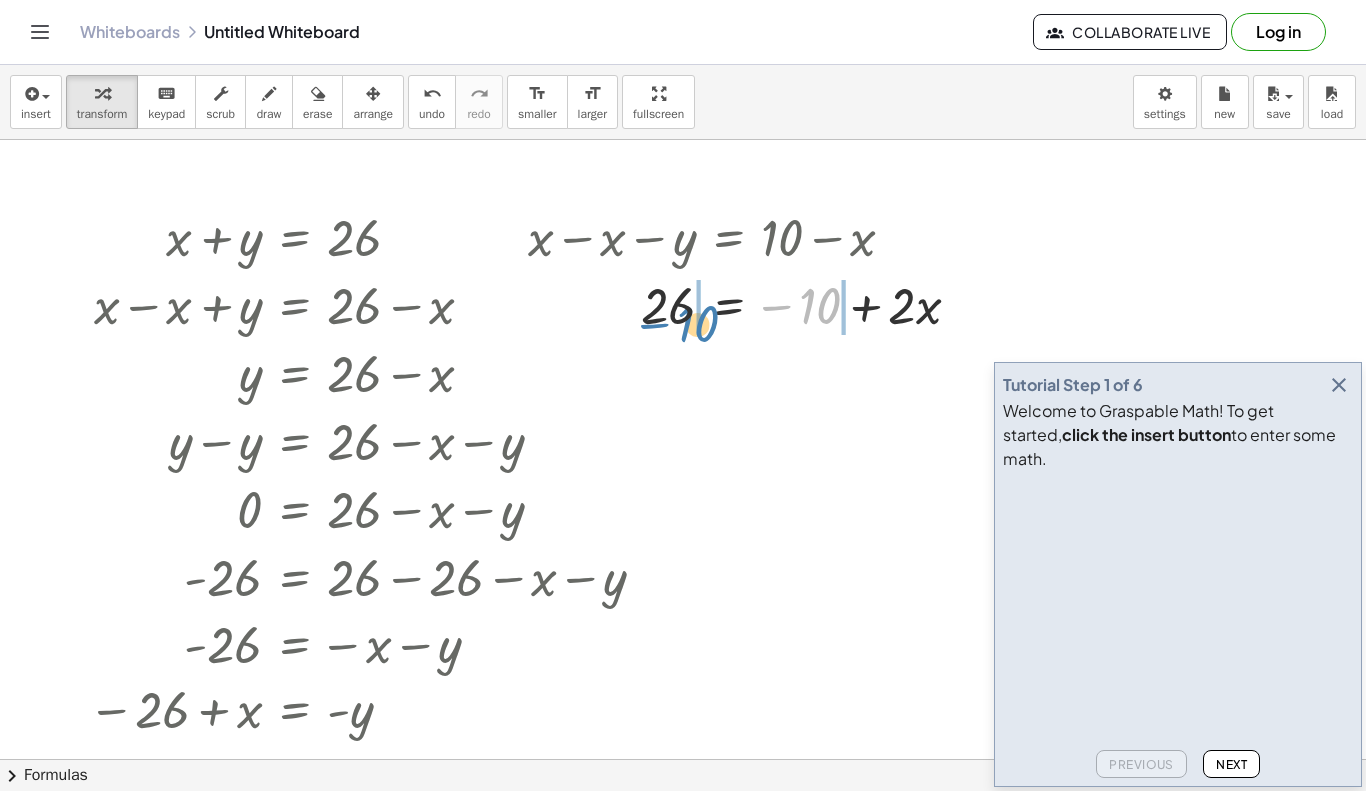drag, startPoint x: 816, startPoint y: 314, endPoint x: 693, endPoint y: 331, distance: 124.16924 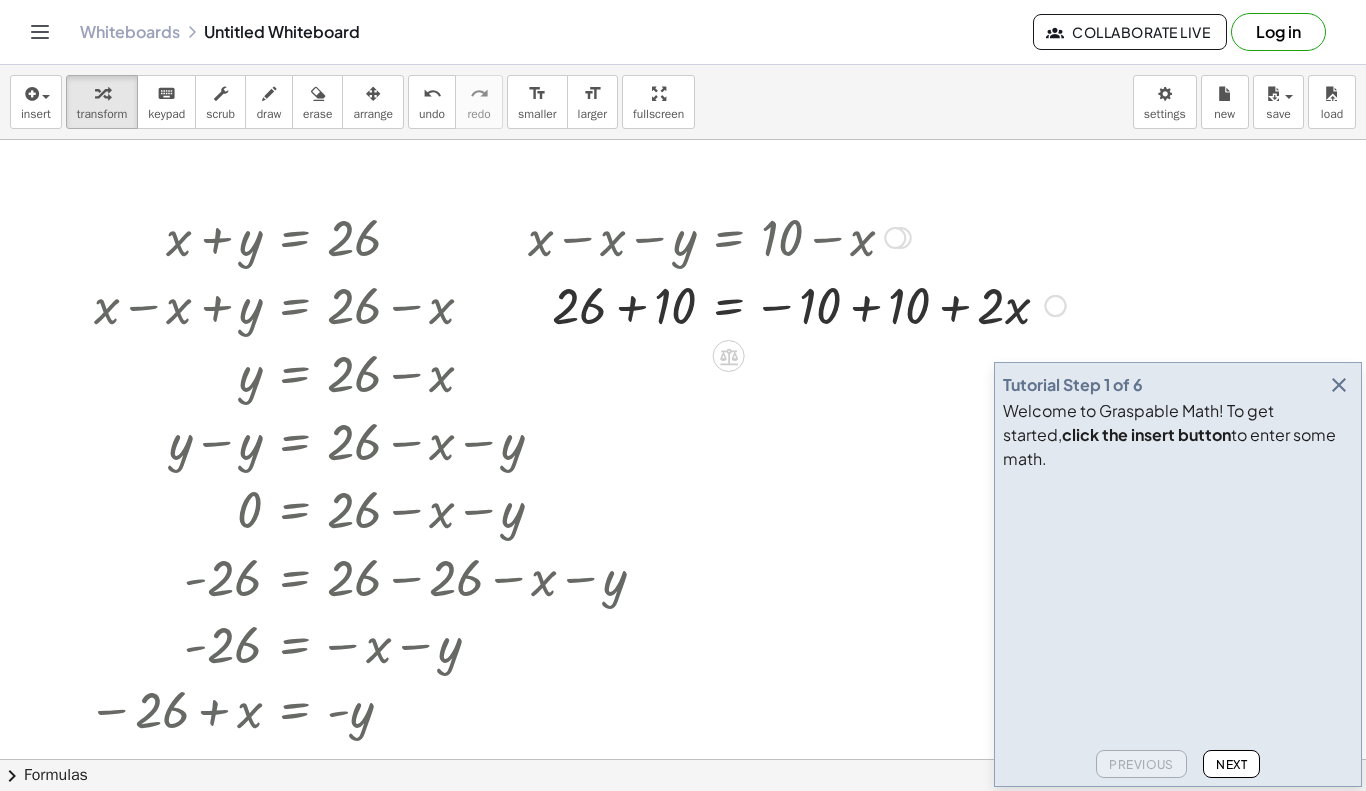 click at bounding box center [796, 304] 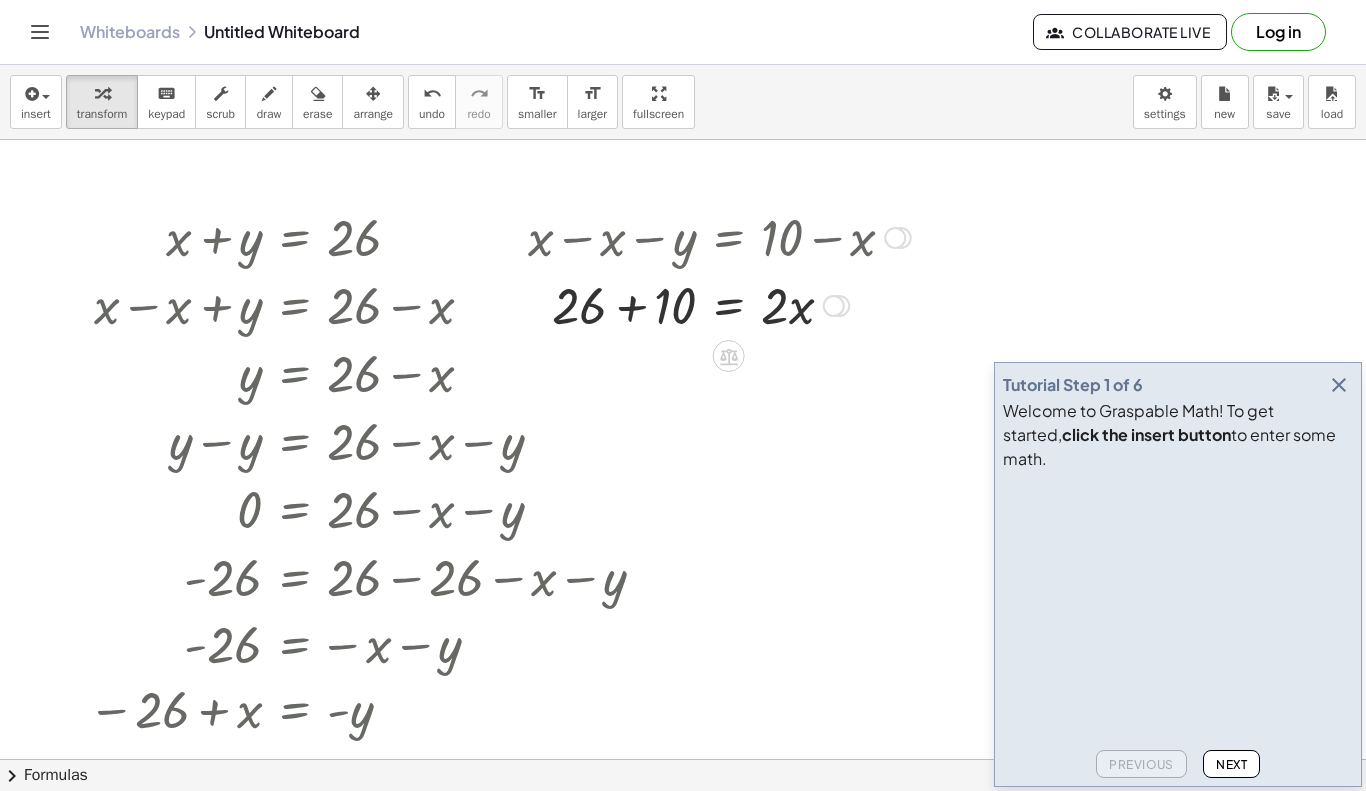 click at bounding box center [719, 304] 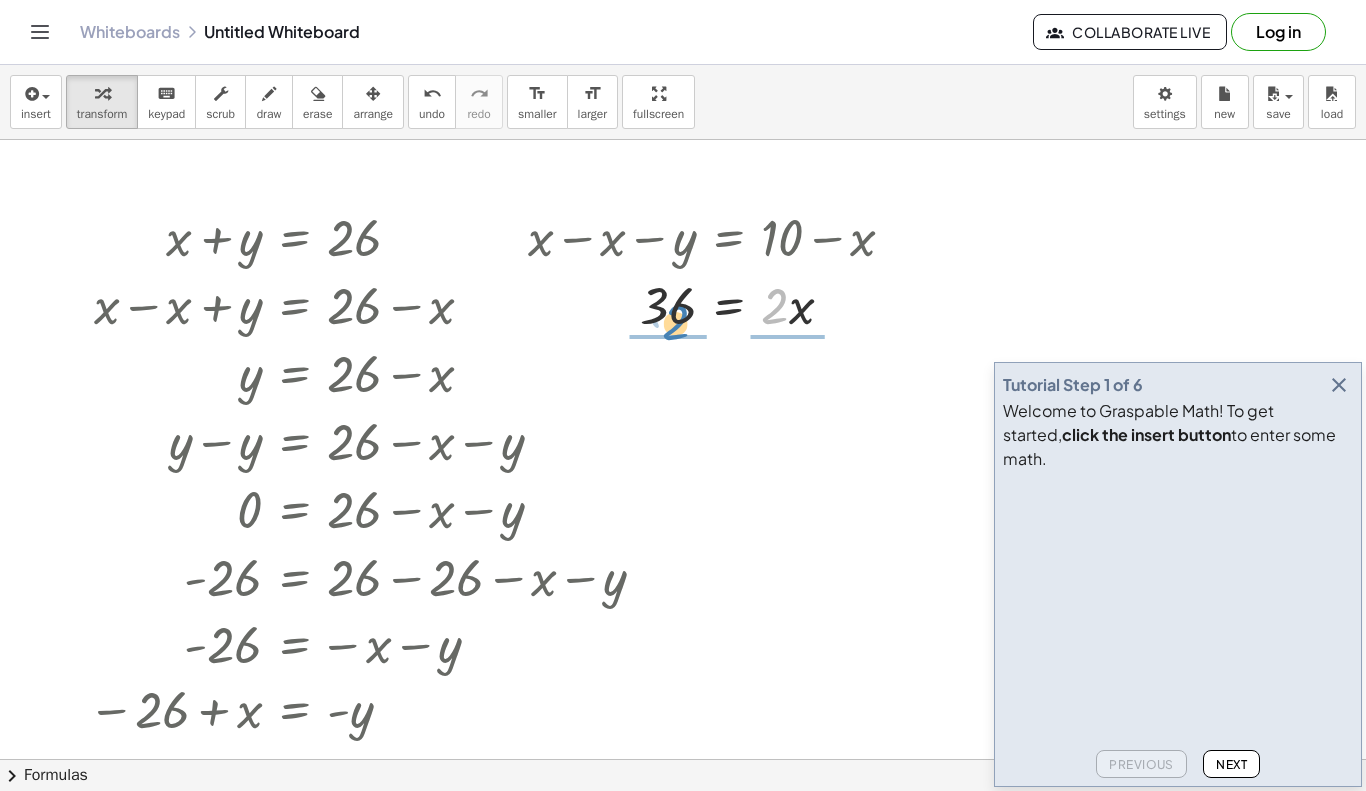 drag, startPoint x: 779, startPoint y: 314, endPoint x: 677, endPoint y: 330, distance: 103.24728 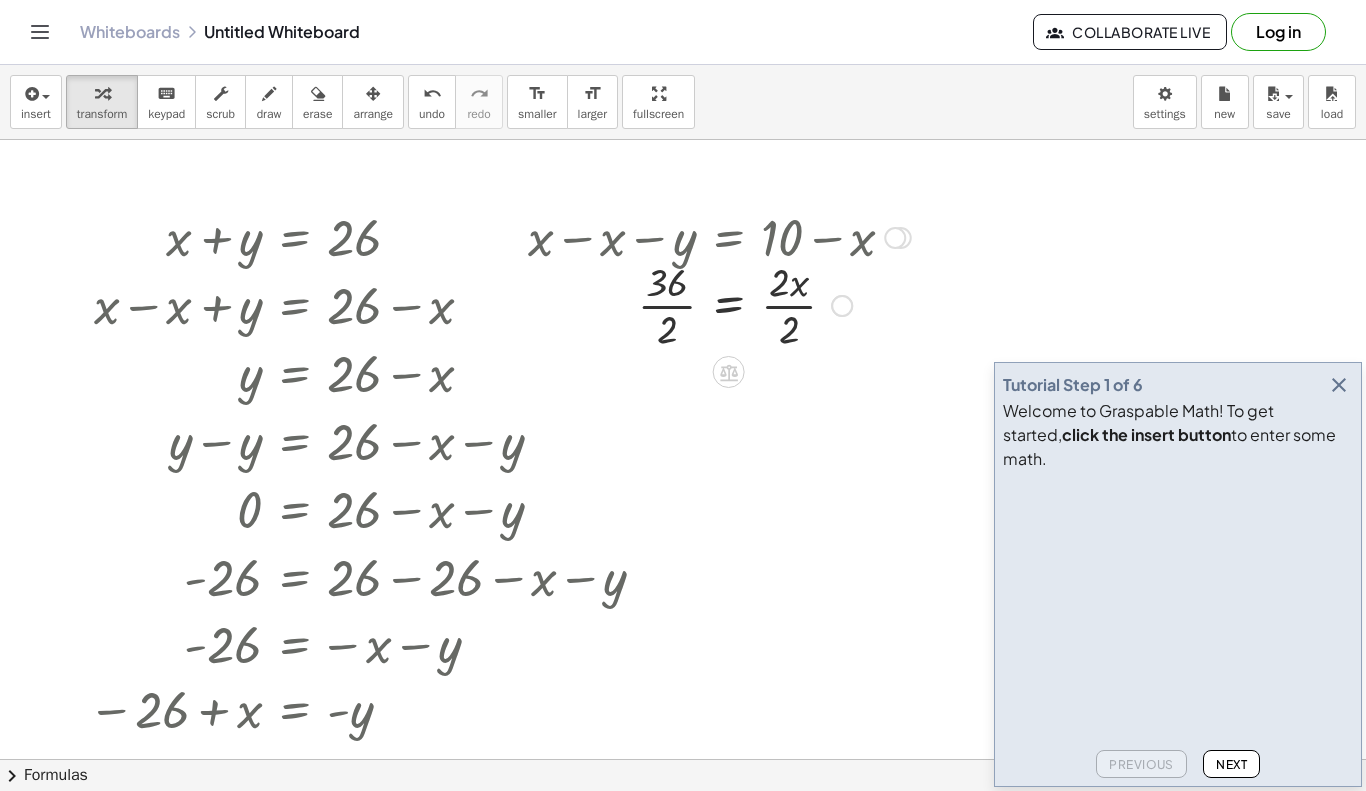click at bounding box center [719, 304] 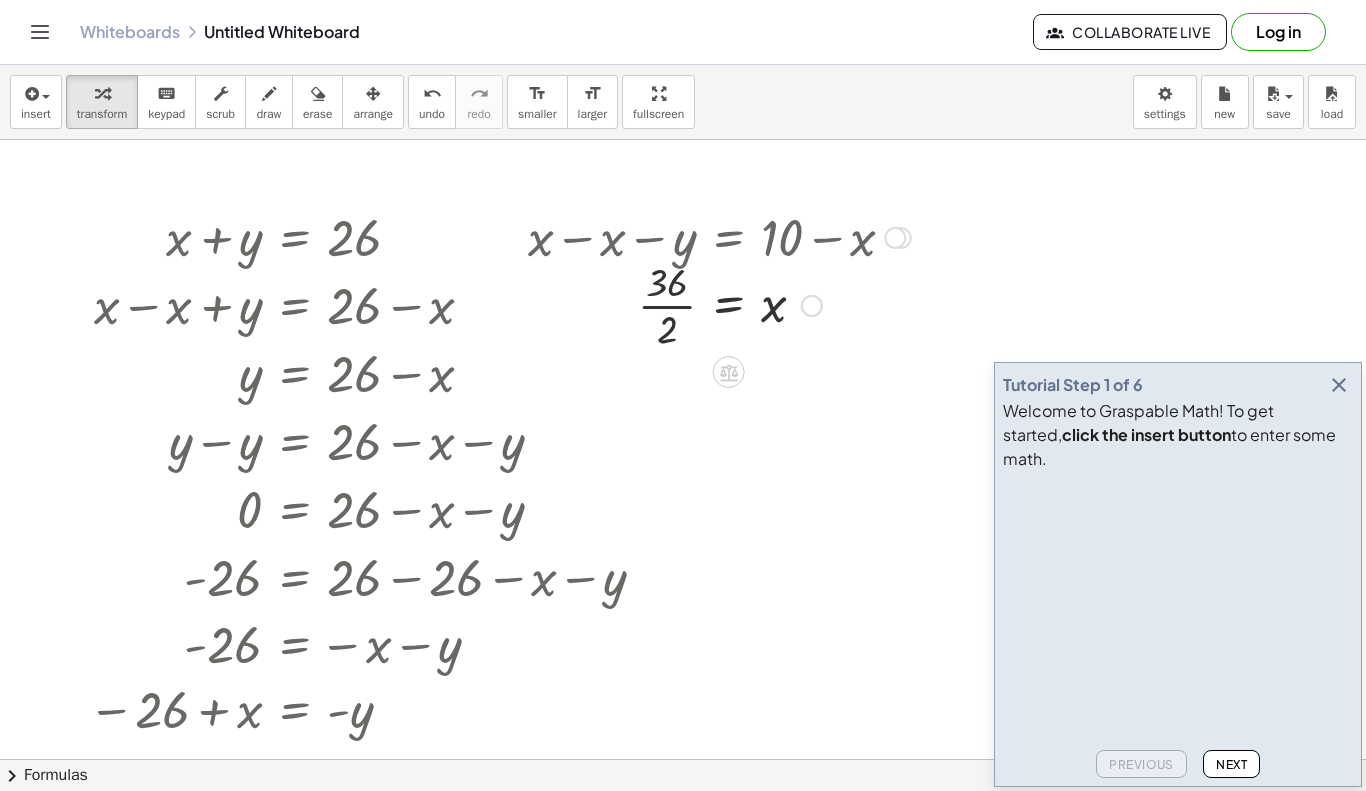 click at bounding box center [719, 304] 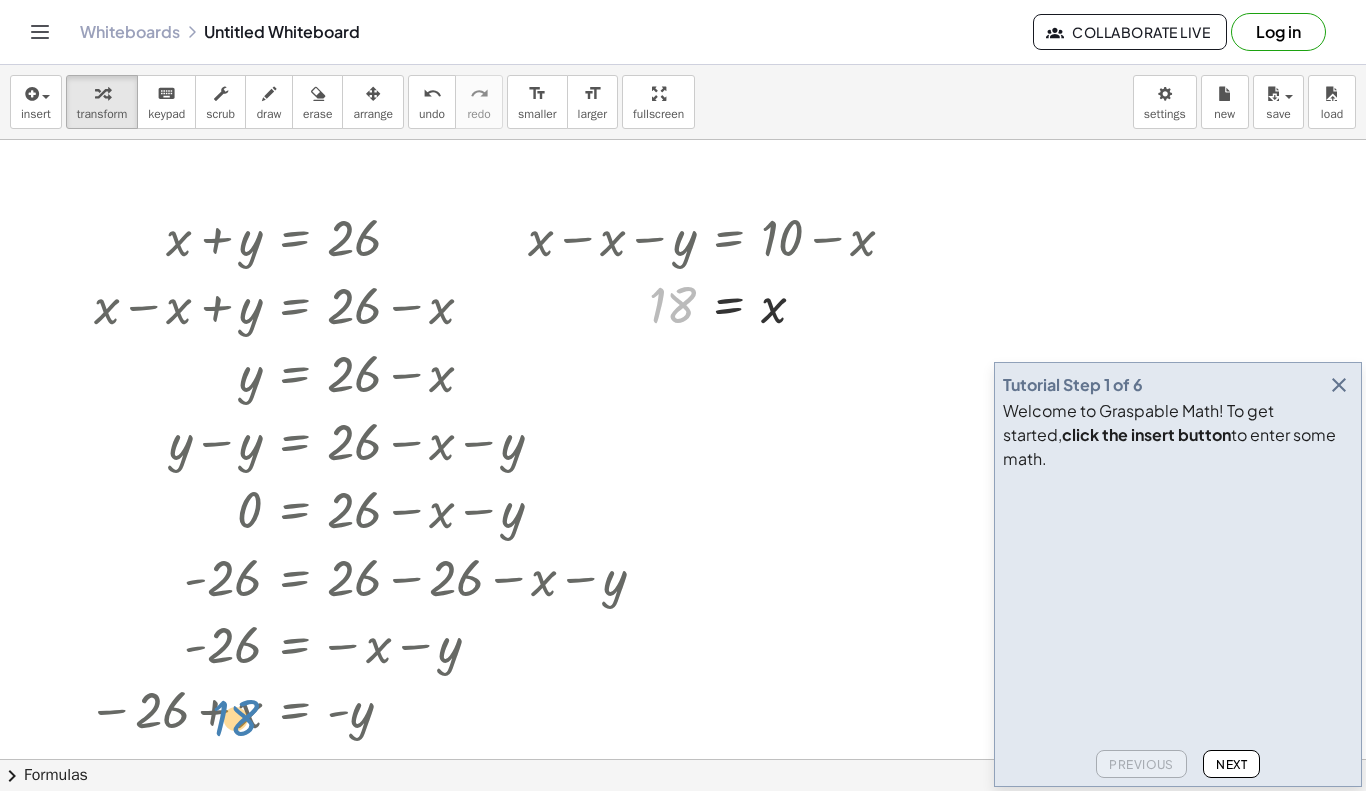 drag, startPoint x: 678, startPoint y: 310, endPoint x: 241, endPoint y: 723, distance: 601.2803 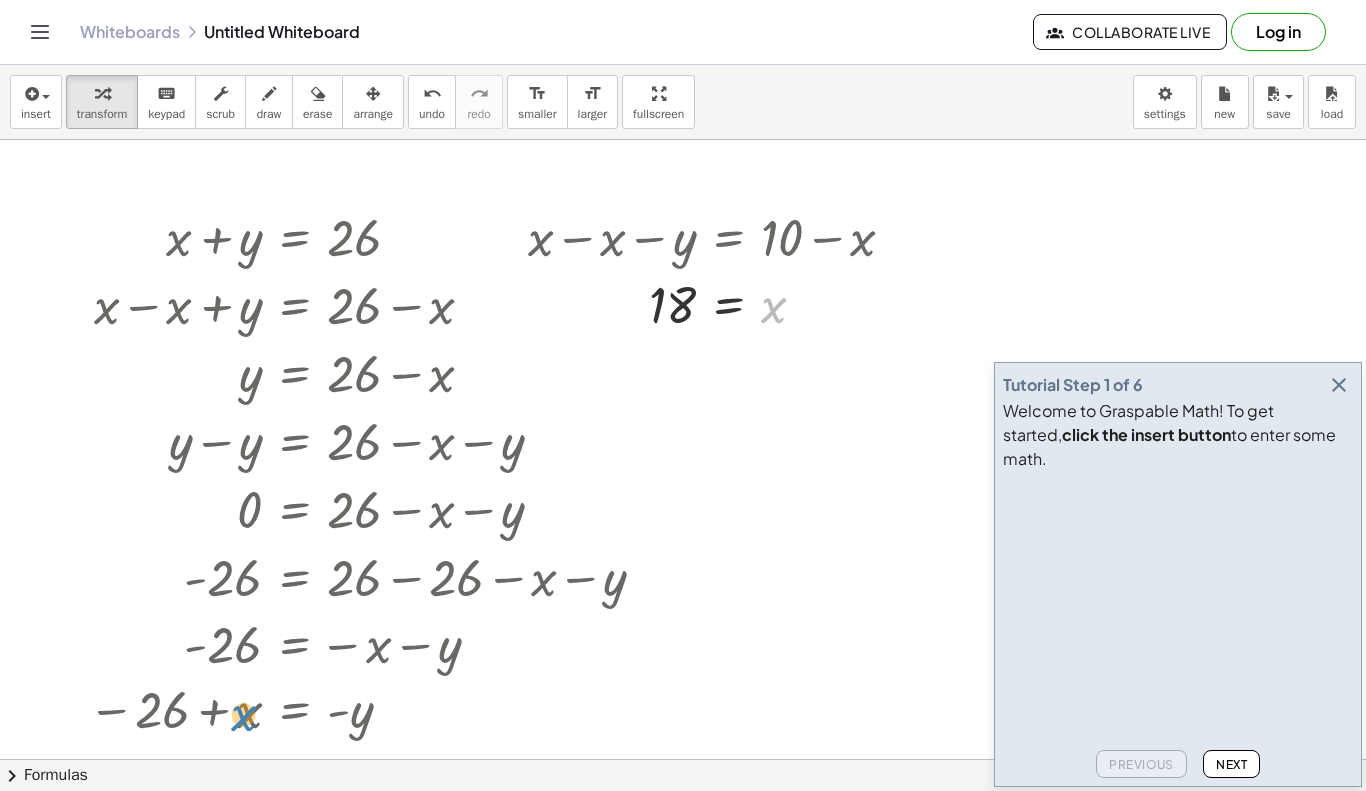 drag, startPoint x: 766, startPoint y: 311, endPoint x: 235, endPoint y: 721, distance: 670.86584 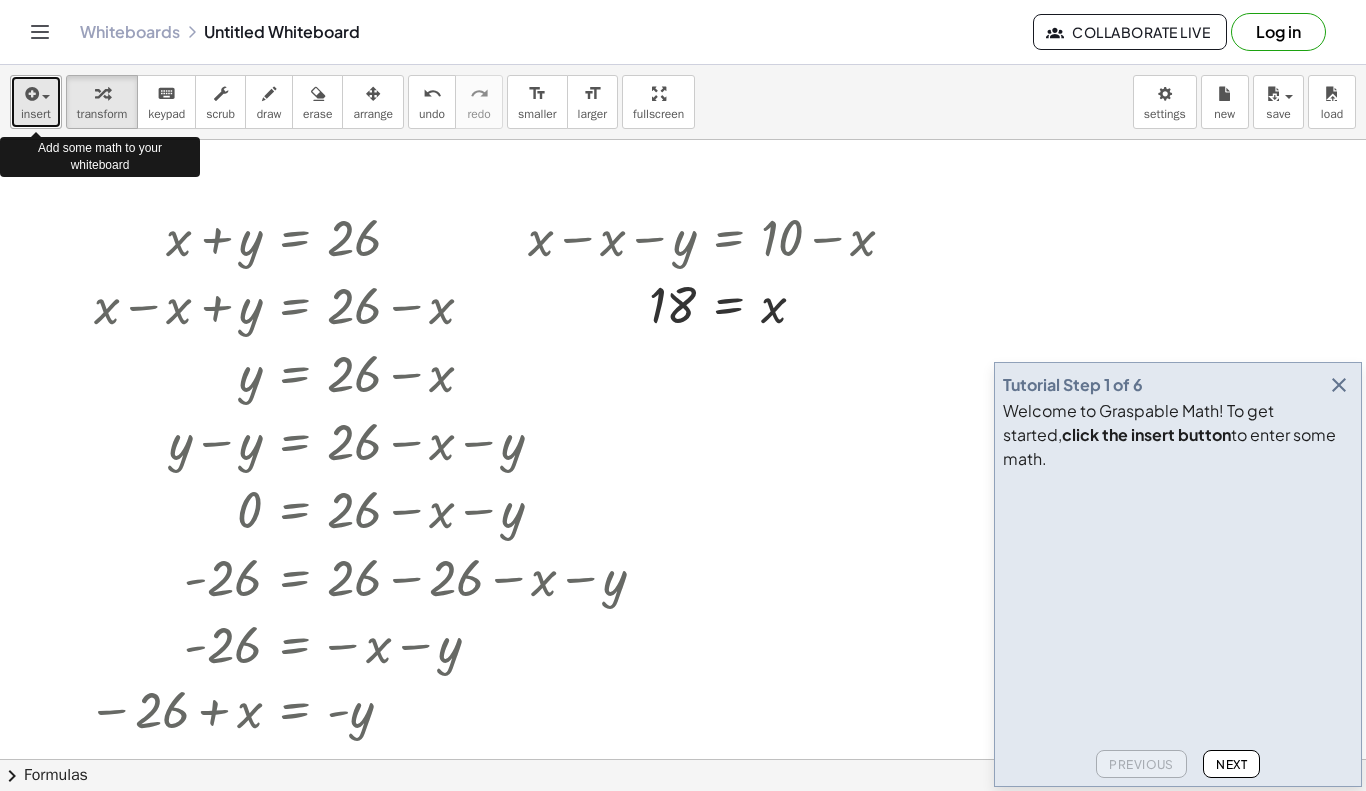 click at bounding box center [36, 93] 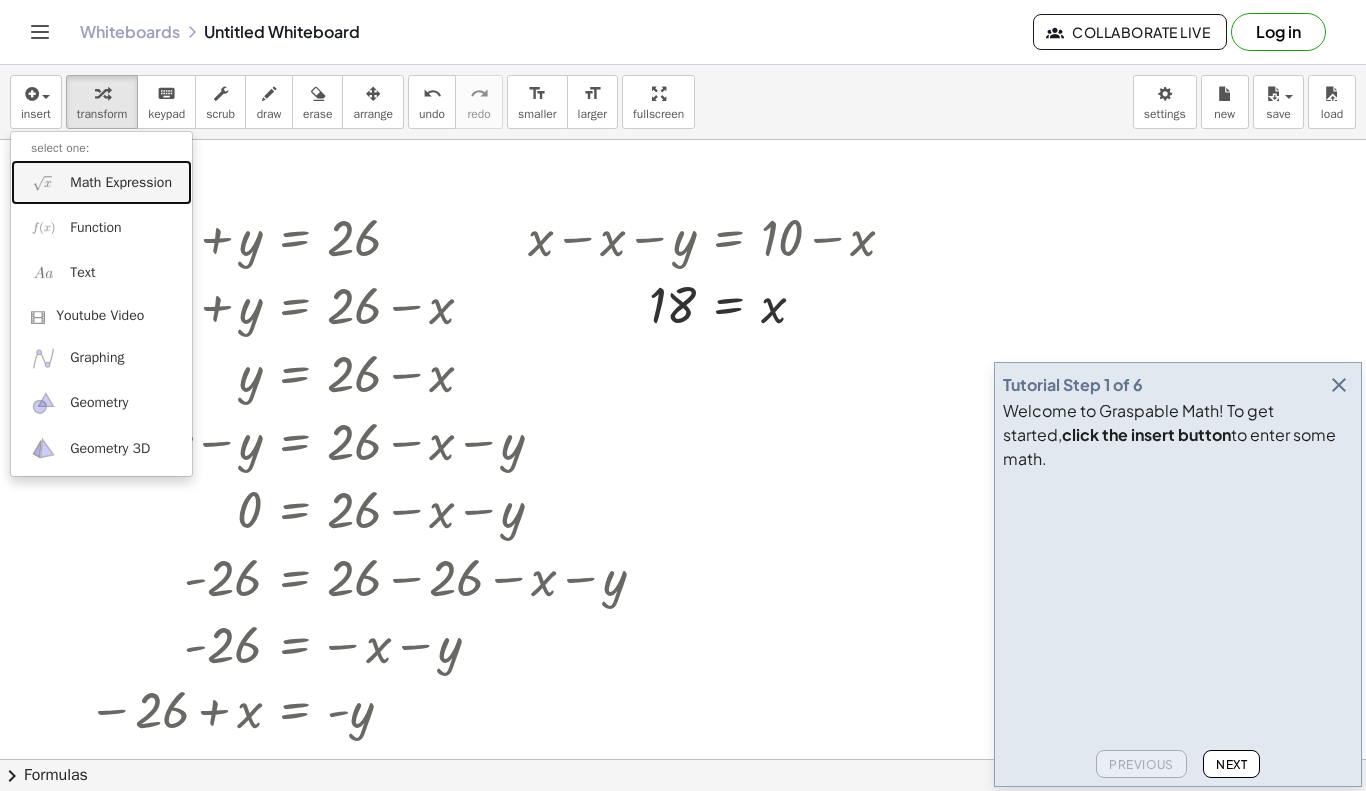 click on "Math Expression" at bounding box center (121, 183) 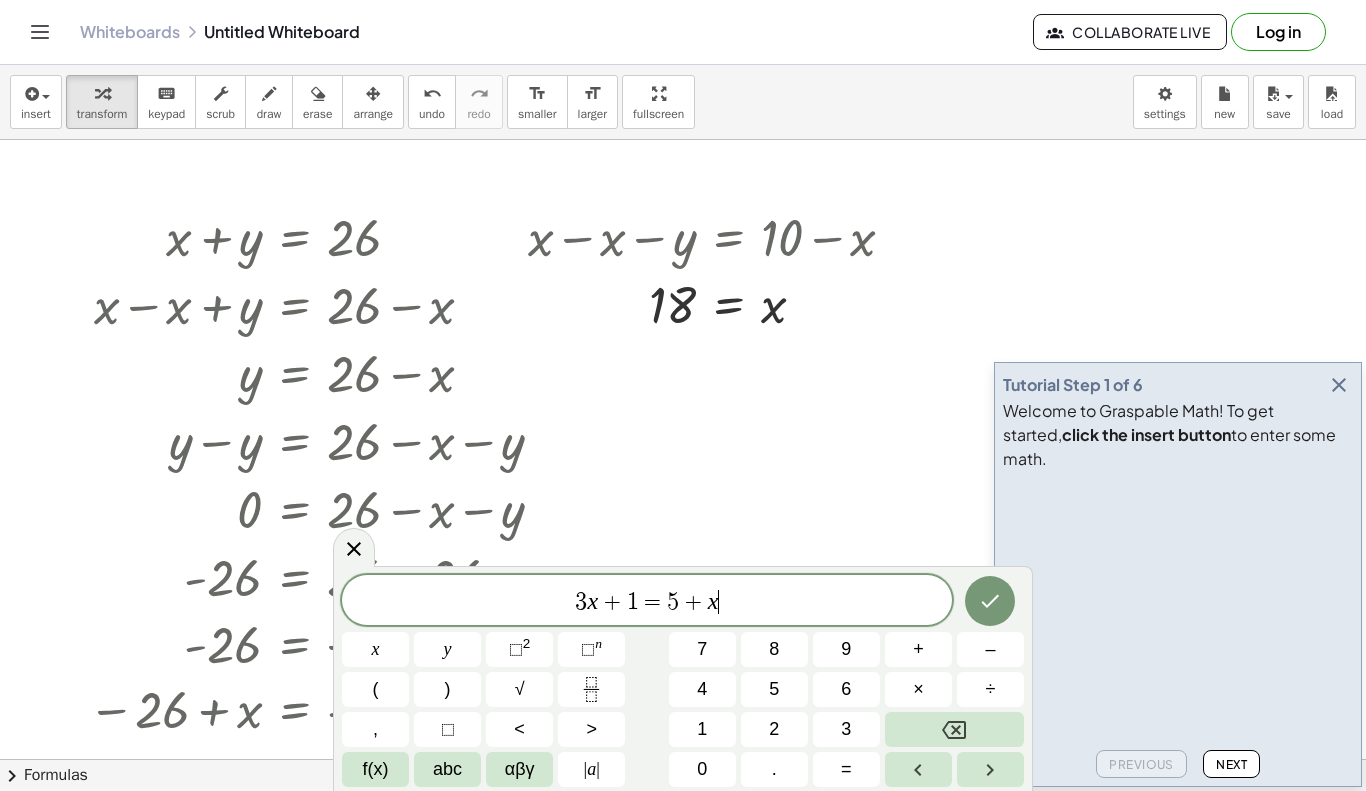 scroll, scrollTop: 18, scrollLeft: 0, axis: vertical 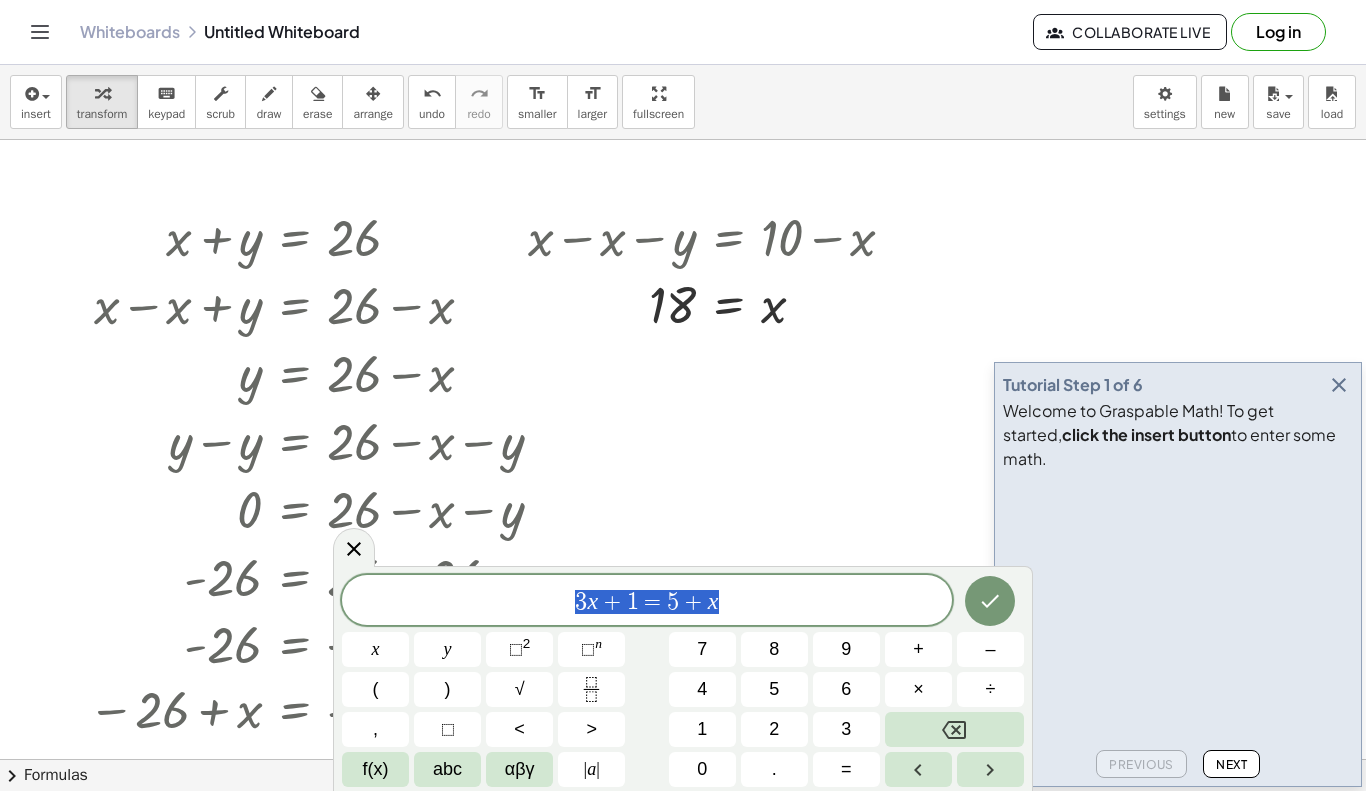 drag, startPoint x: 852, startPoint y: 598, endPoint x: 537, endPoint y: 609, distance: 315.19202 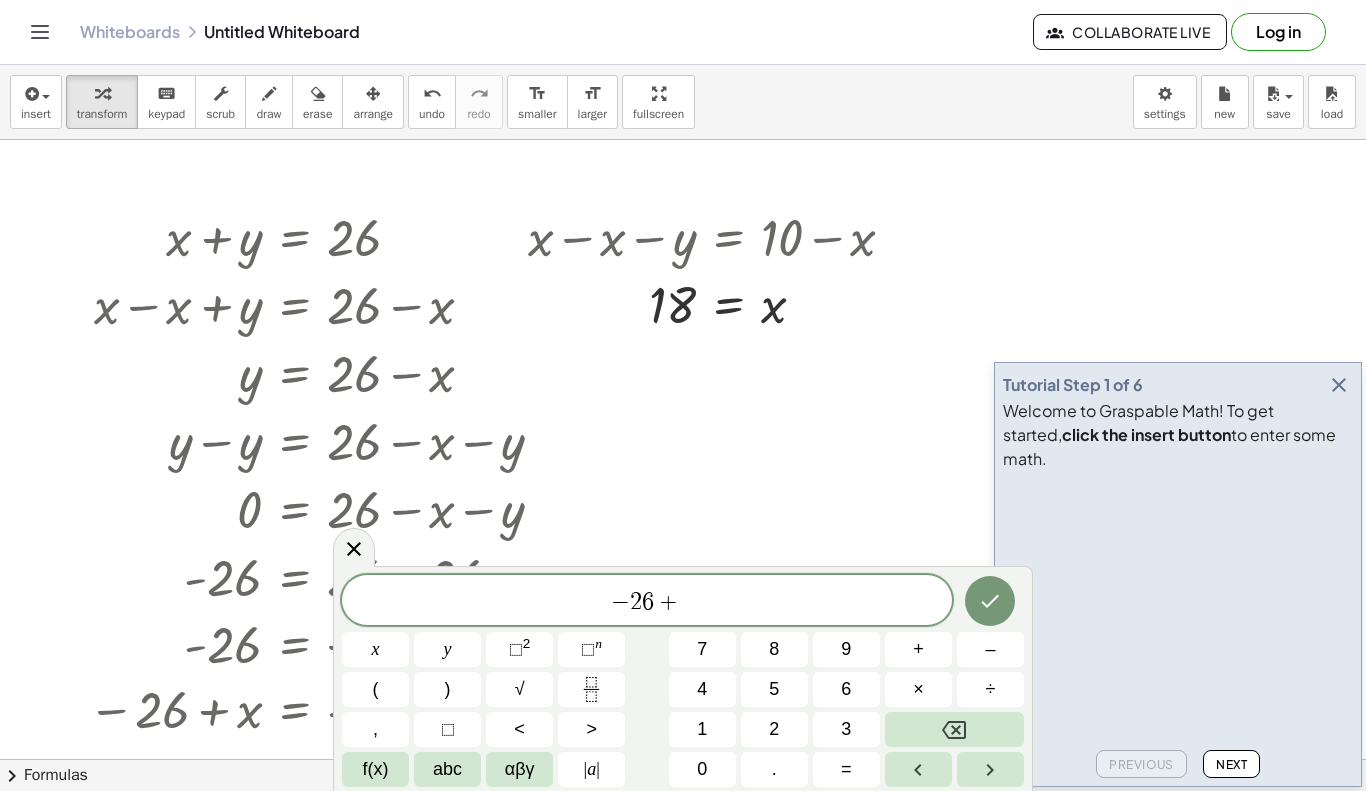 scroll, scrollTop: 23, scrollLeft: 0, axis: vertical 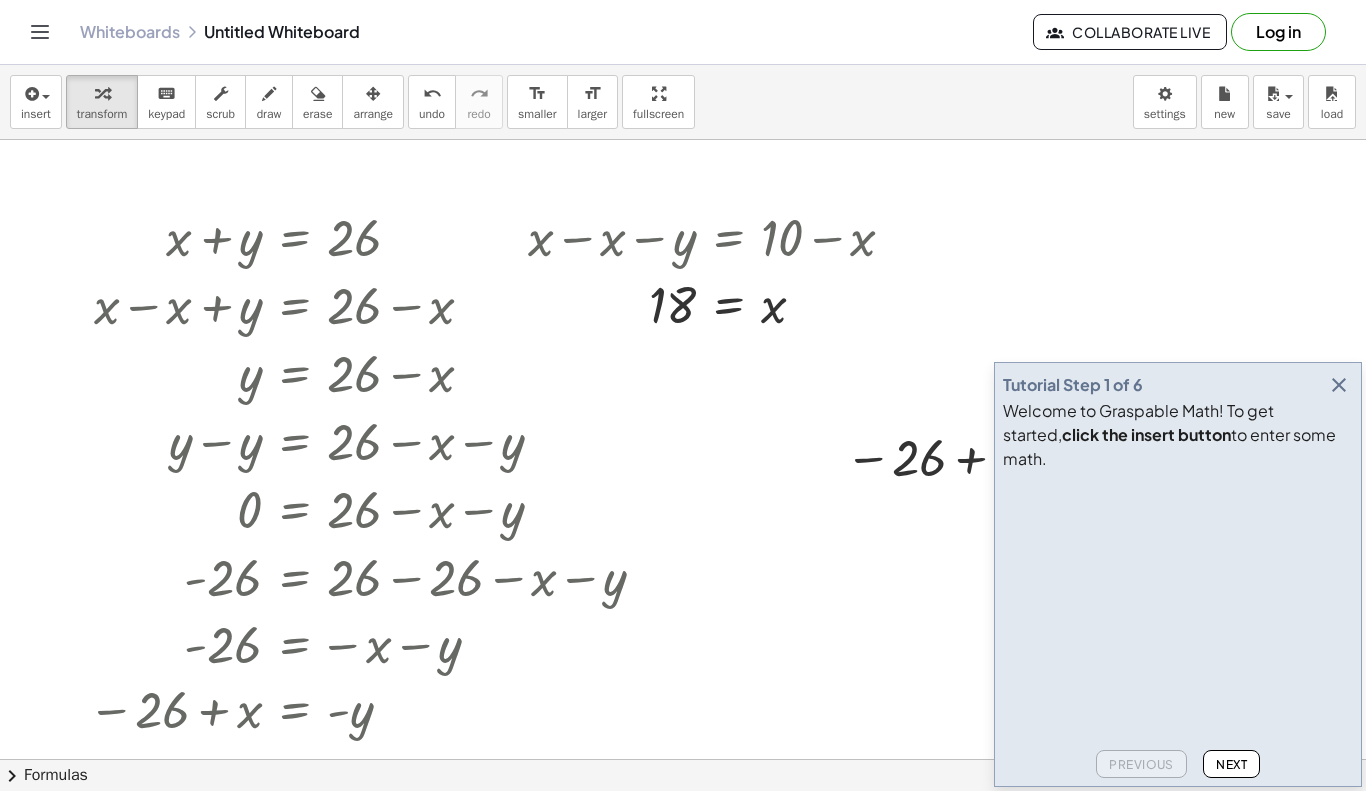 click at bounding box center [1339, 385] 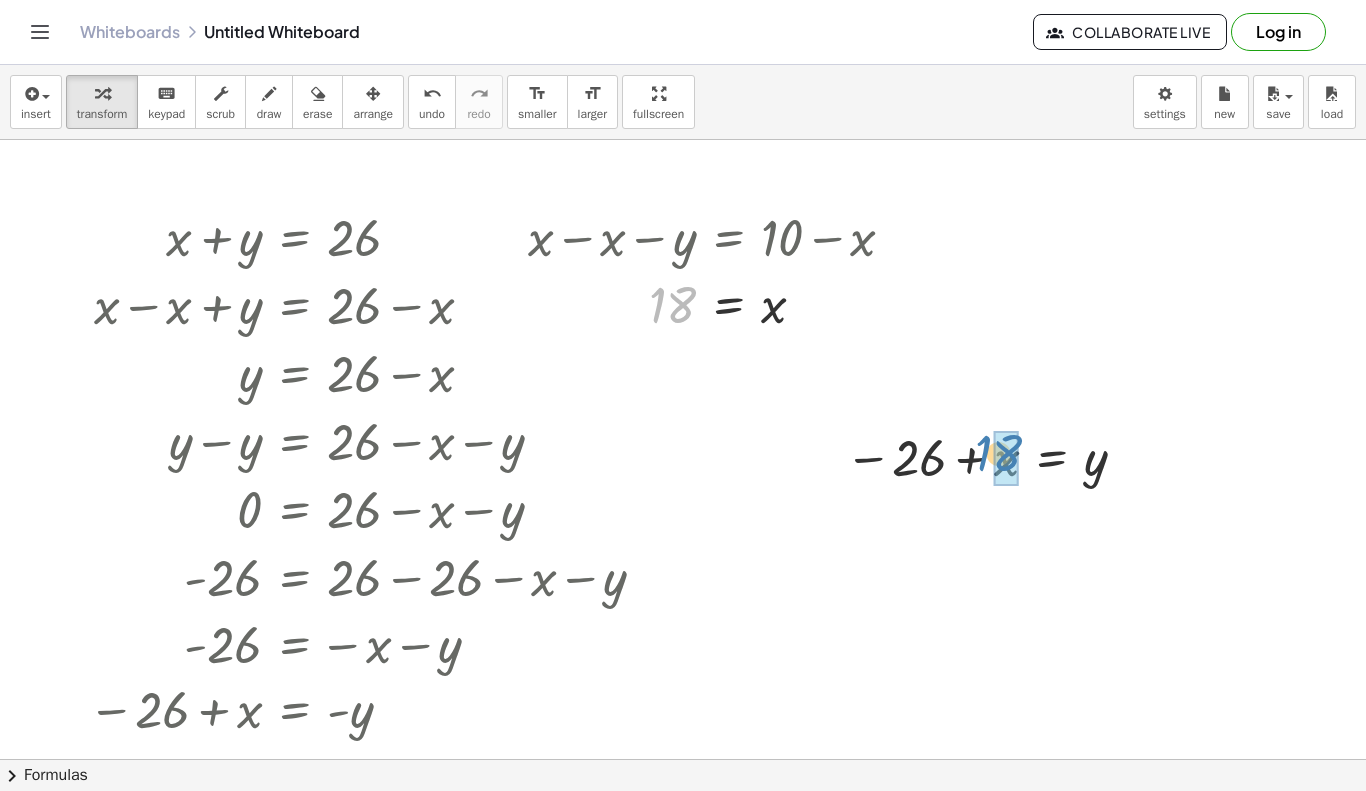 drag, startPoint x: 683, startPoint y: 311, endPoint x: 1009, endPoint y: 461, distance: 358.85373 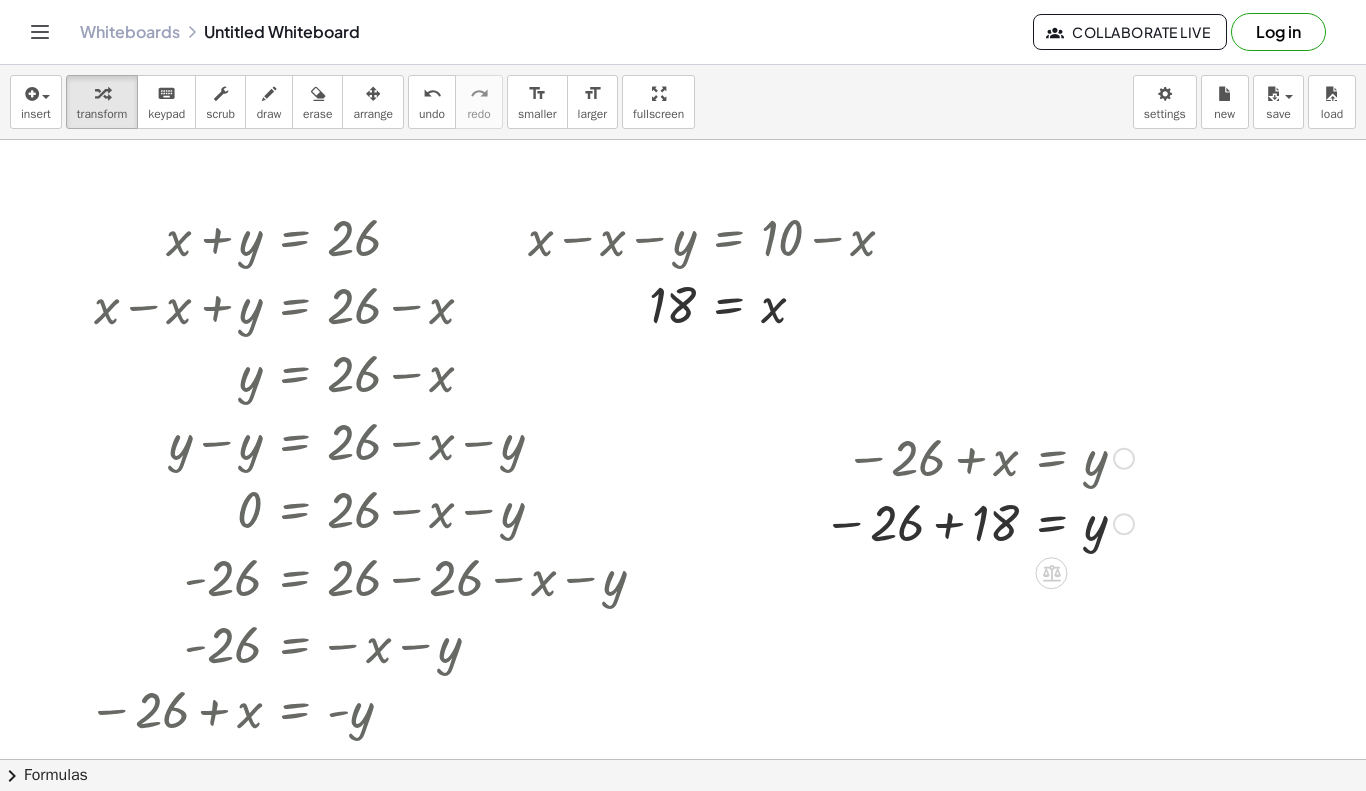 click at bounding box center [978, 523] 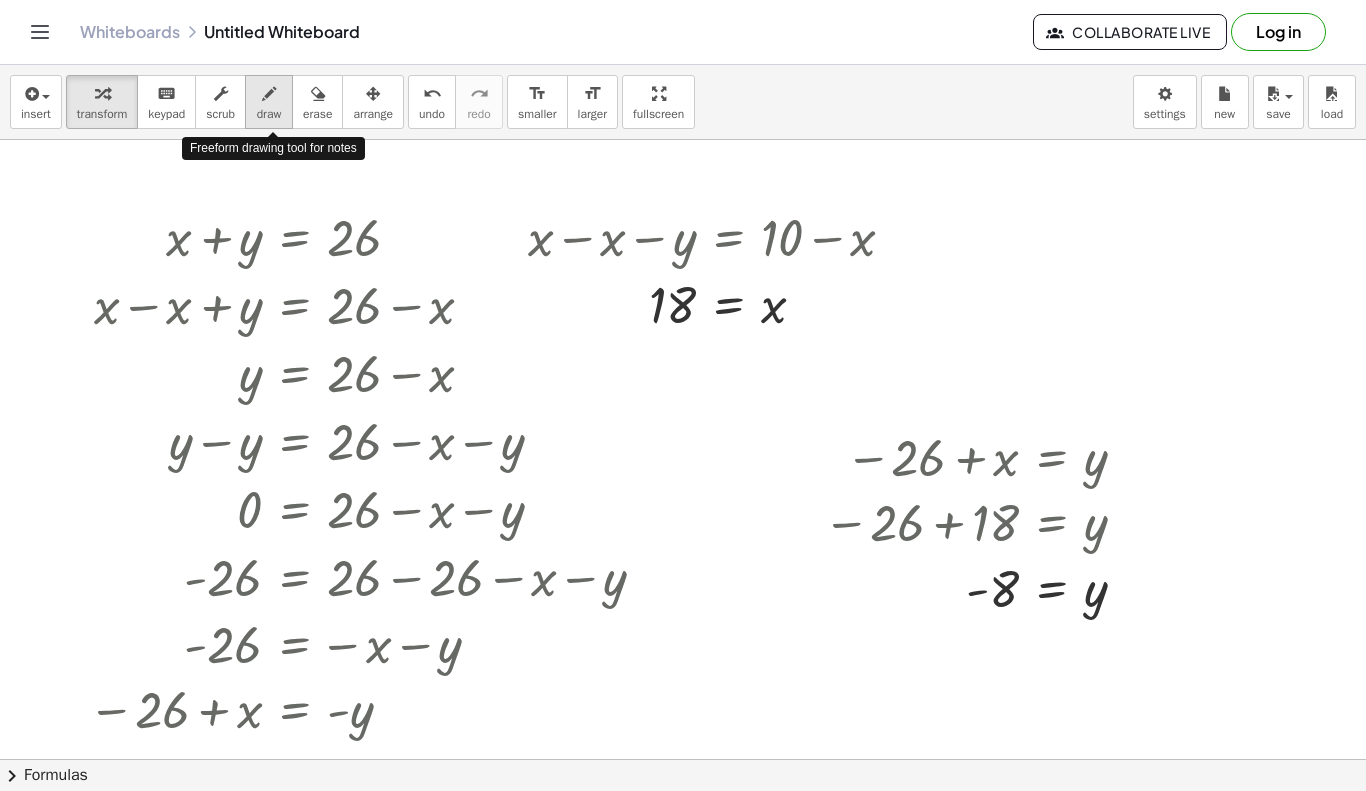 click at bounding box center [269, 94] 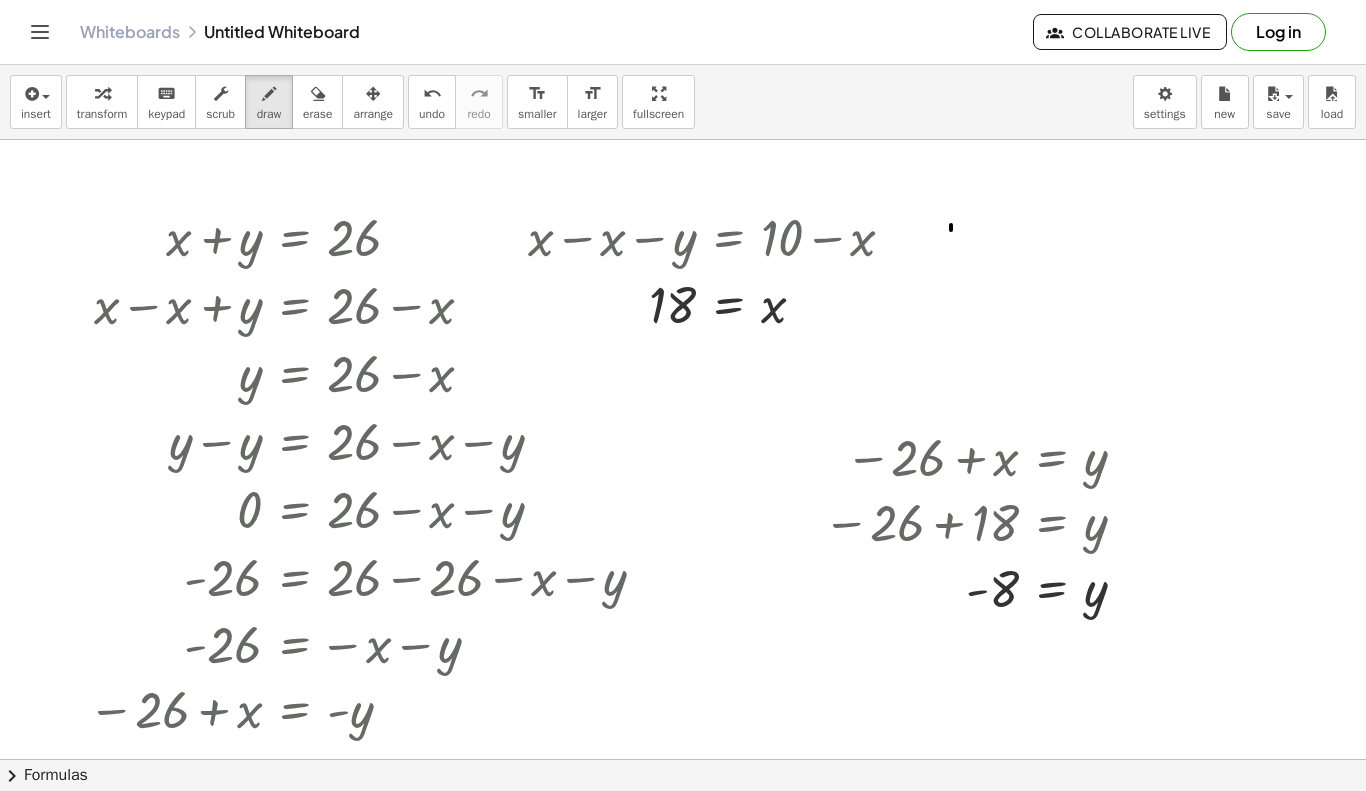 drag, startPoint x: 951, startPoint y: 225, endPoint x: 951, endPoint y: 252, distance: 27 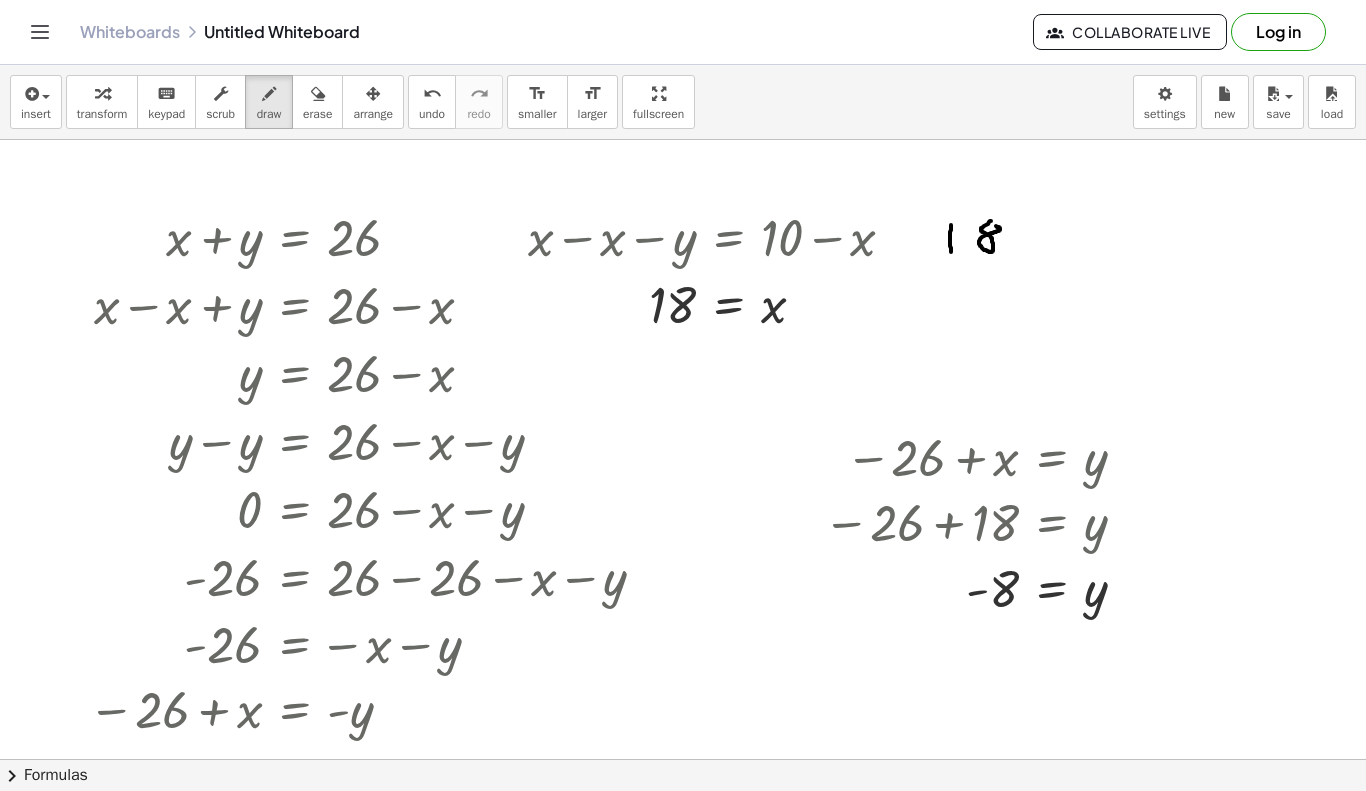 click at bounding box center (683, 754) 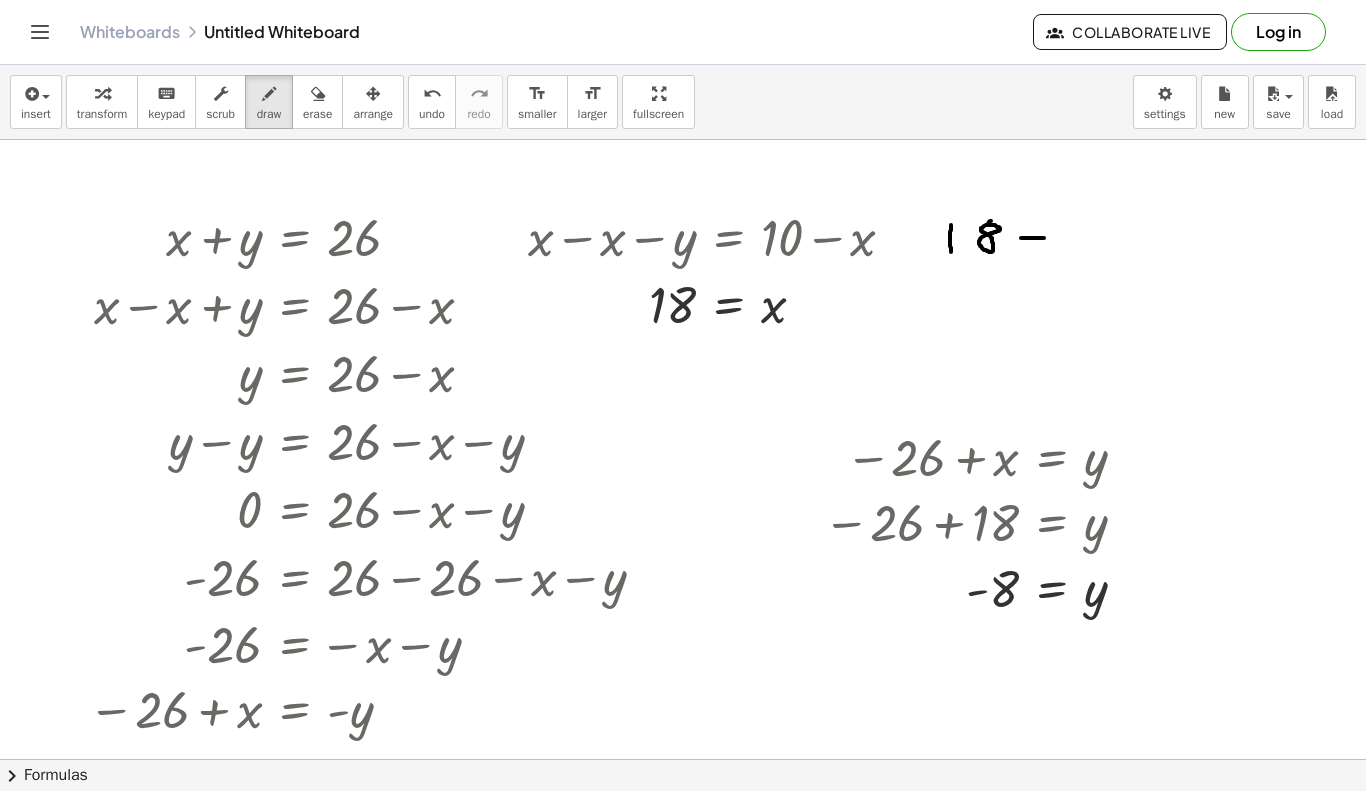 drag, startPoint x: 1021, startPoint y: 238, endPoint x: 1045, endPoint y: 238, distance: 24 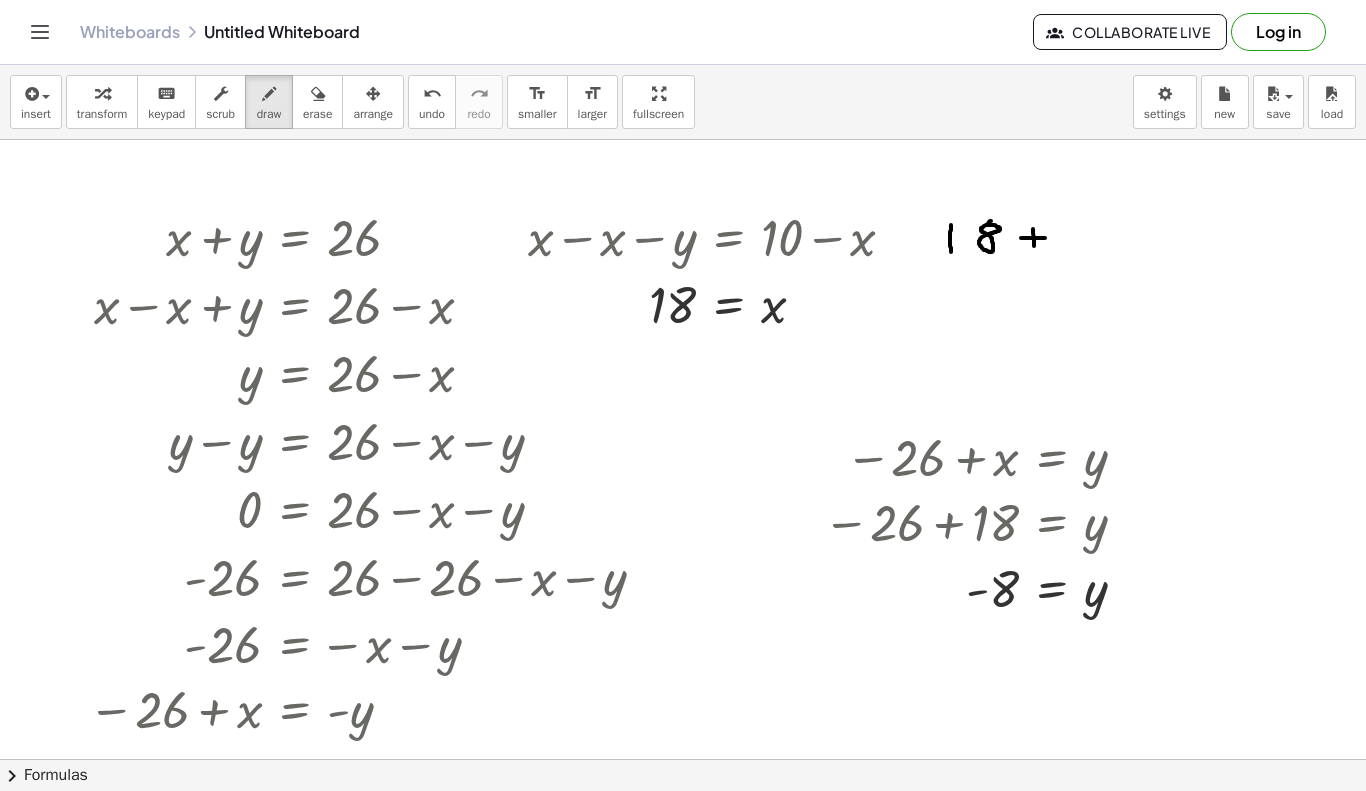drag, startPoint x: 1033, startPoint y: 229, endPoint x: 1034, endPoint y: 248, distance: 19.026299 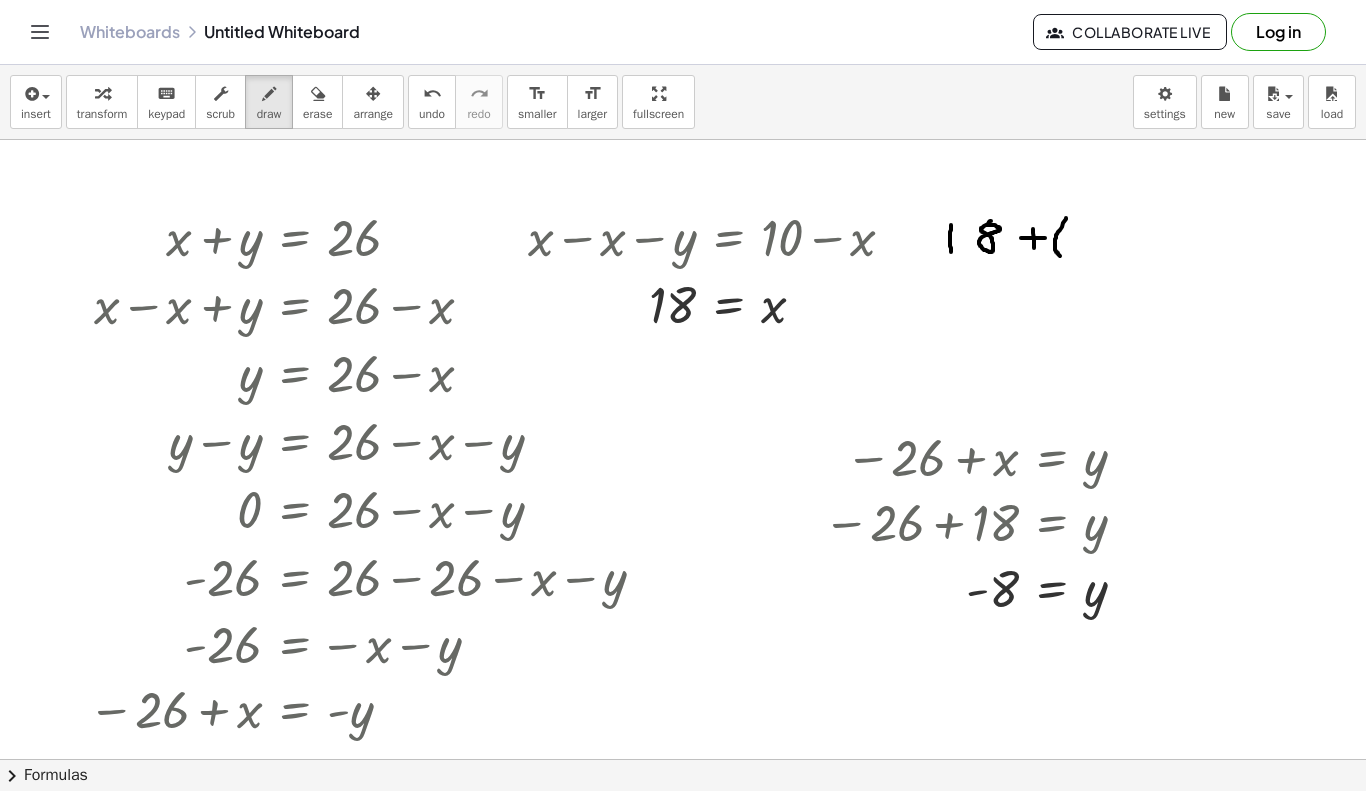 drag, startPoint x: 1066, startPoint y: 218, endPoint x: 1066, endPoint y: 258, distance: 40 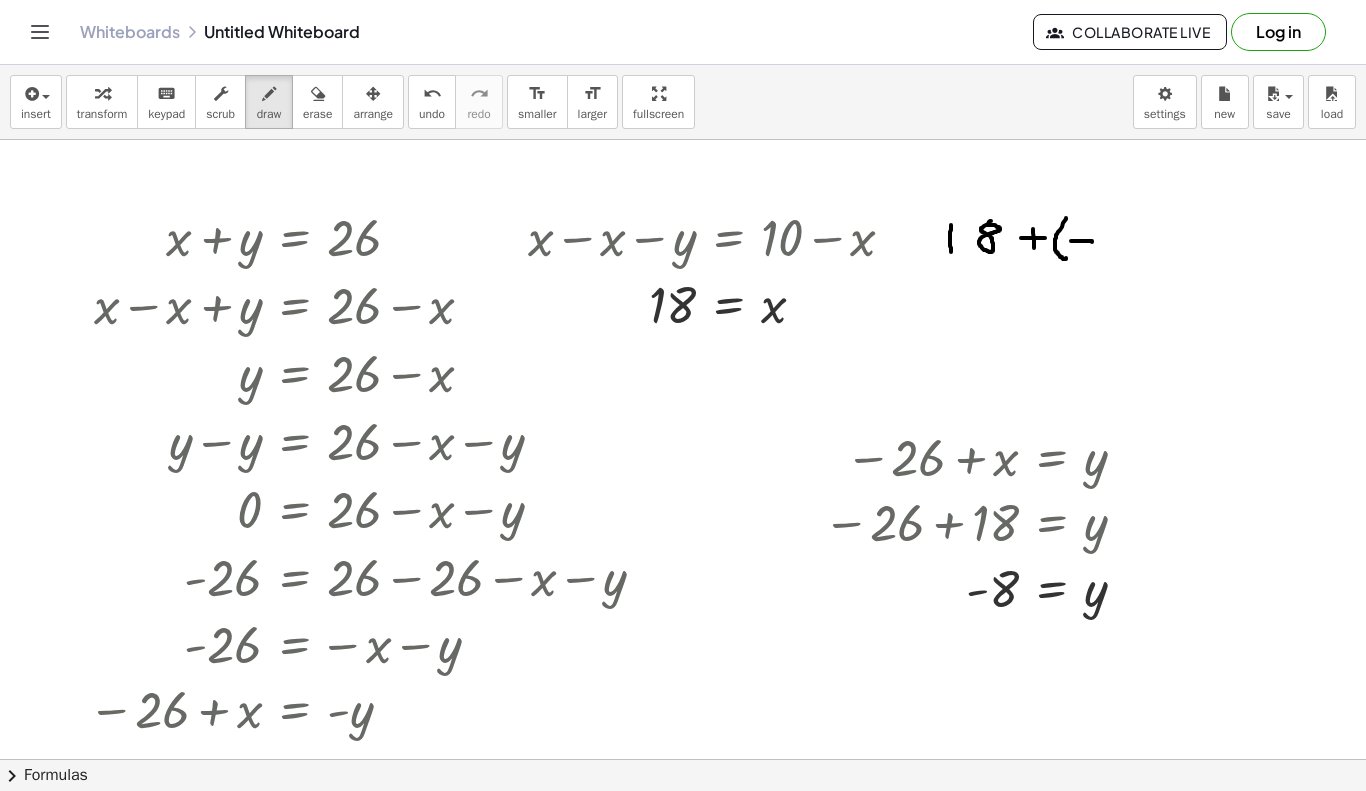drag, startPoint x: 1071, startPoint y: 241, endPoint x: 1091, endPoint y: 242, distance: 20.024984 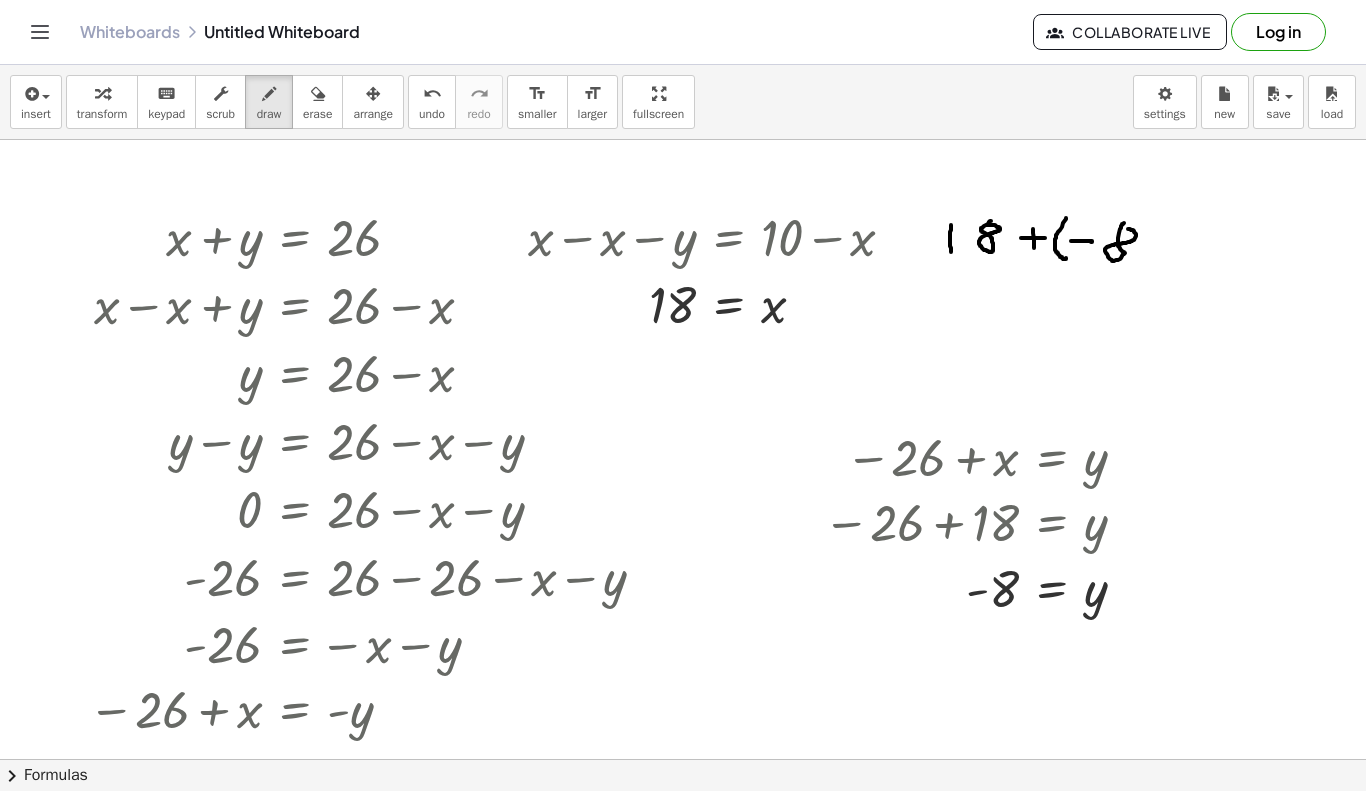 click at bounding box center (683, 754) 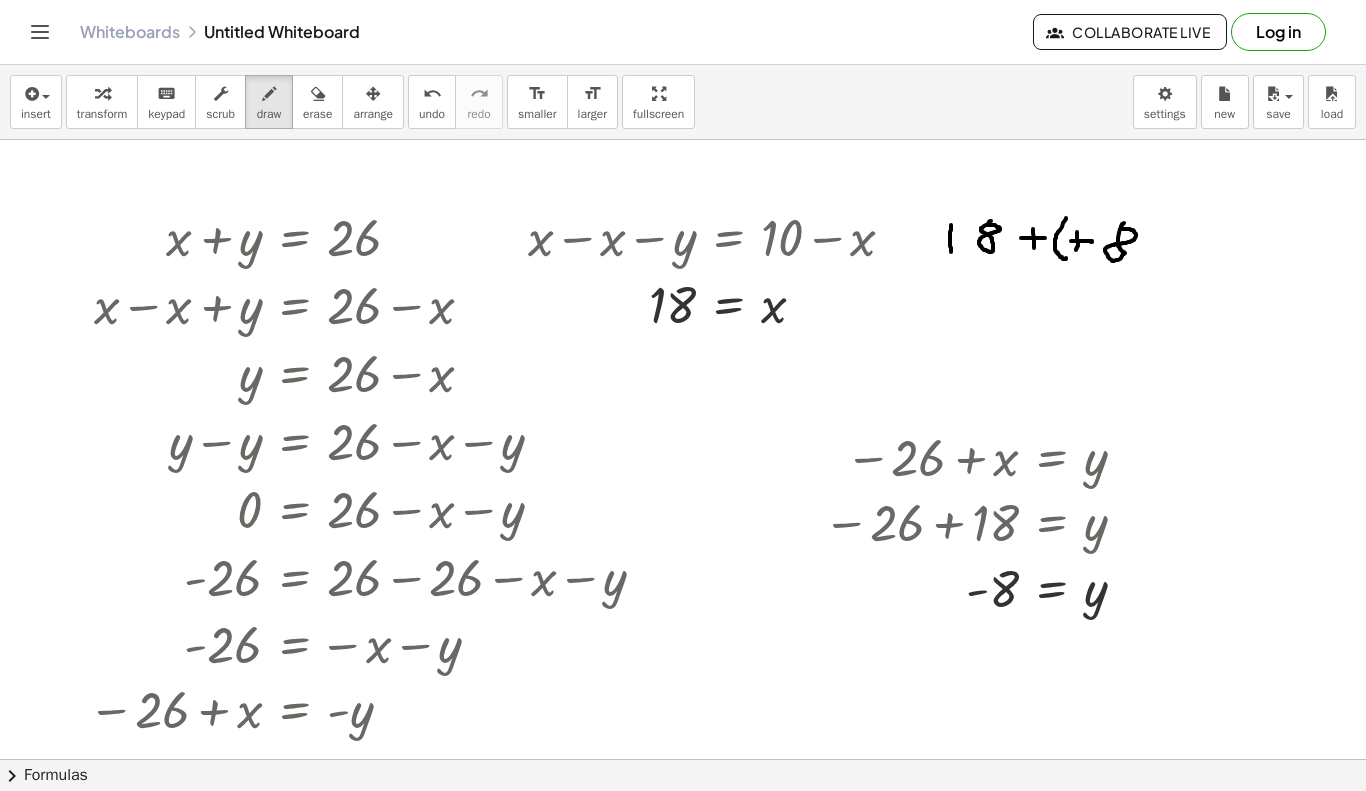drag, startPoint x: 1077, startPoint y: 232, endPoint x: 1076, endPoint y: 251, distance: 19.026299 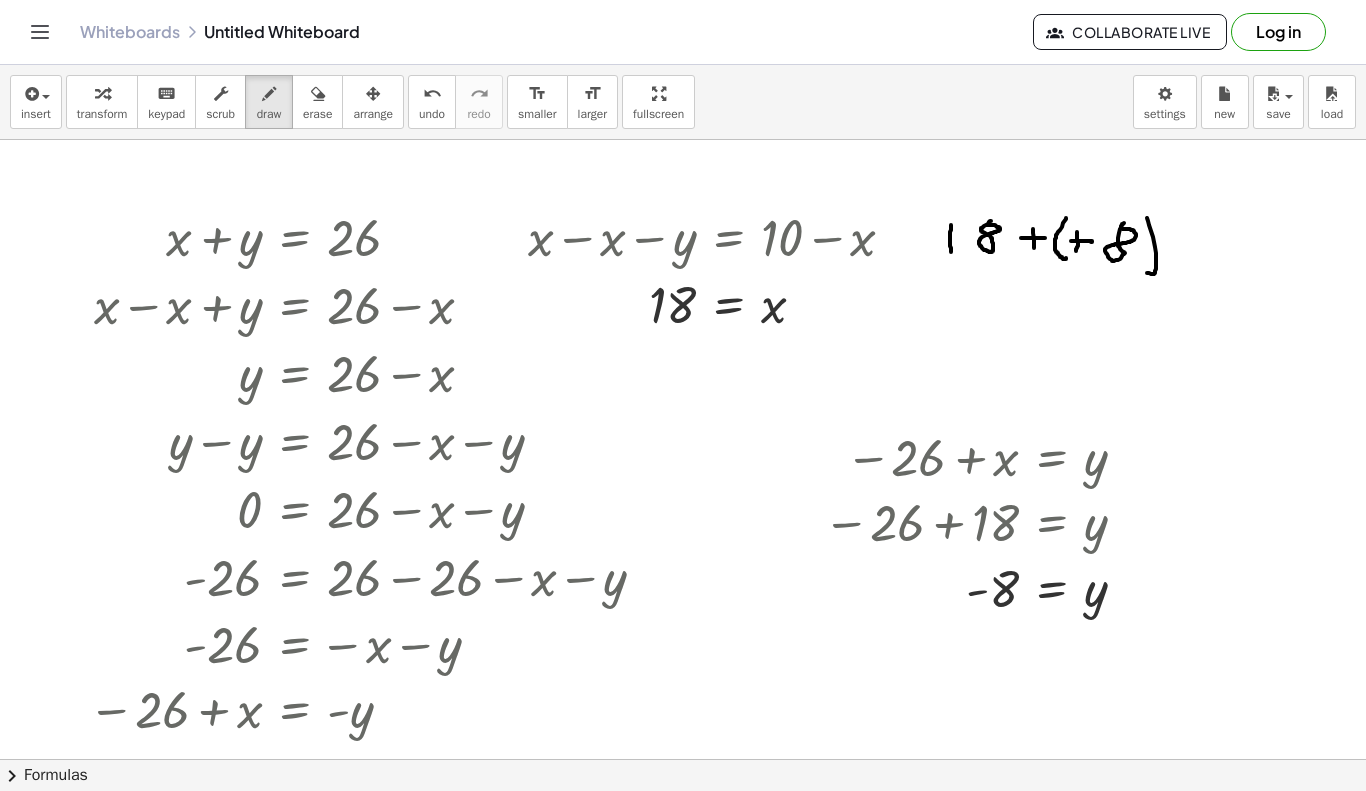 drag, startPoint x: 1147, startPoint y: 218, endPoint x: 1143, endPoint y: 273, distance: 55.145264 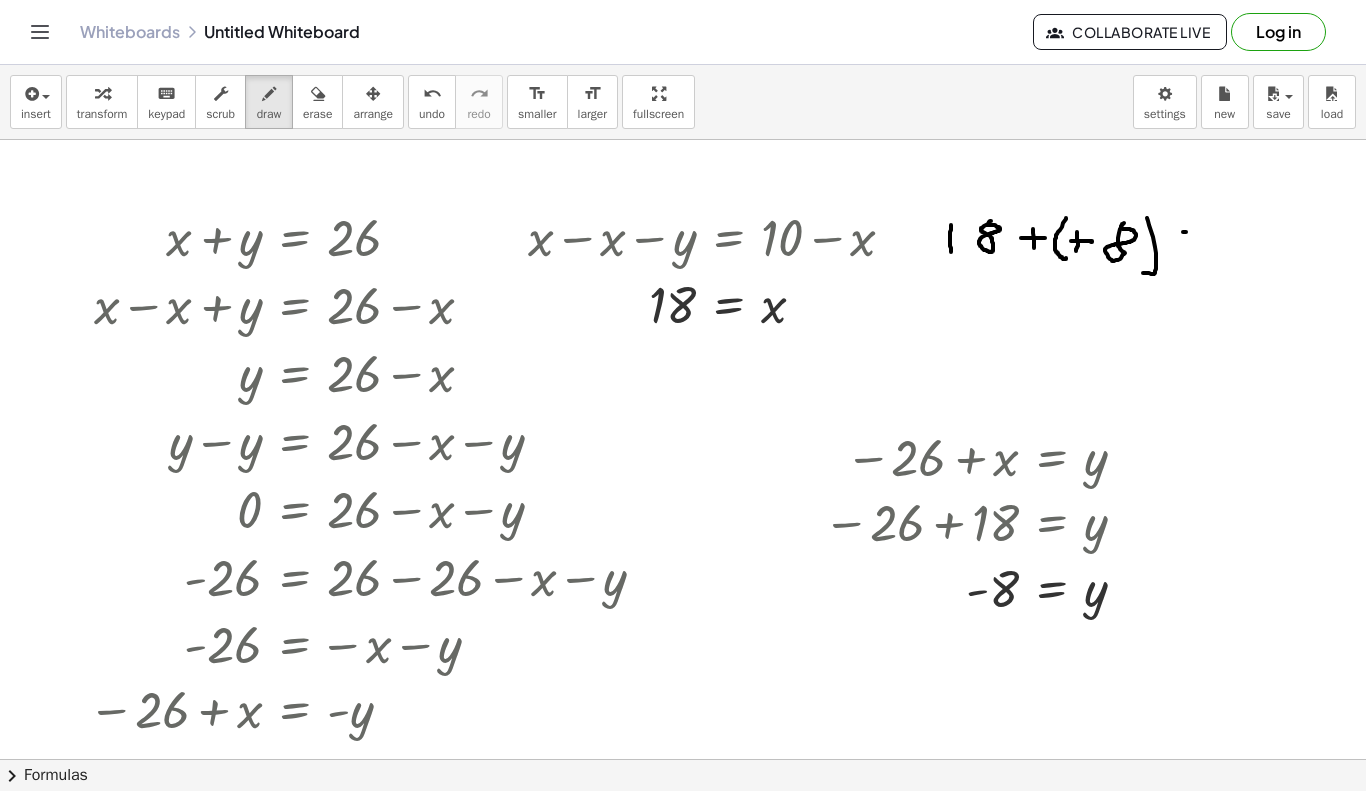 click at bounding box center (683, 754) 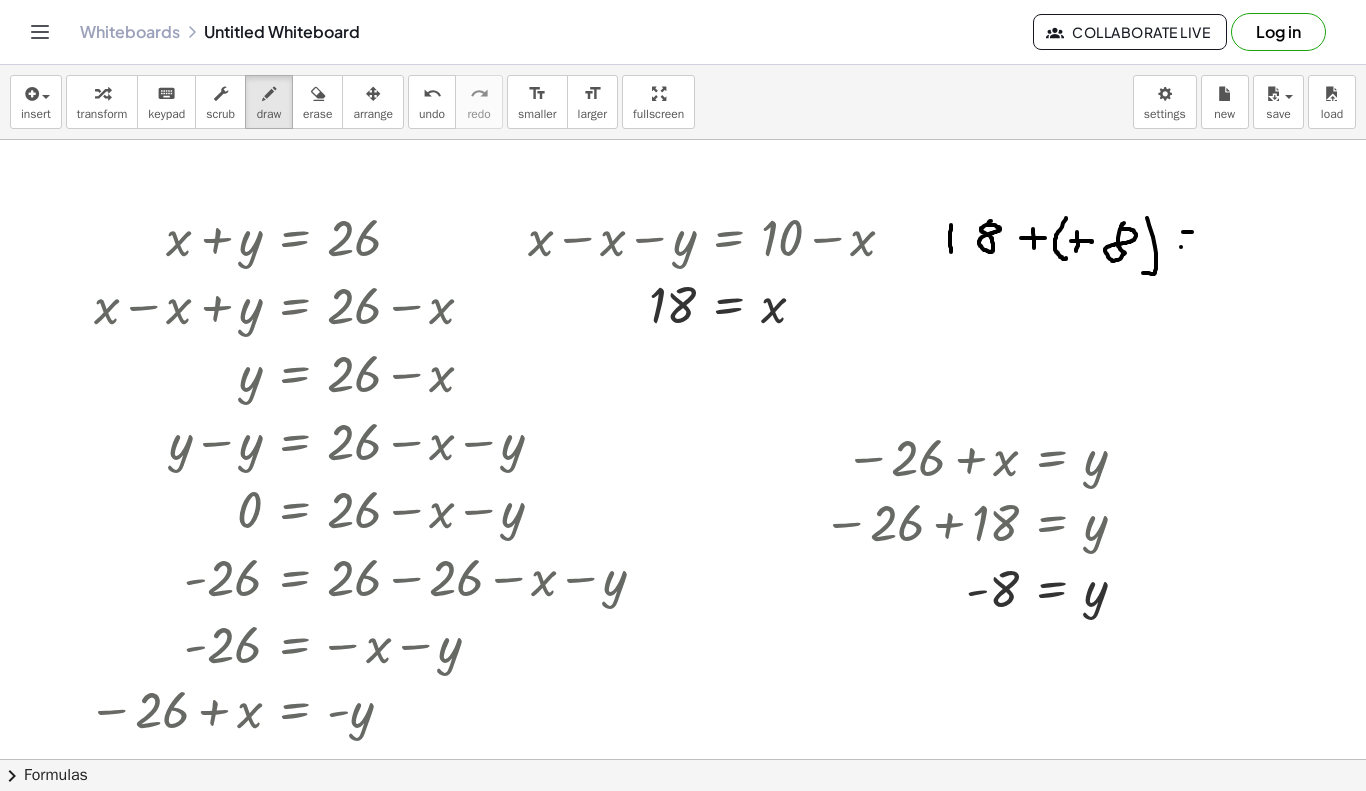 drag, startPoint x: 1181, startPoint y: 247, endPoint x: 1193, endPoint y: 246, distance: 12.0415945 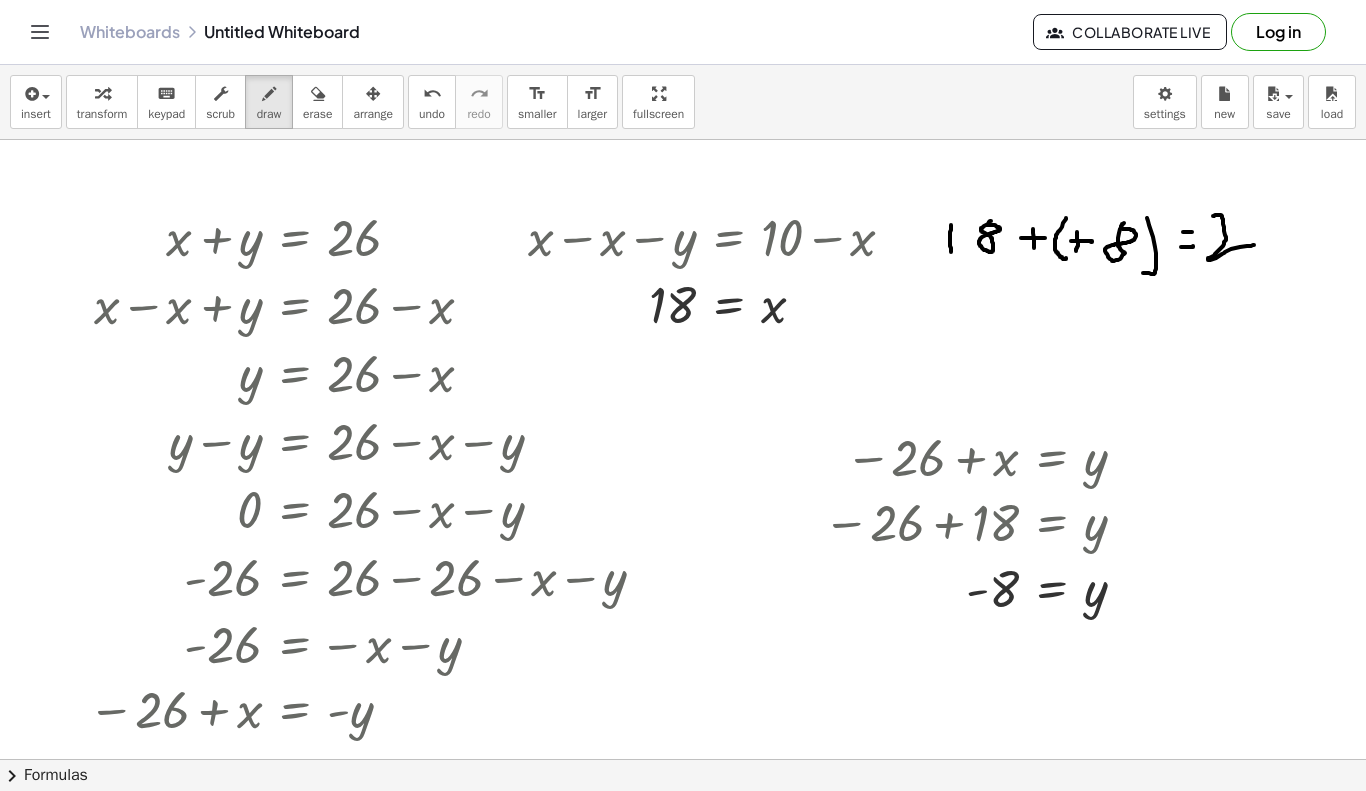 drag, startPoint x: 1213, startPoint y: 216, endPoint x: 1255, endPoint y: 246, distance: 51.613953 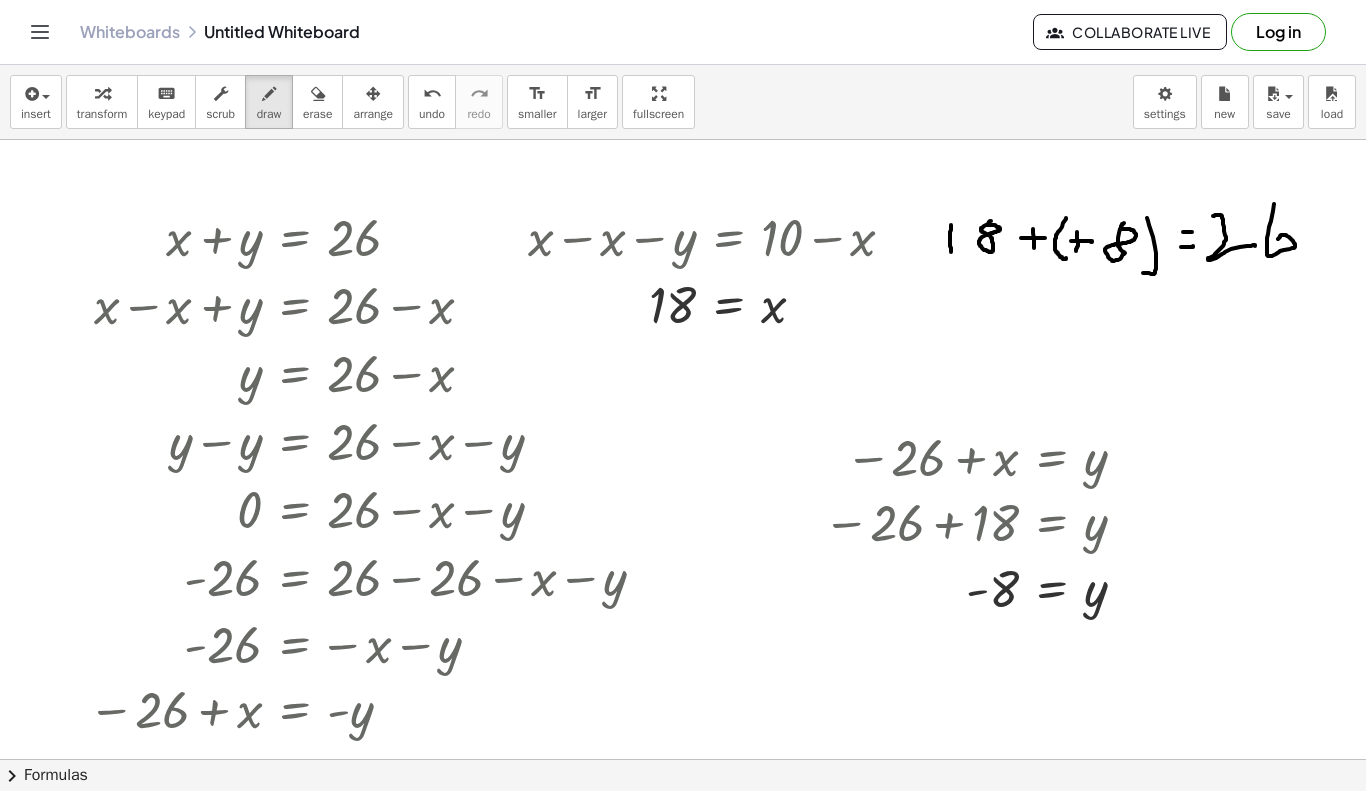drag, startPoint x: 1274, startPoint y: 204, endPoint x: 1269, endPoint y: 252, distance: 48.259712 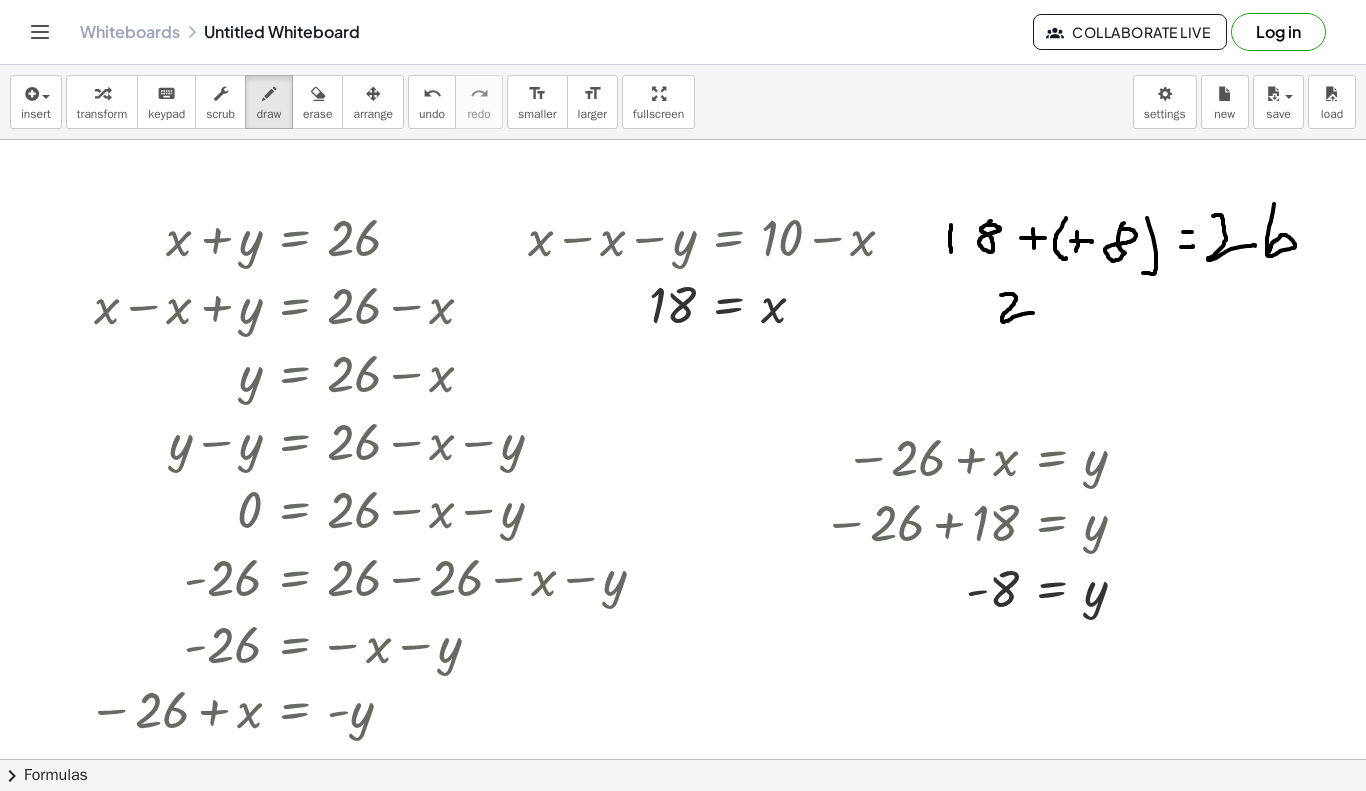 drag, startPoint x: 1001, startPoint y: 295, endPoint x: 1034, endPoint y: 313, distance: 37.589893 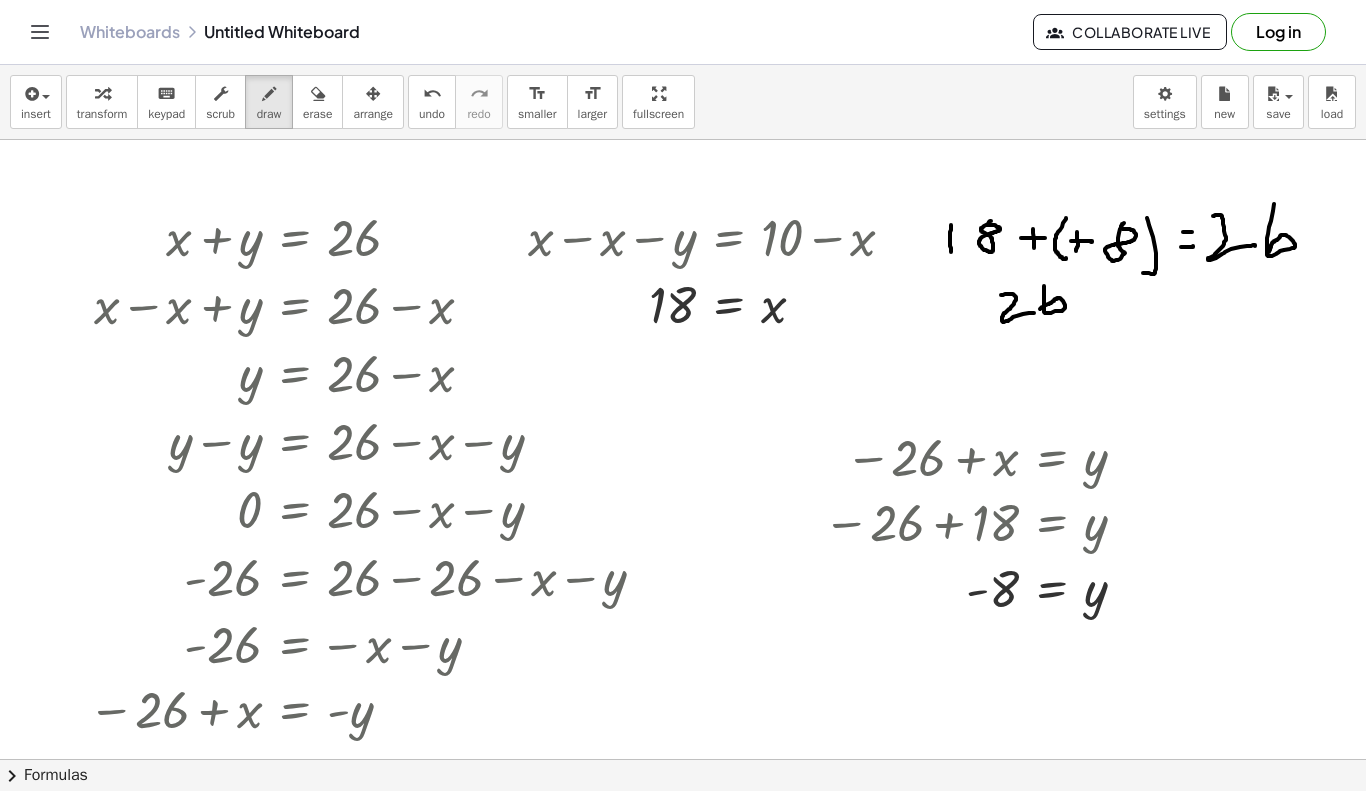 drag, startPoint x: 1044, startPoint y: 286, endPoint x: 1040, endPoint y: 309, distance: 23.345236 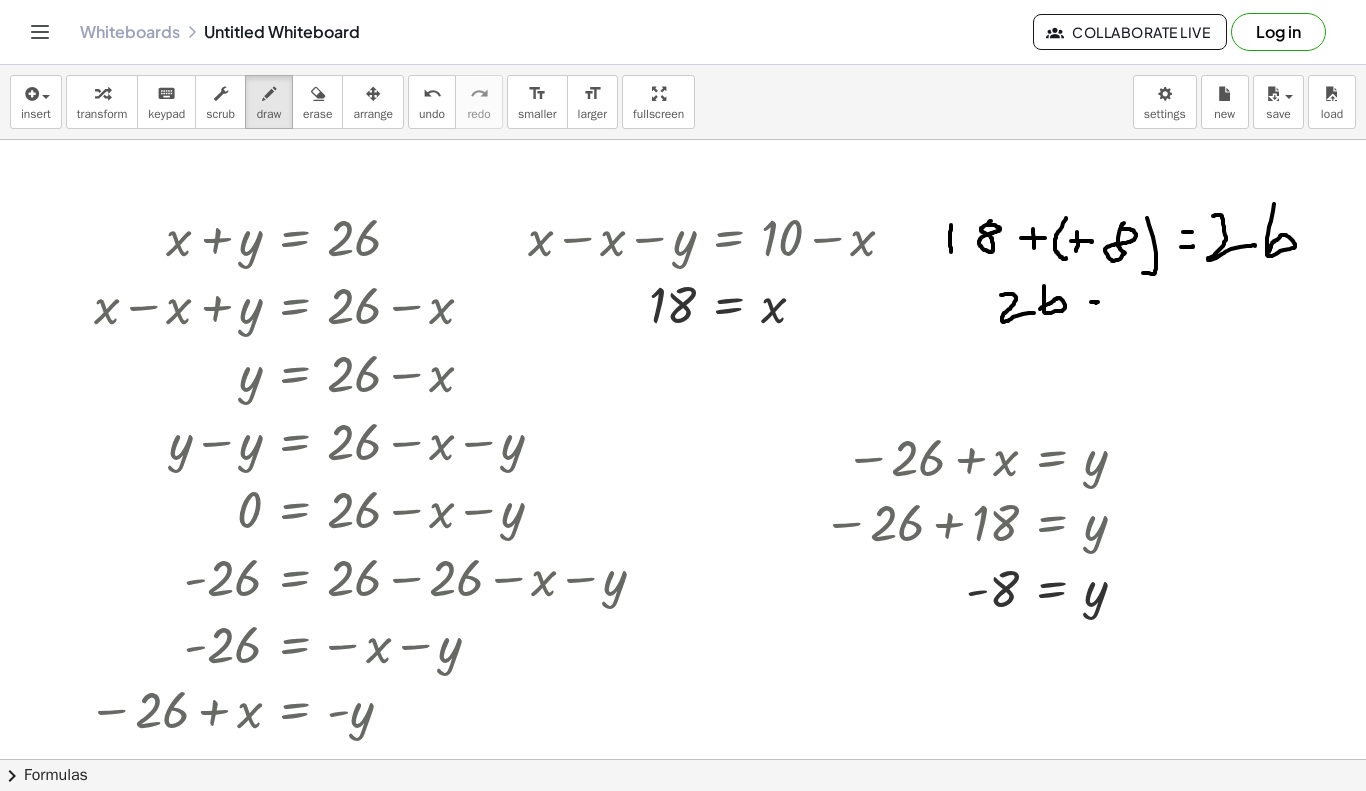 click at bounding box center (683, 754) 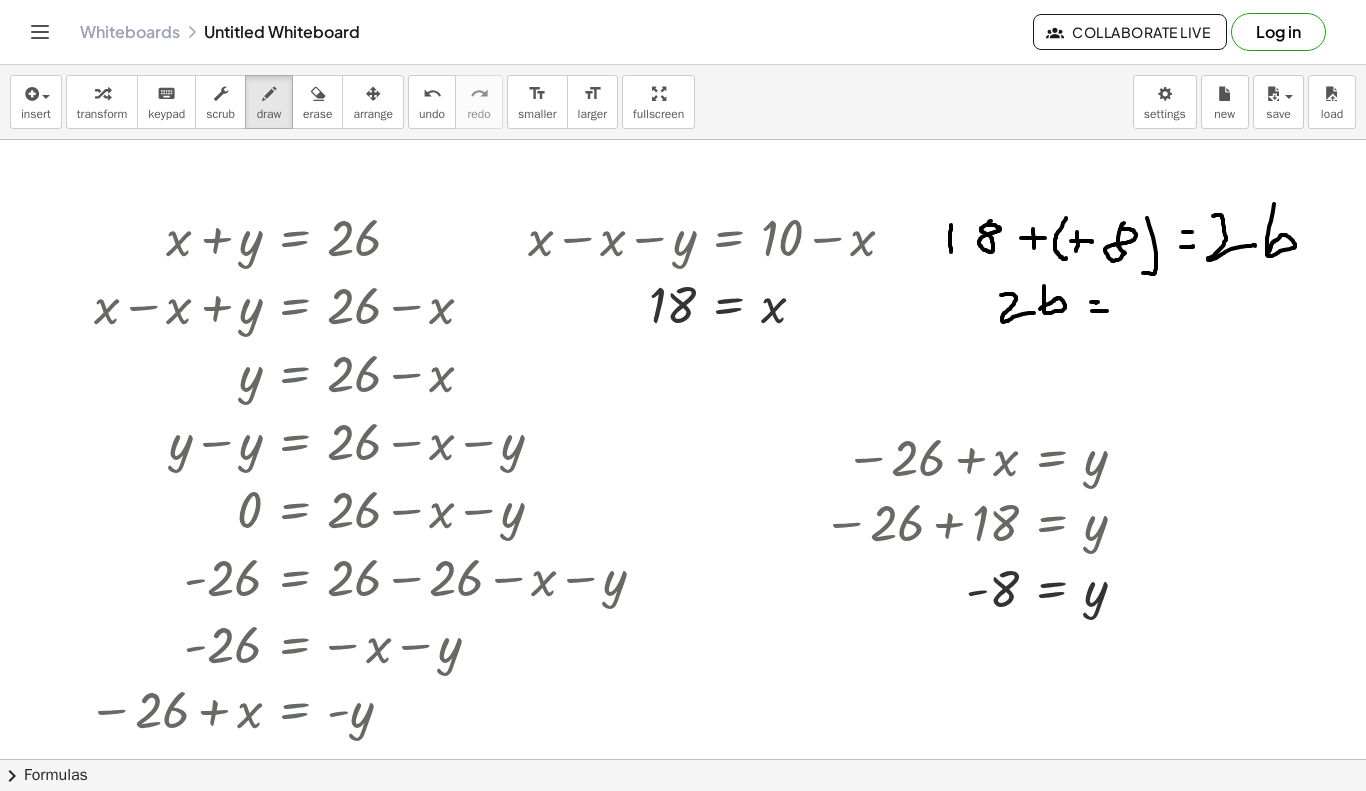 drag, startPoint x: 1092, startPoint y: 311, endPoint x: 1108, endPoint y: 311, distance: 16 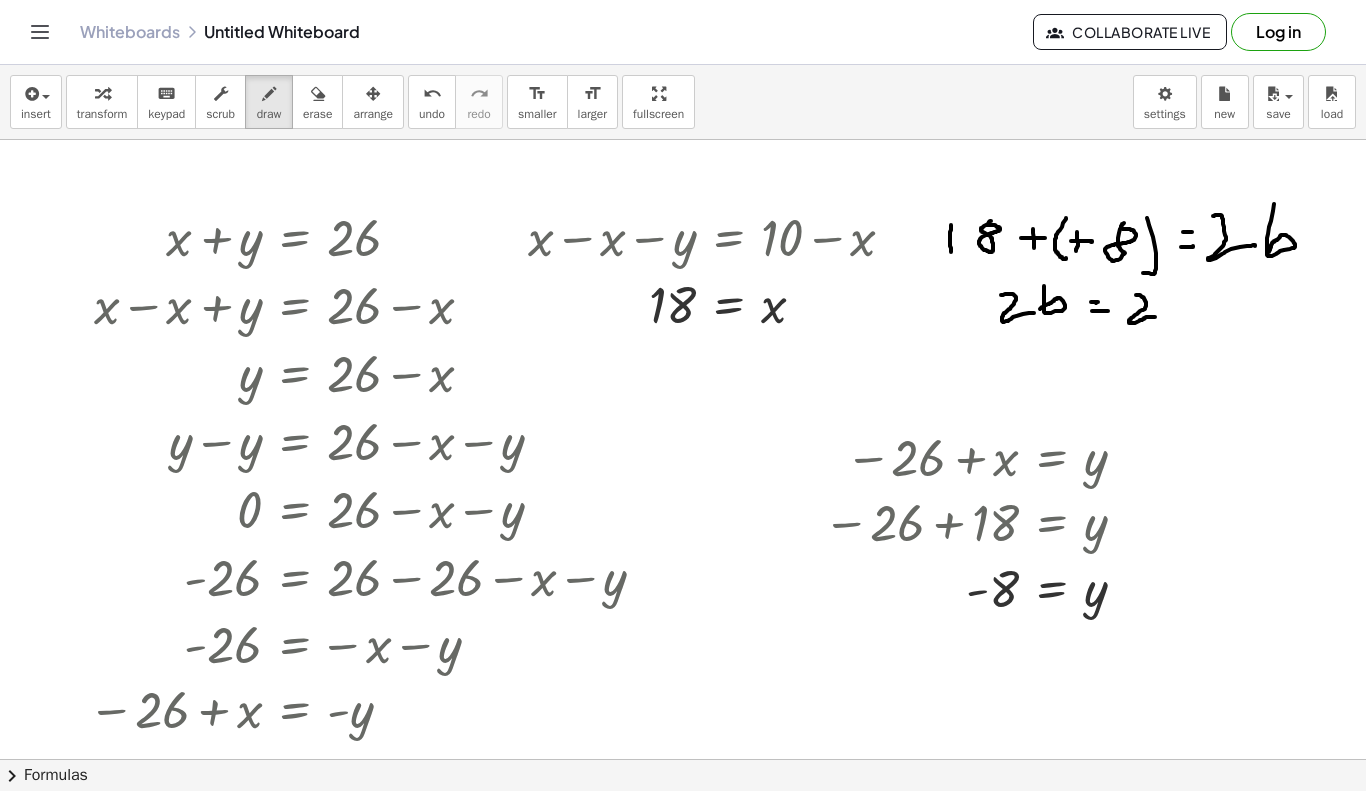 drag, startPoint x: 1136, startPoint y: 295, endPoint x: 1158, endPoint y: 318, distance: 31.827662 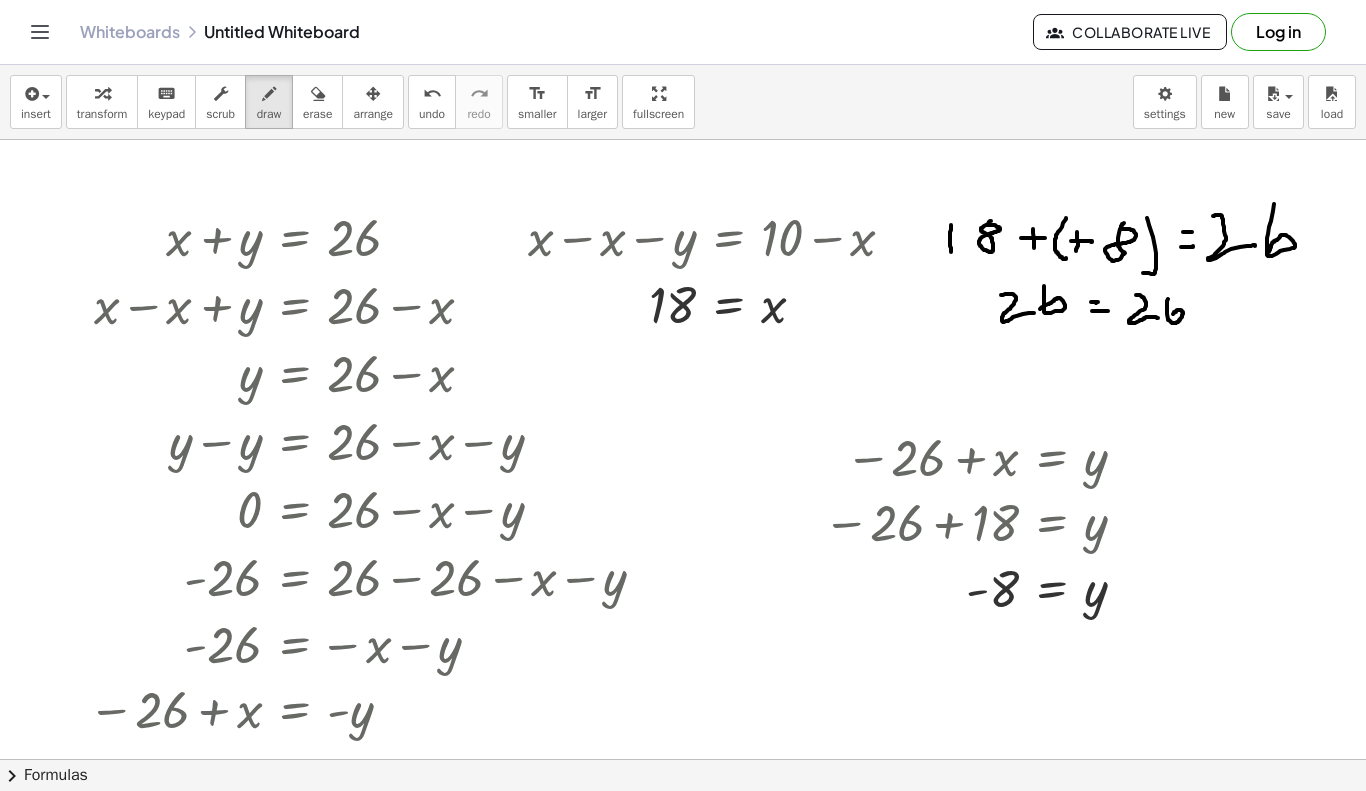 drag, startPoint x: 1168, startPoint y: 299, endPoint x: 1165, endPoint y: 316, distance: 17.262676 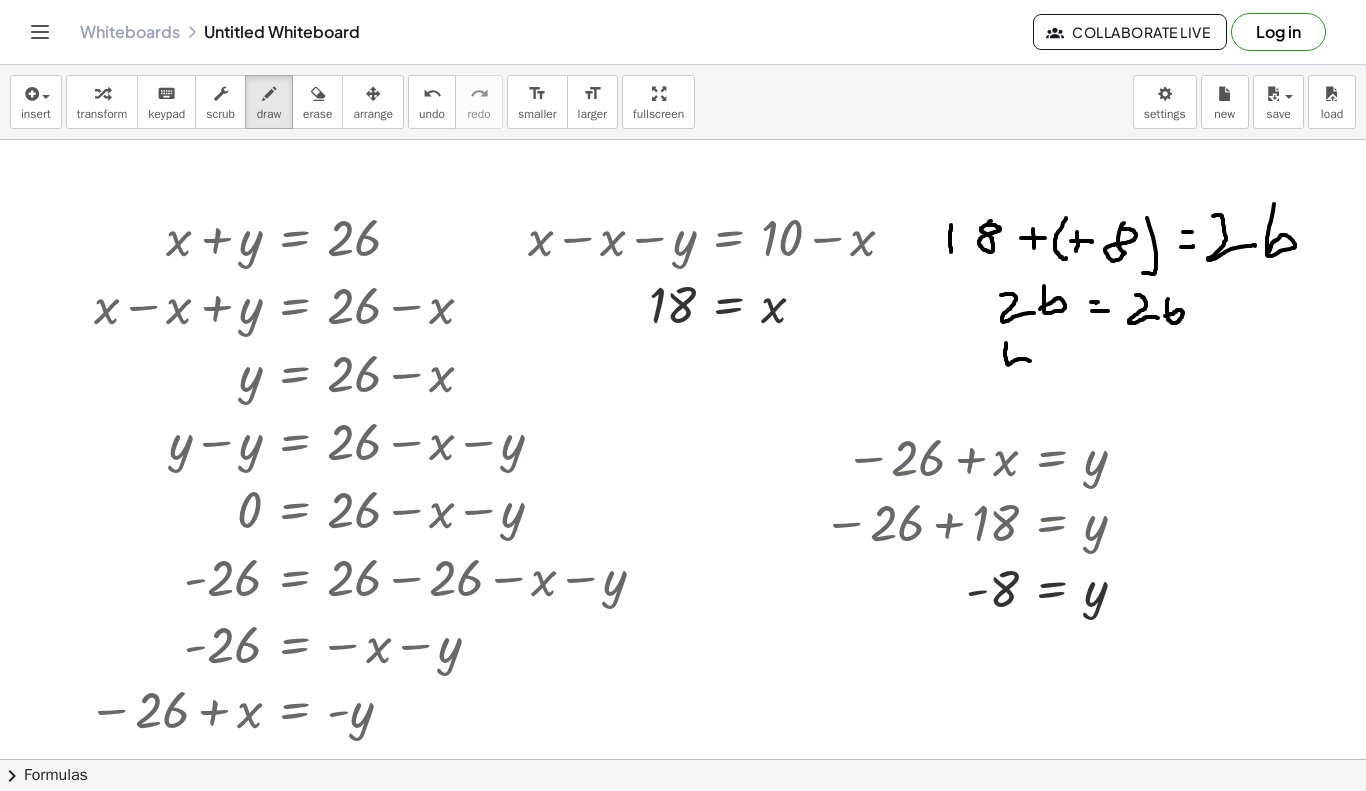 drag, startPoint x: 1006, startPoint y: 343, endPoint x: 1030, endPoint y: 361, distance: 30 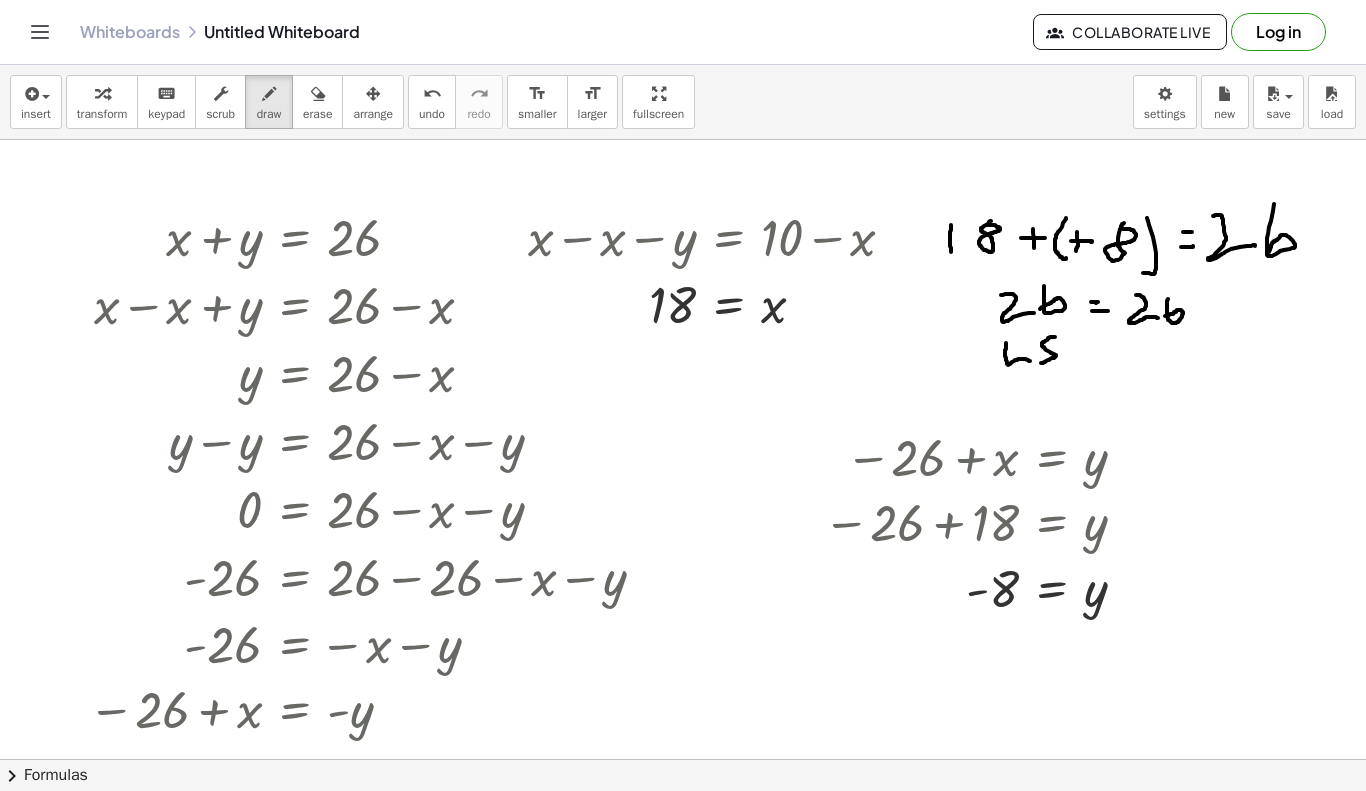drag, startPoint x: 1055, startPoint y: 337, endPoint x: 1037, endPoint y: 360, distance: 29.206163 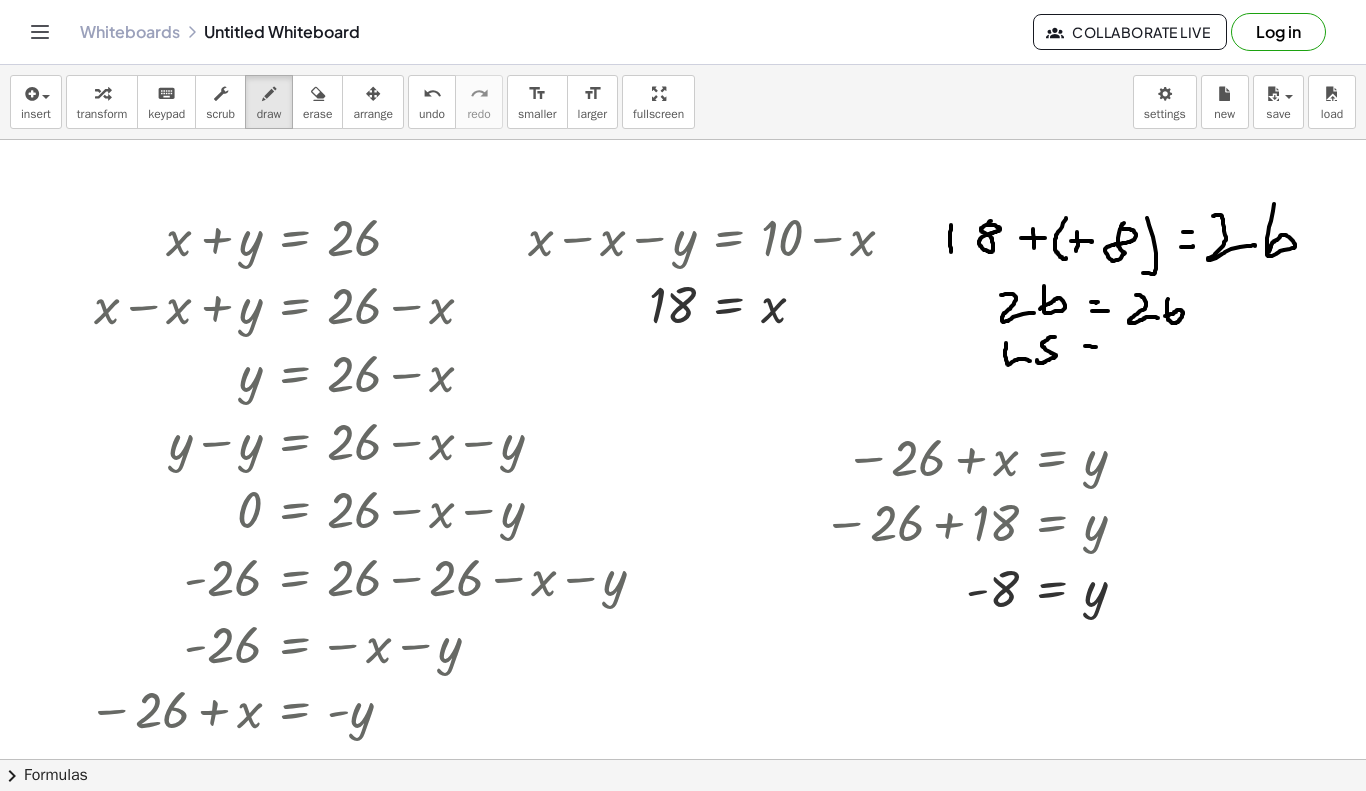 drag, startPoint x: 1085, startPoint y: 346, endPoint x: 1096, endPoint y: 347, distance: 11.045361 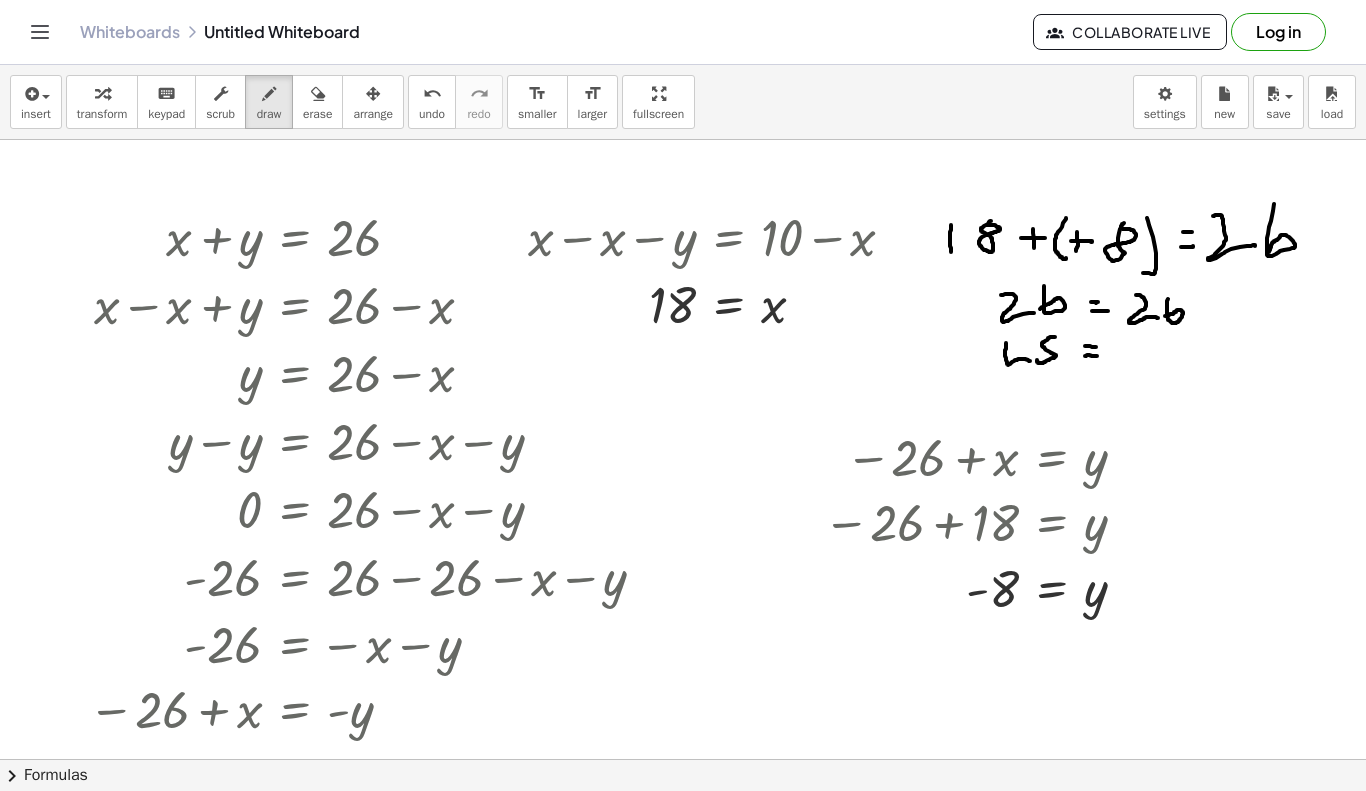 drag, startPoint x: 1085, startPoint y: 356, endPoint x: 1103, endPoint y: 356, distance: 18 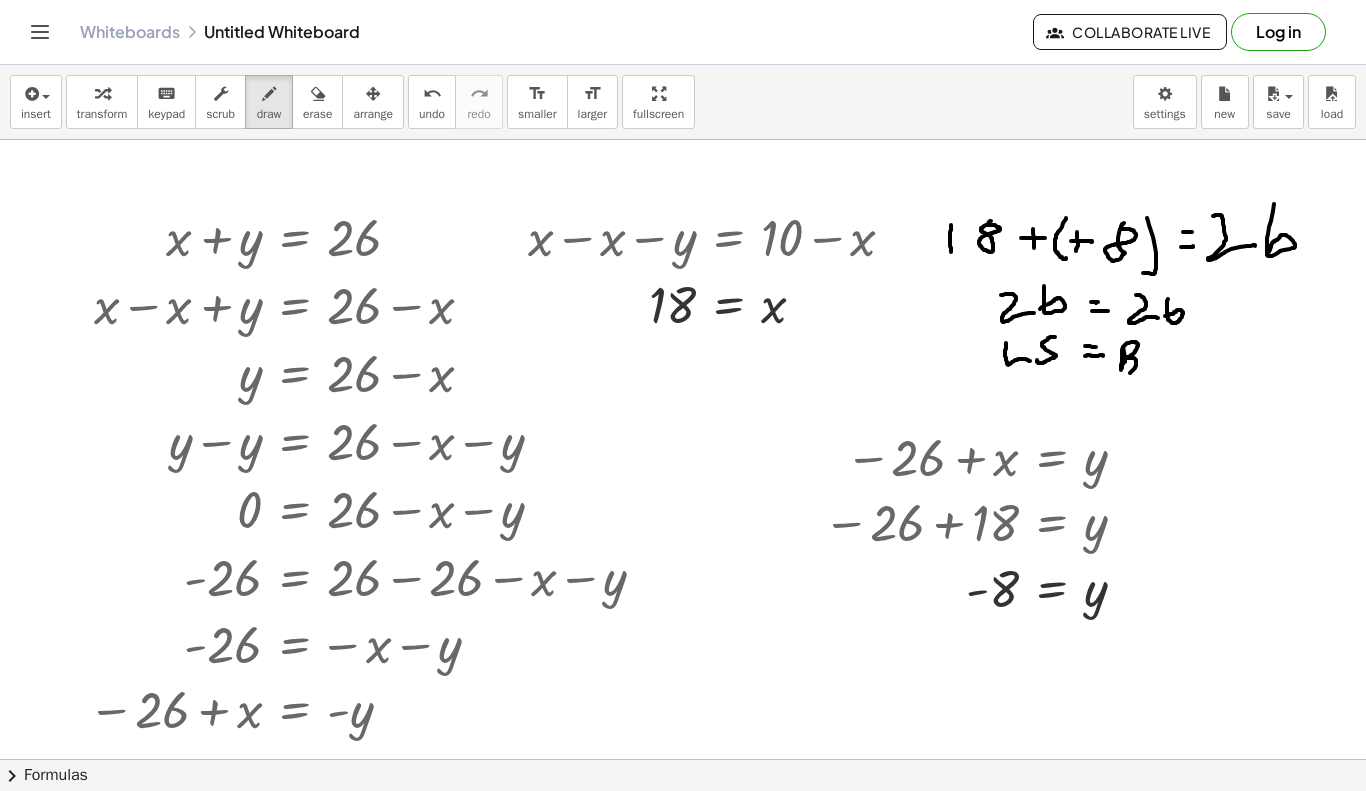 drag, startPoint x: 1123, startPoint y: 347, endPoint x: 1128, endPoint y: 375, distance: 28.442924 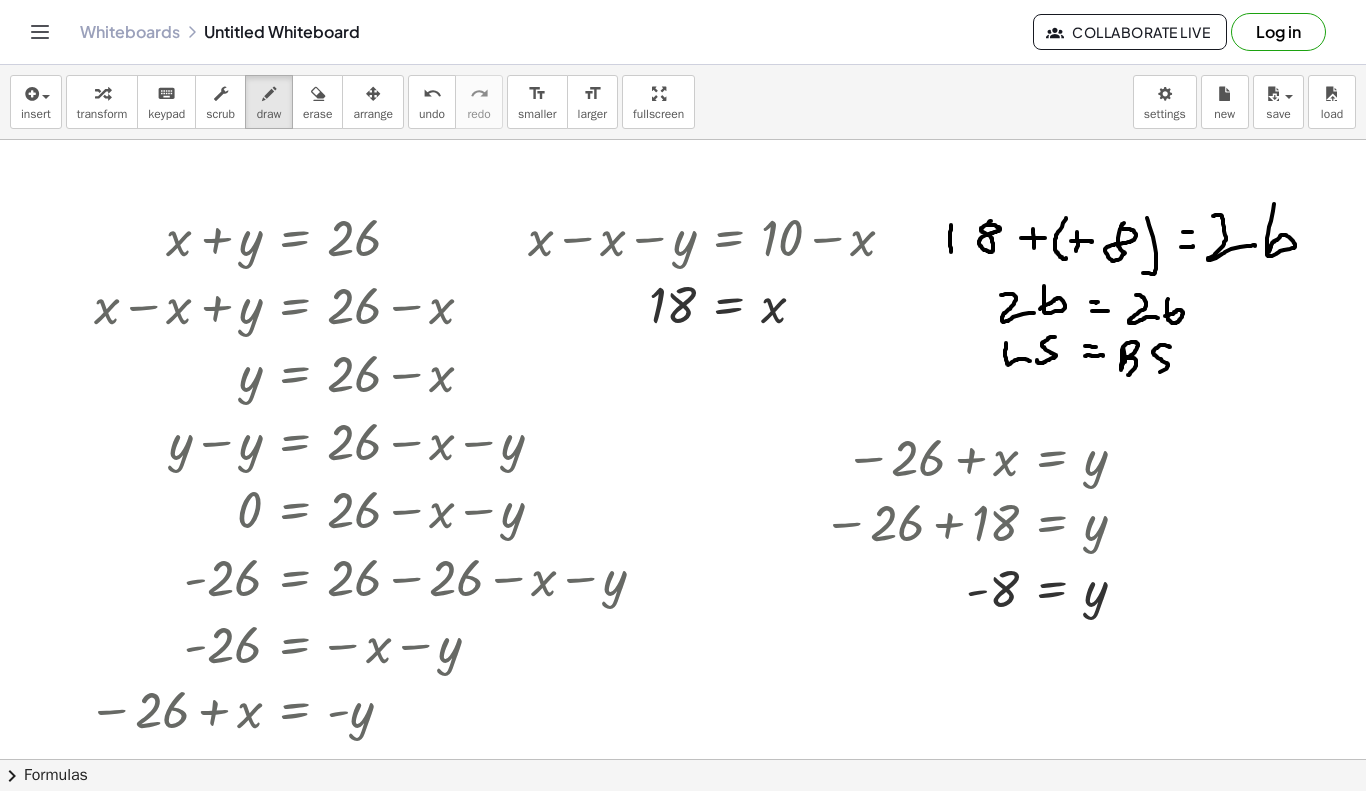 drag, startPoint x: 1170, startPoint y: 347, endPoint x: 1150, endPoint y: 368, distance: 29 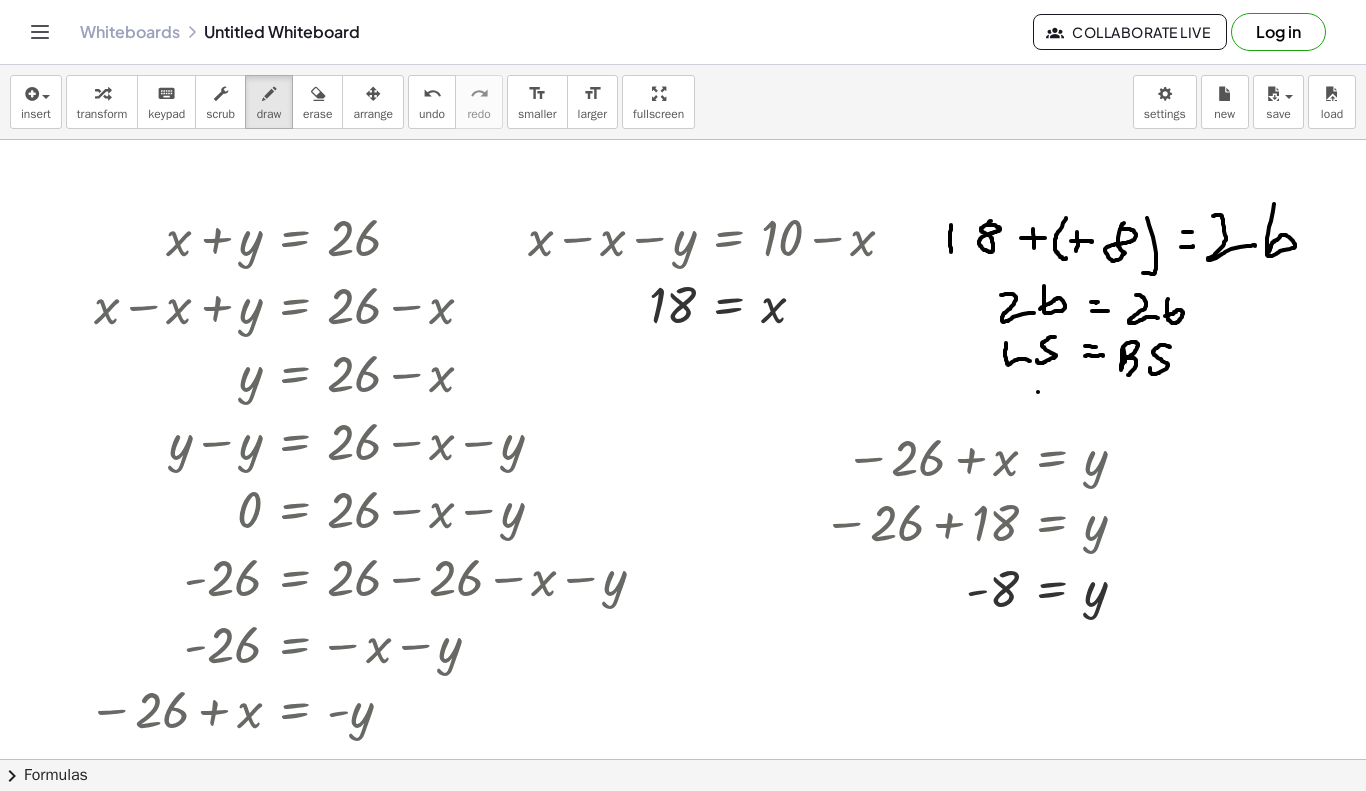 click at bounding box center (683, 754) 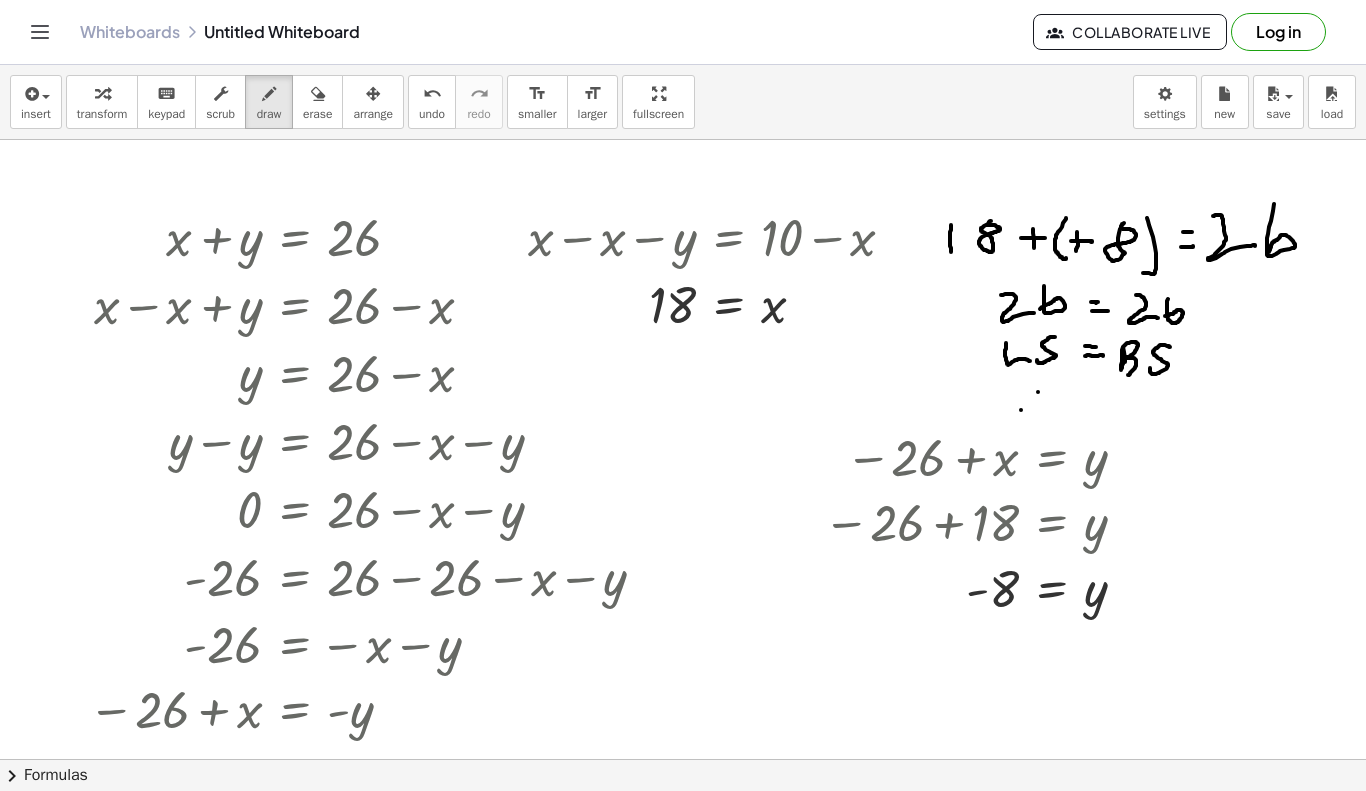 click at bounding box center [683, 754] 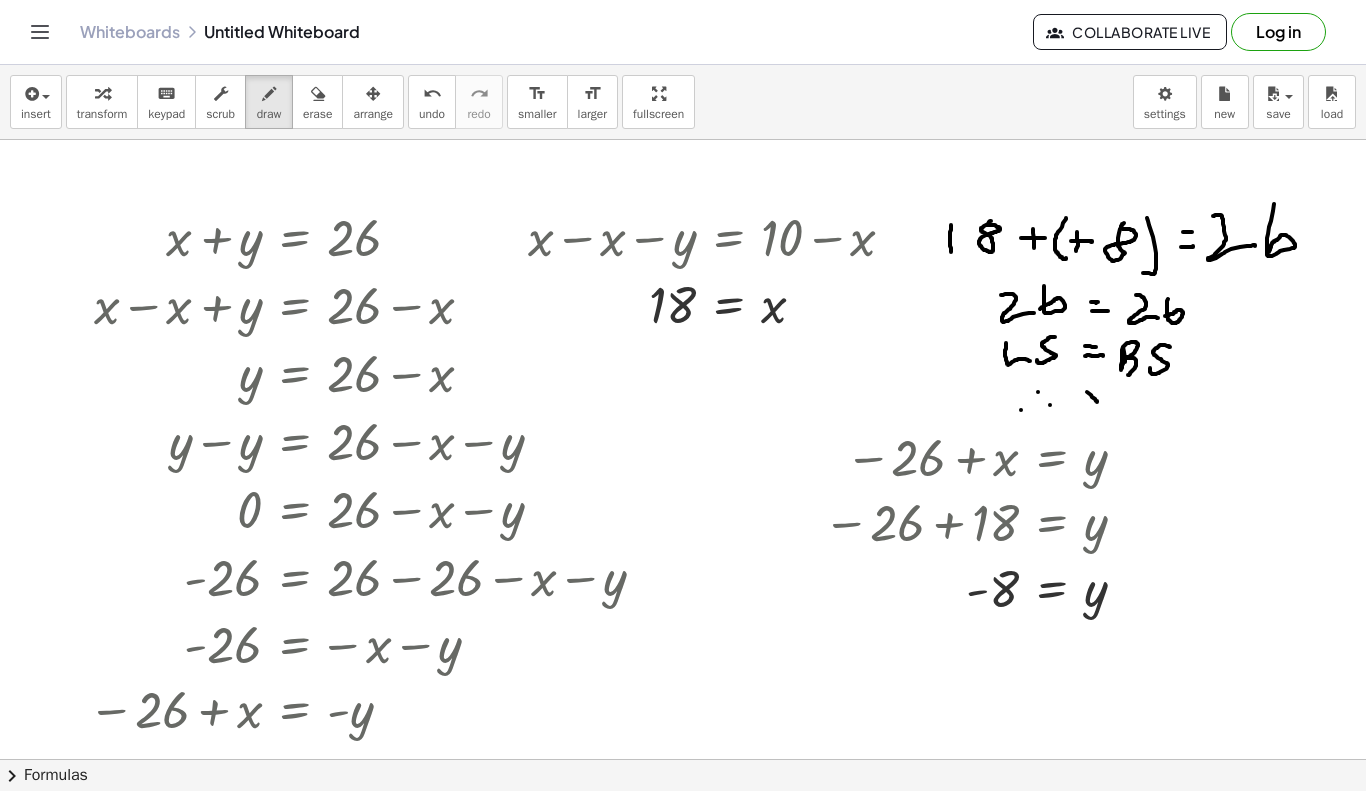 drag, startPoint x: 1087, startPoint y: 392, endPoint x: 1102, endPoint y: 411, distance: 24.207438 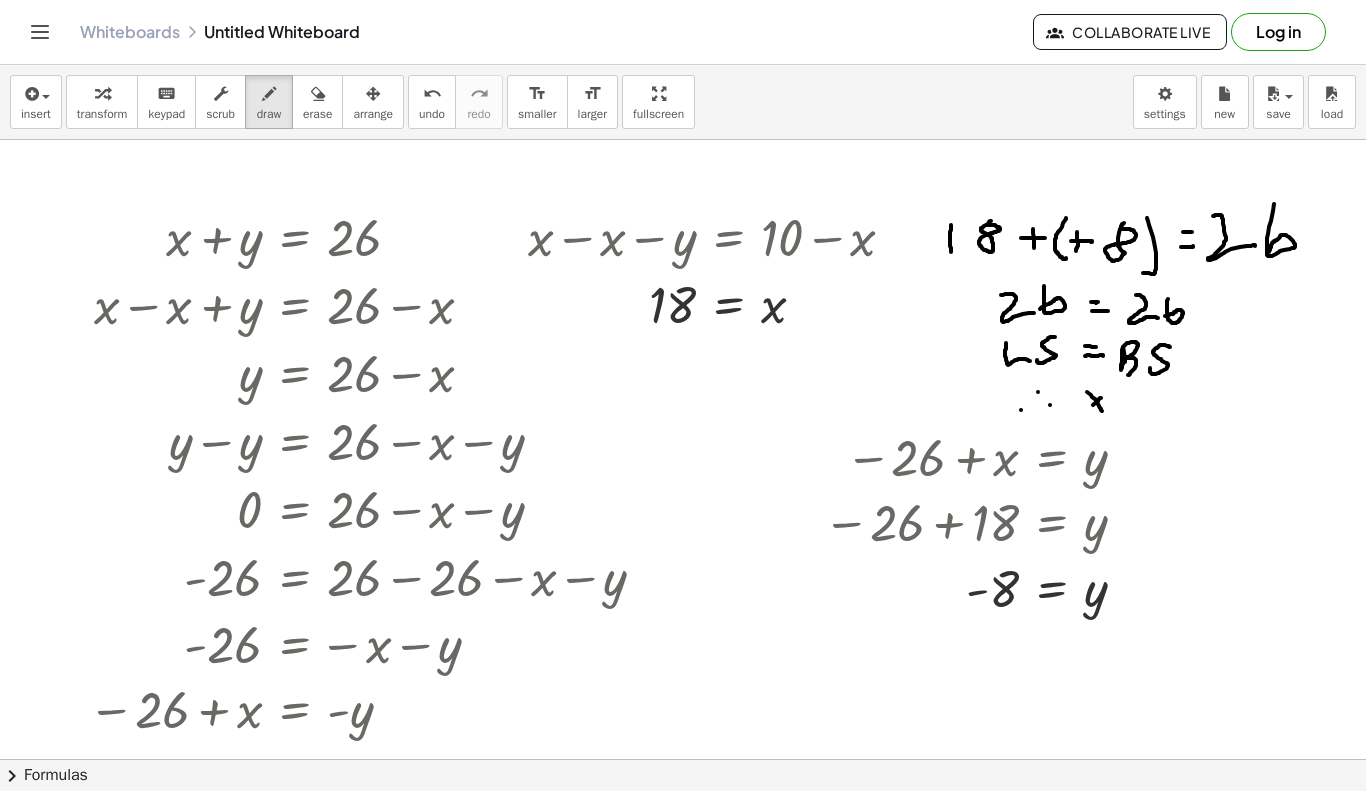 drag, startPoint x: 1101, startPoint y: 398, endPoint x: 1083, endPoint y: 414, distance: 24.083189 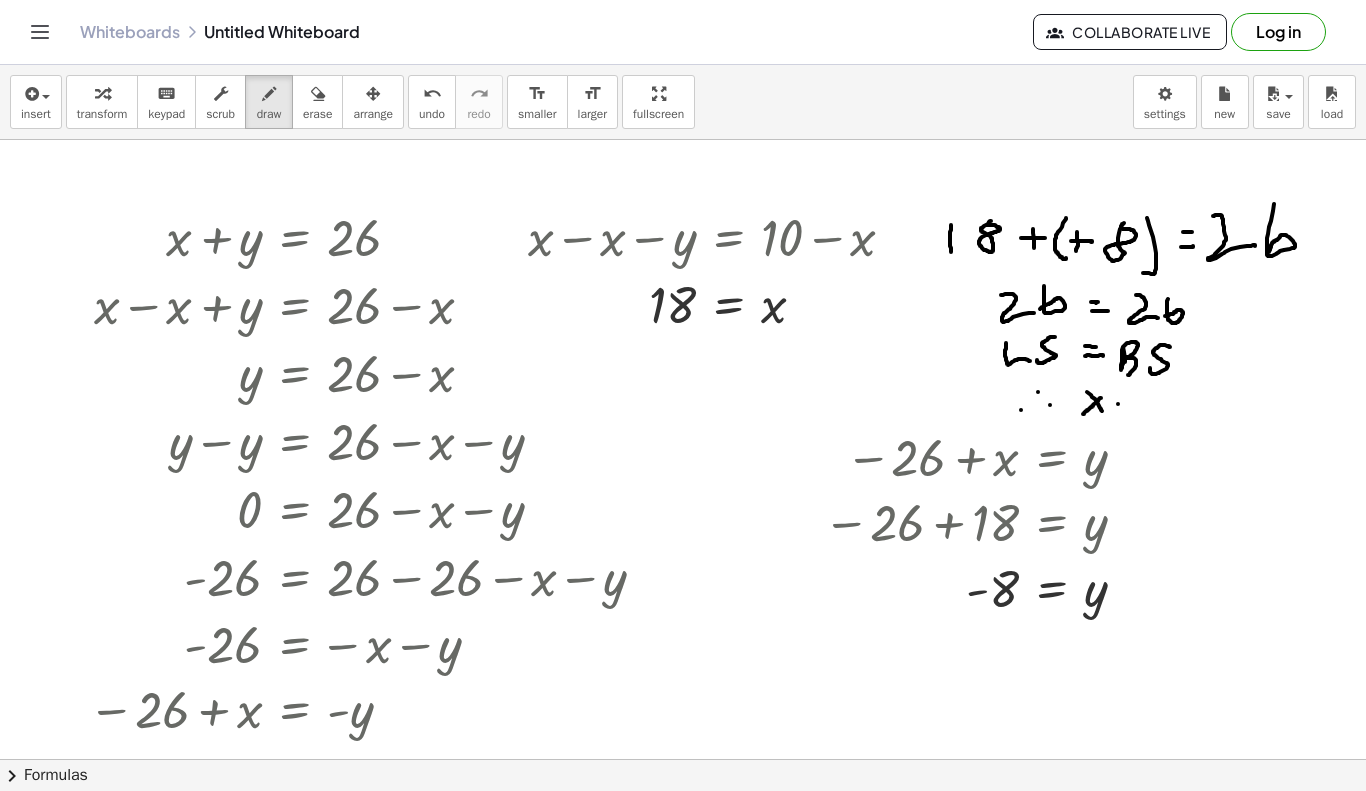 click at bounding box center [683, 754] 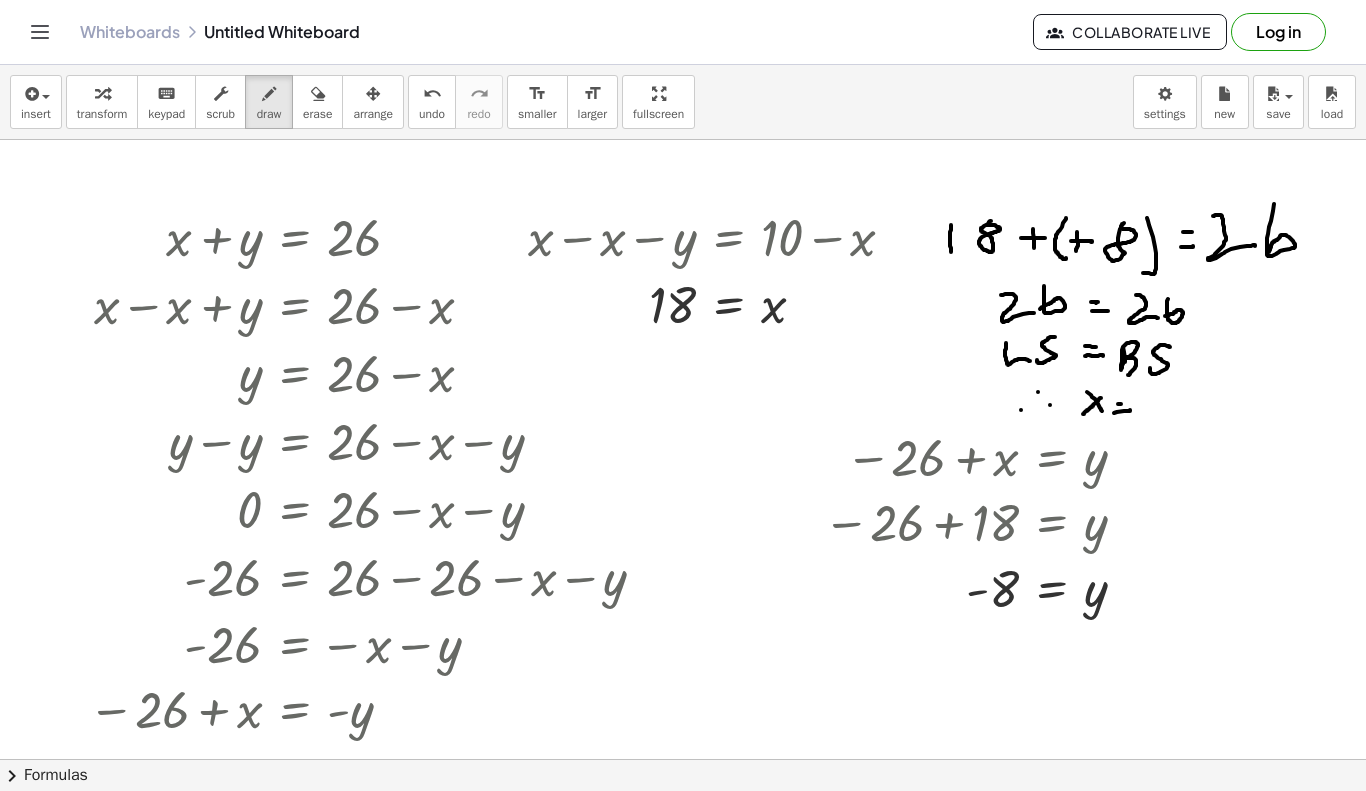 drag, startPoint x: 1114, startPoint y: 413, endPoint x: 1129, endPoint y: 410, distance: 15.297058 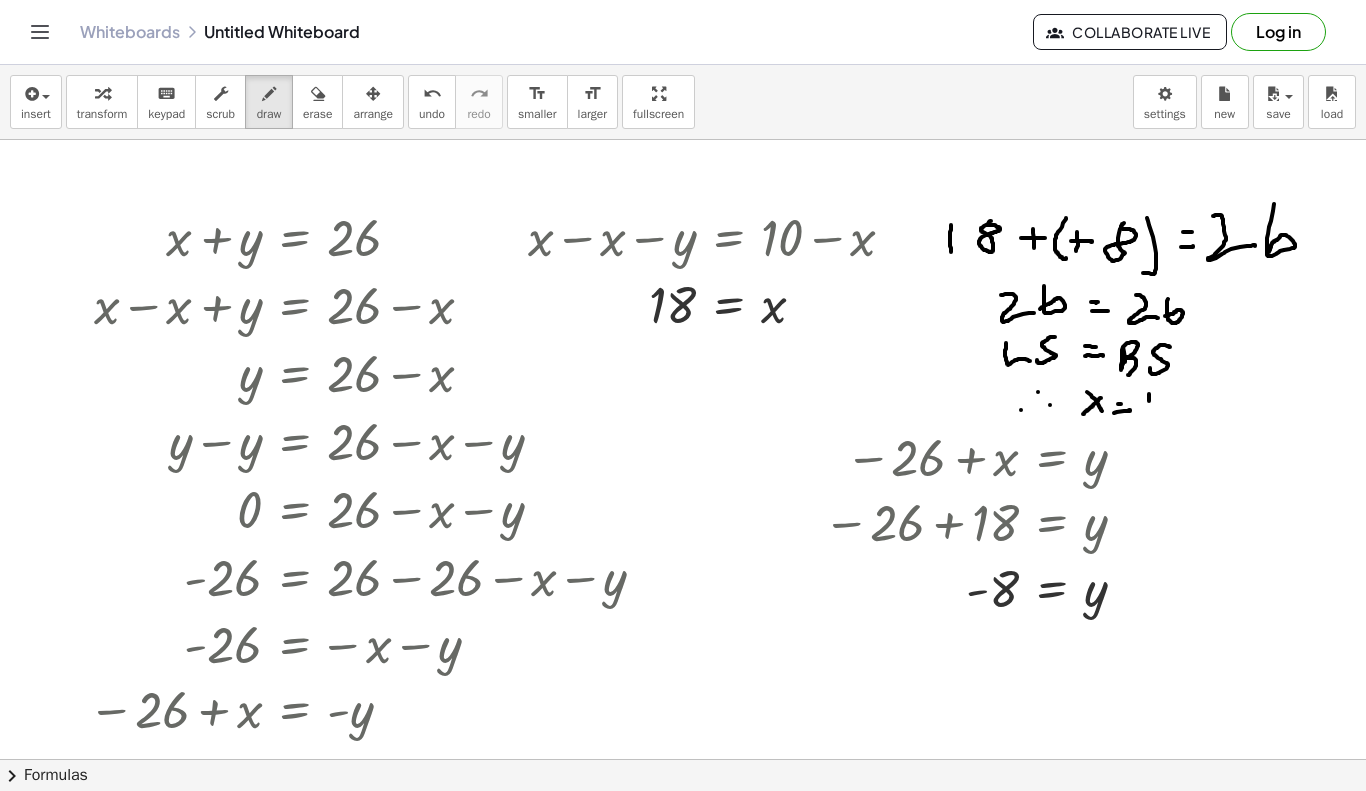 drag, startPoint x: 1149, startPoint y: 394, endPoint x: 1148, endPoint y: 408, distance: 14.035668 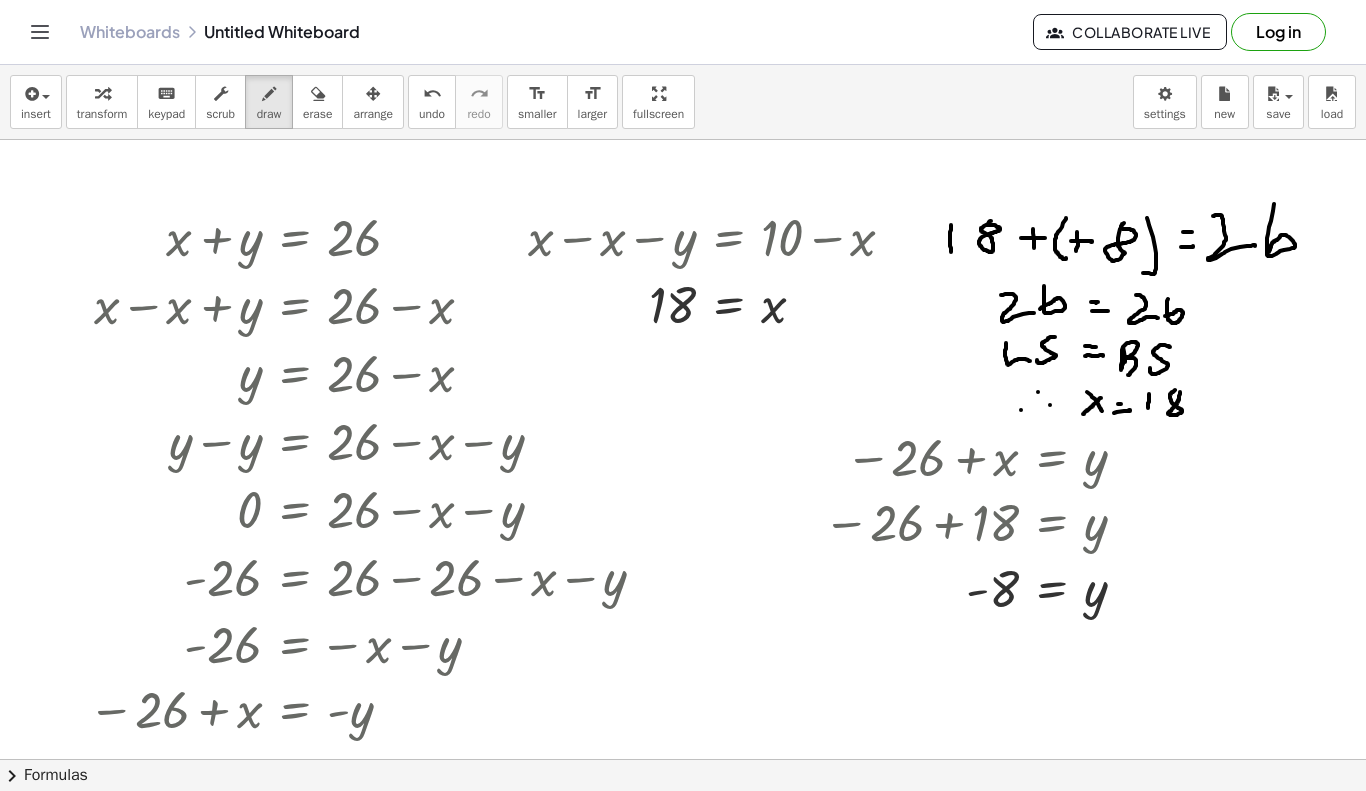 click at bounding box center (683, 754) 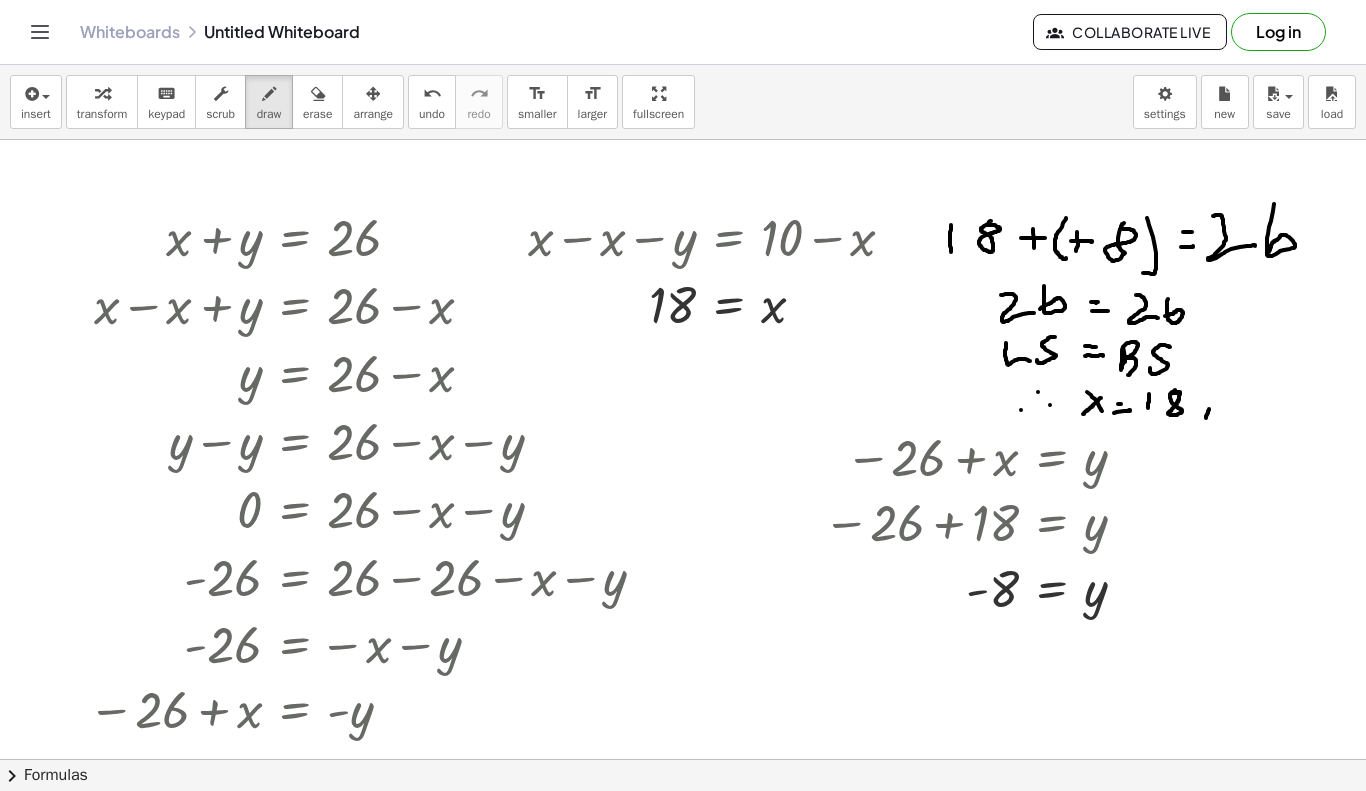 drag, startPoint x: 1209, startPoint y: 409, endPoint x: 1200, endPoint y: 421, distance: 15 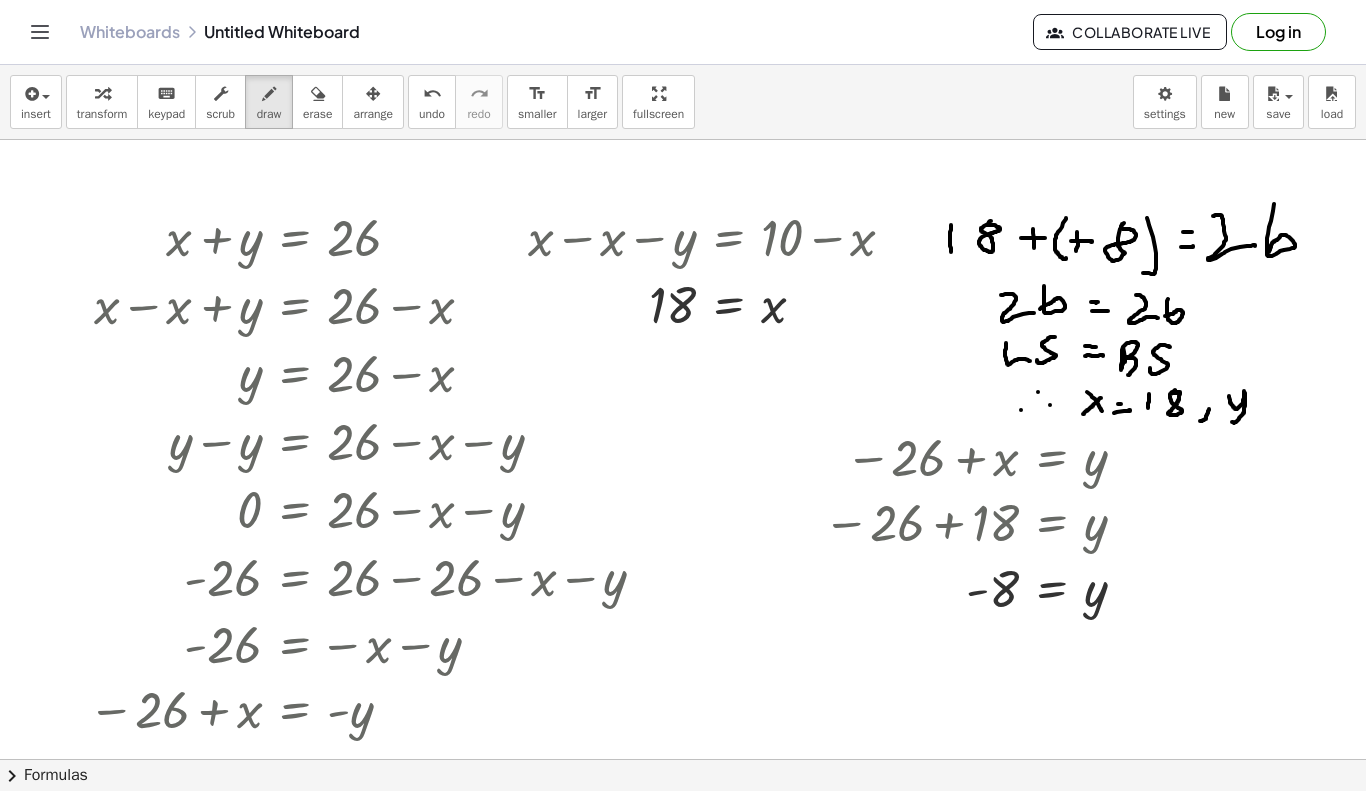 drag, startPoint x: 1229, startPoint y: 396, endPoint x: 1229, endPoint y: 419, distance: 23 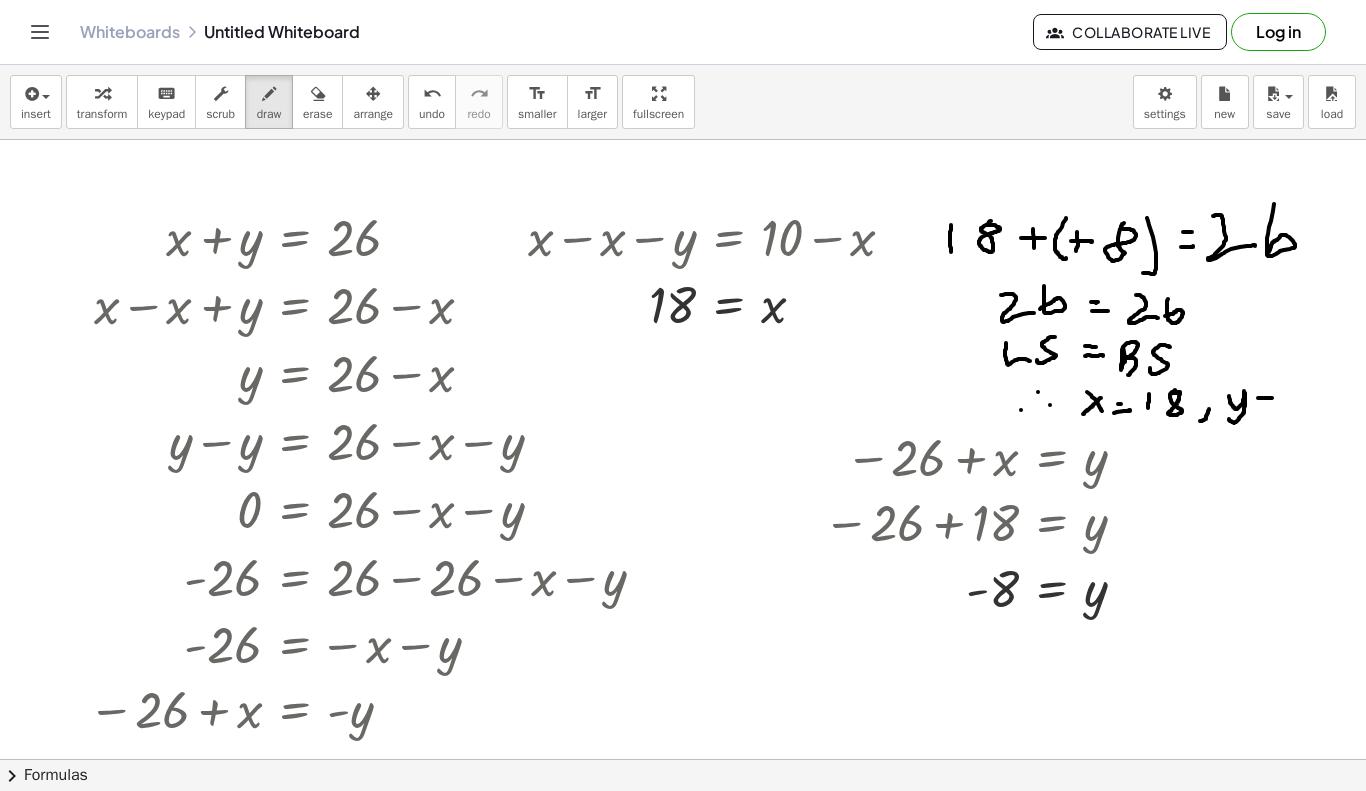 drag, startPoint x: 1258, startPoint y: 398, endPoint x: 1272, endPoint y: 398, distance: 14 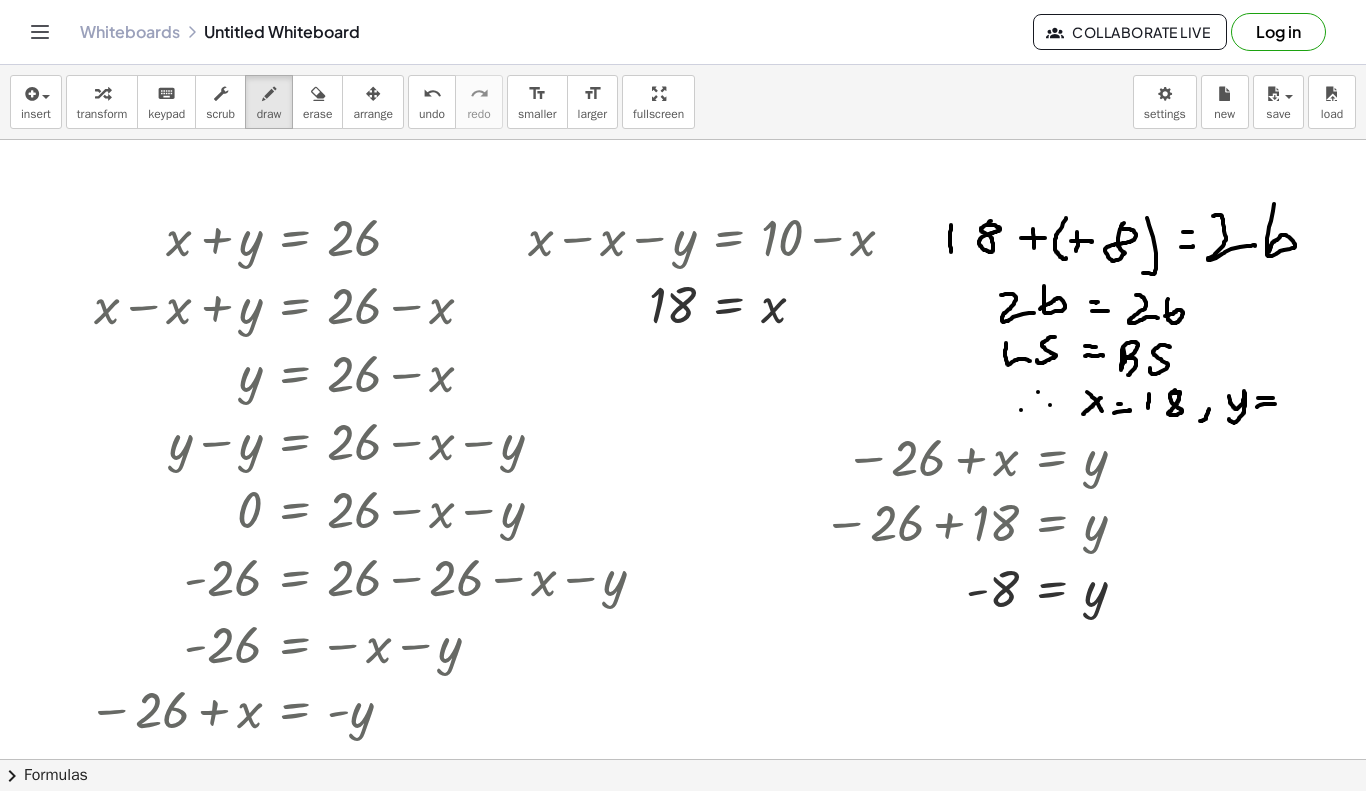drag, startPoint x: 1257, startPoint y: 407, endPoint x: 1275, endPoint y: 404, distance: 18.248287 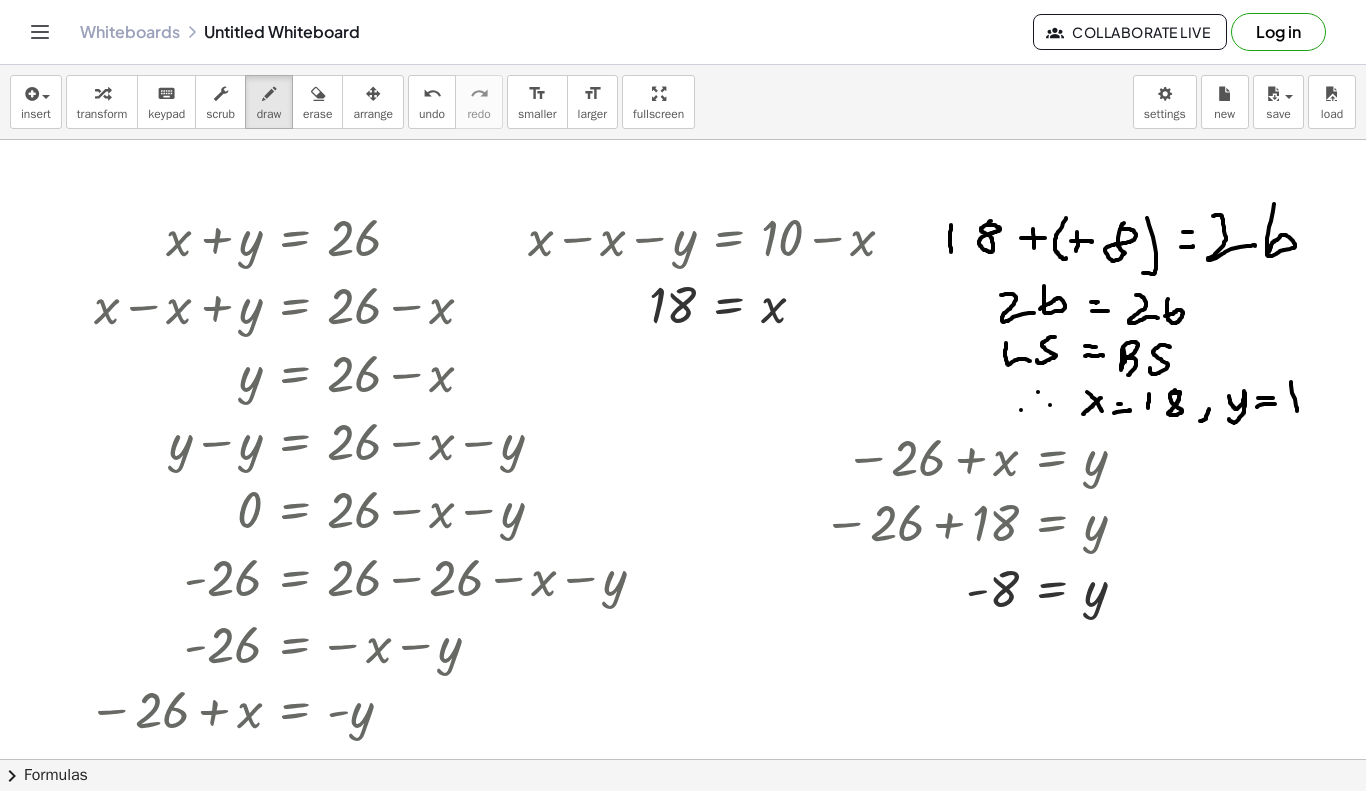 drag, startPoint x: 1291, startPoint y: 382, endPoint x: 1297, endPoint y: 412, distance: 30.594116 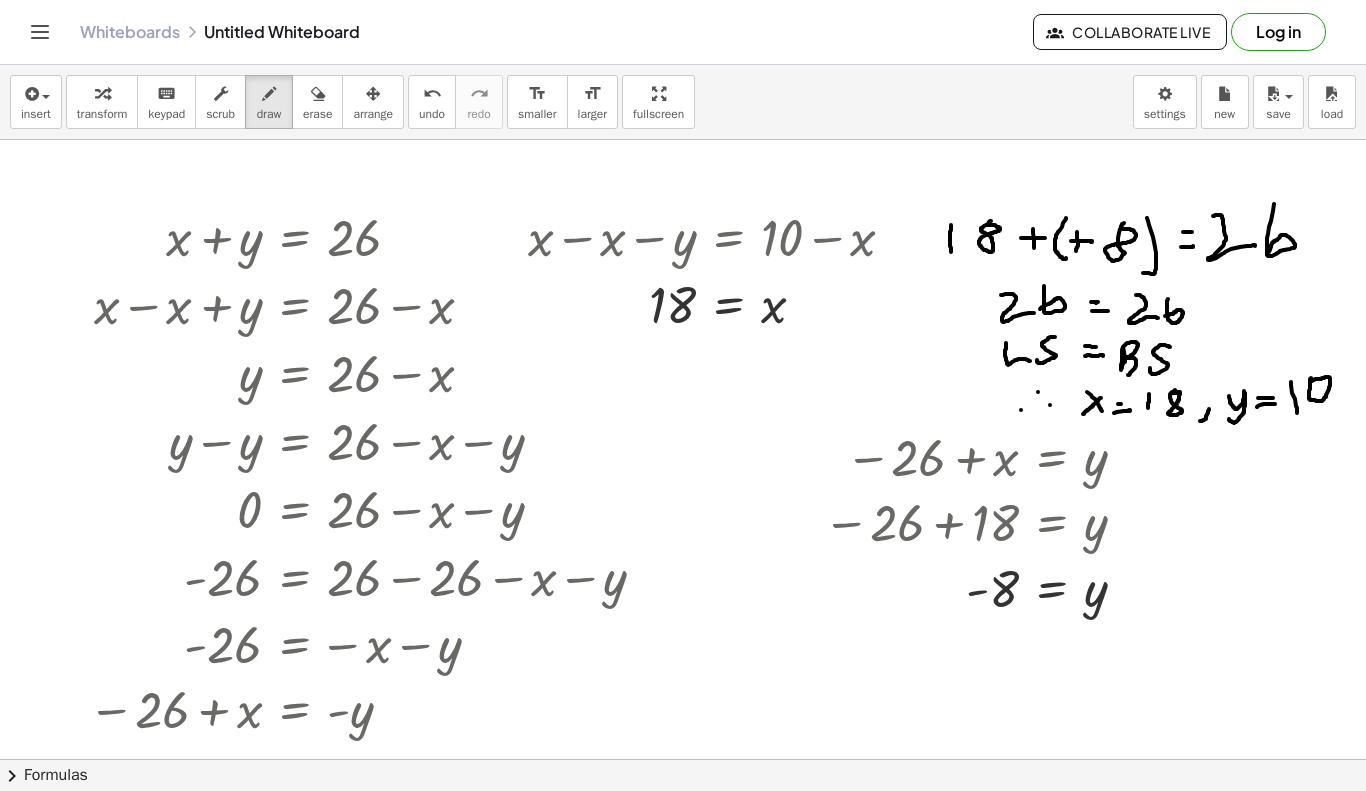 click at bounding box center (683, 754) 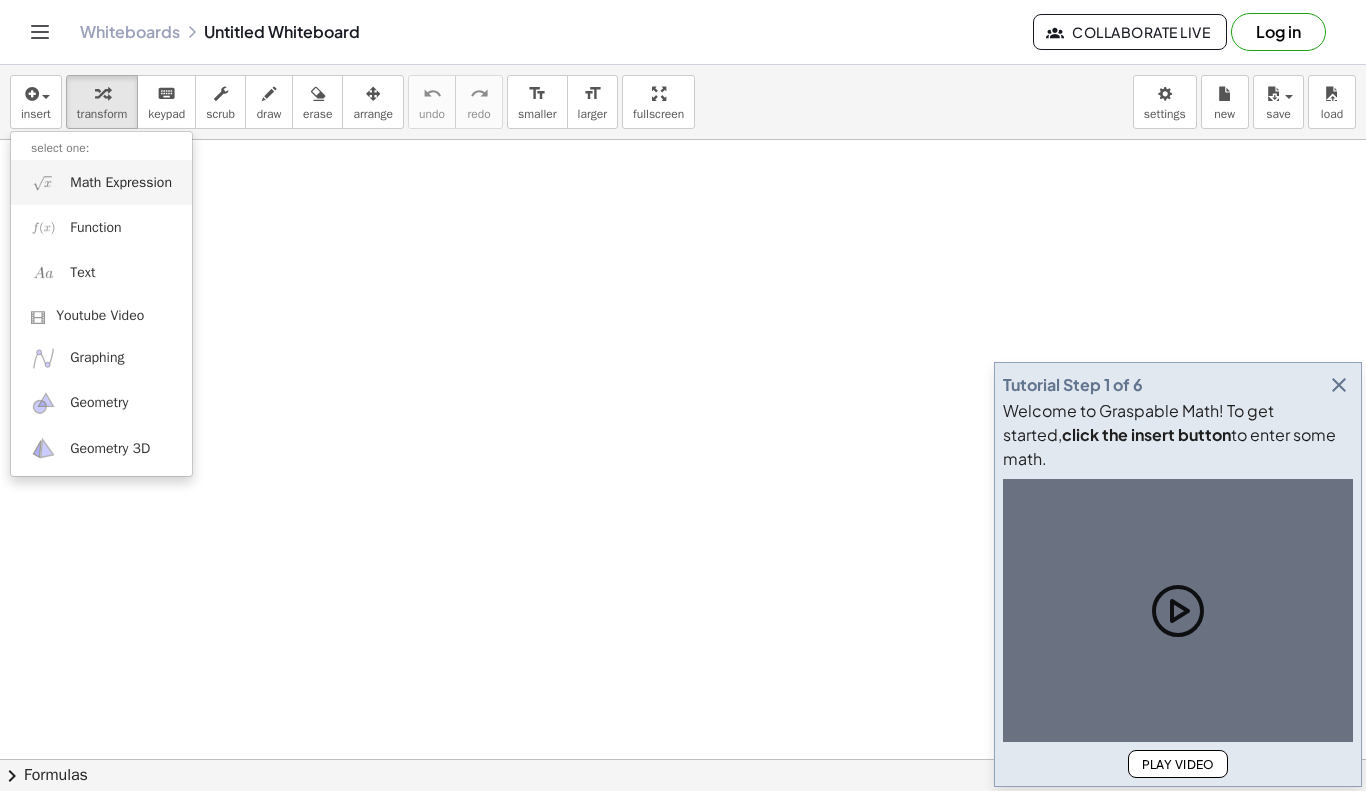 scroll, scrollTop: 0, scrollLeft: 0, axis: both 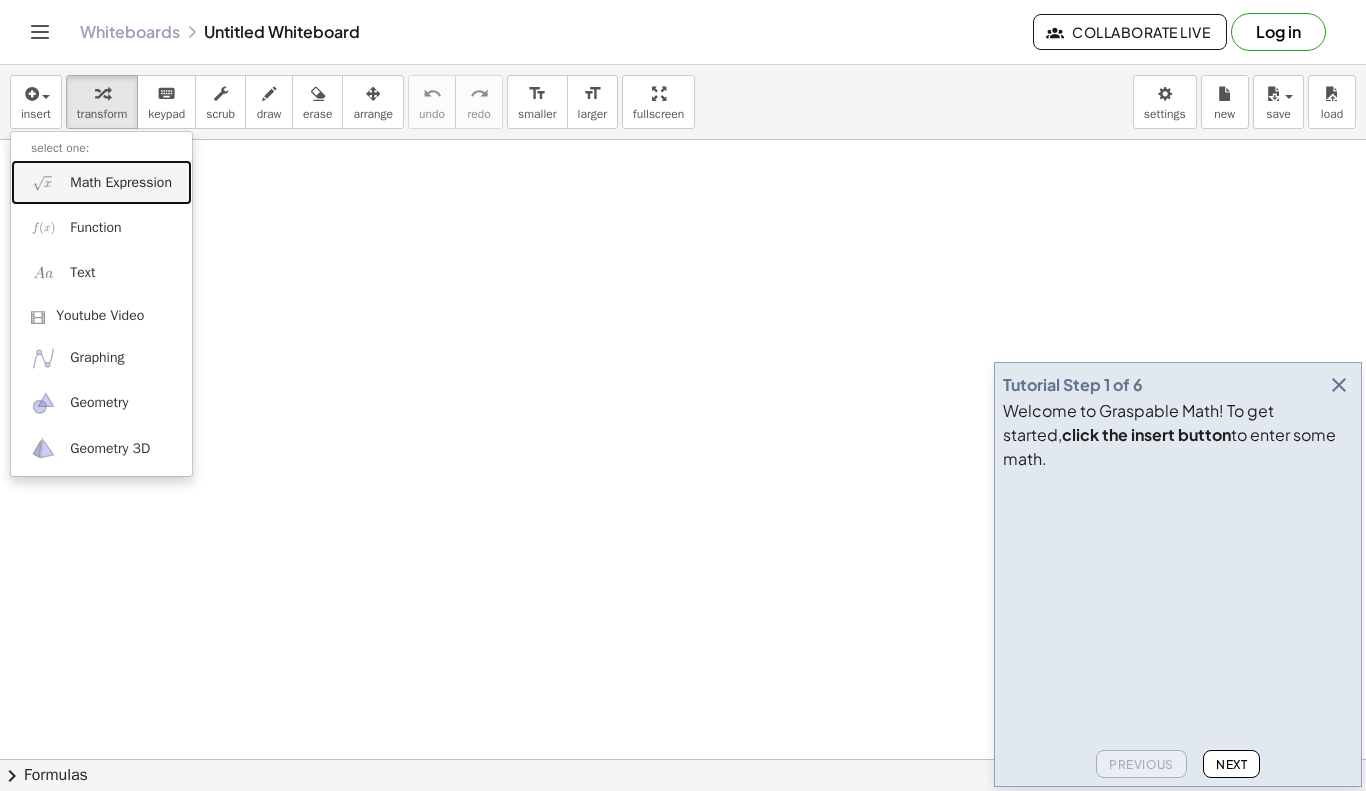 click on "Math Expression" at bounding box center (121, 183) 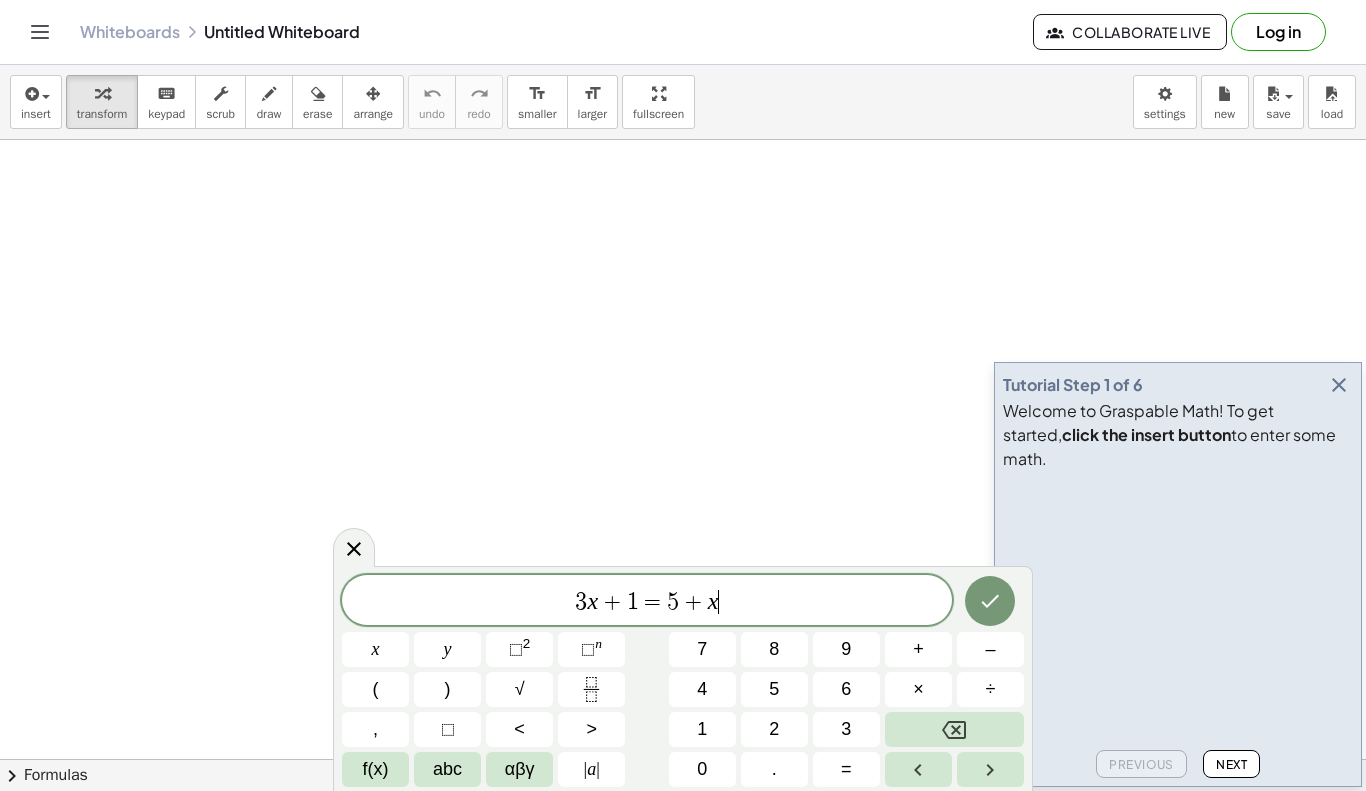 scroll, scrollTop: 1, scrollLeft: 0, axis: vertical 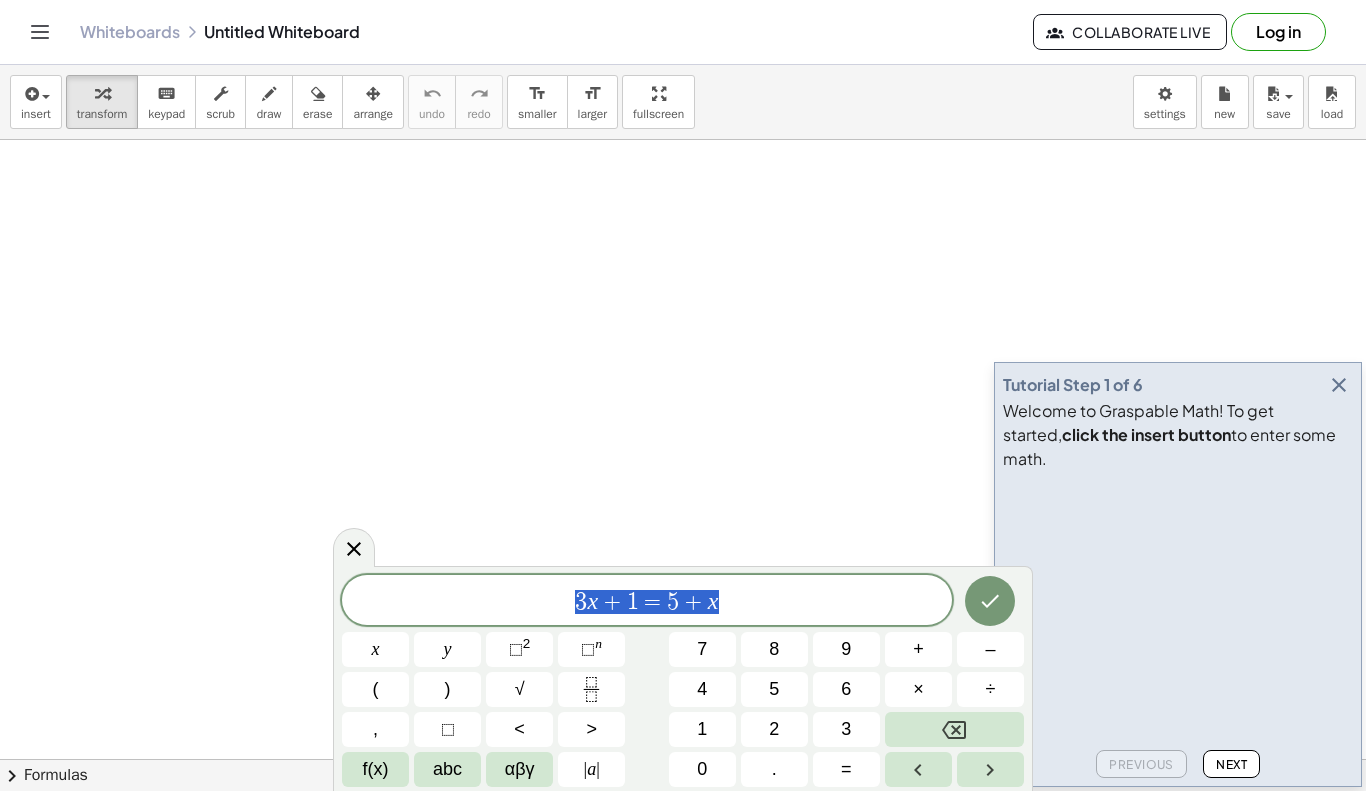 drag, startPoint x: 725, startPoint y: 602, endPoint x: 563, endPoint y: 613, distance: 162.37303 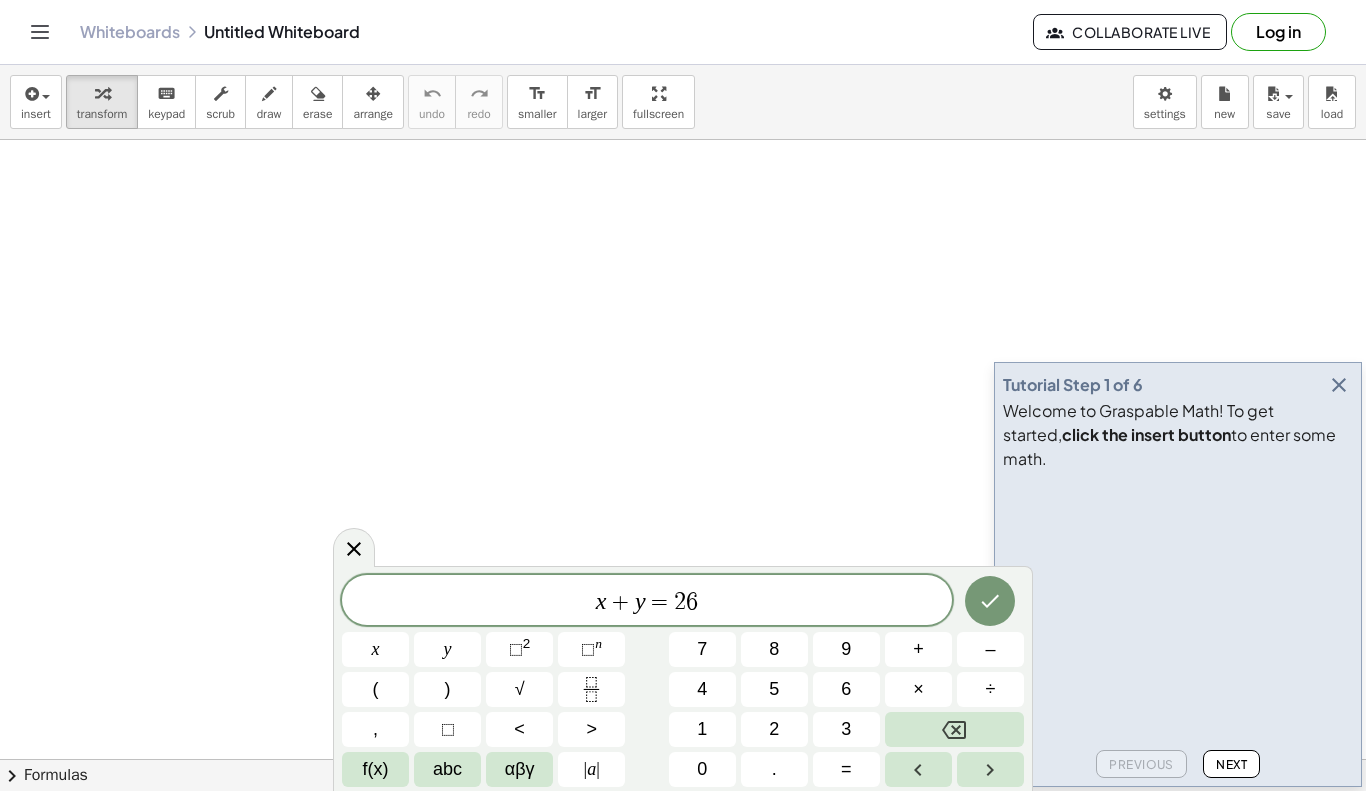 scroll, scrollTop: 0, scrollLeft: 0, axis: both 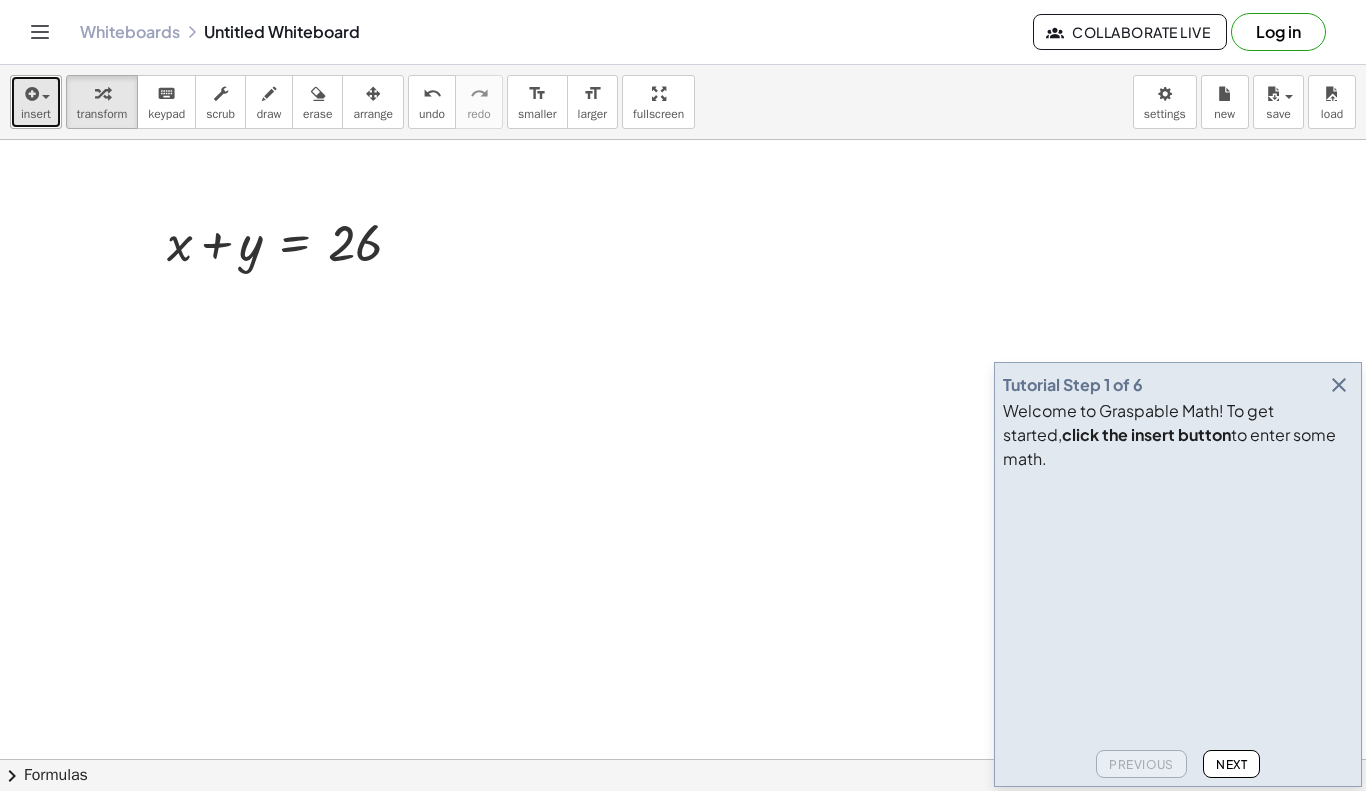 click on "insert" at bounding box center [36, 114] 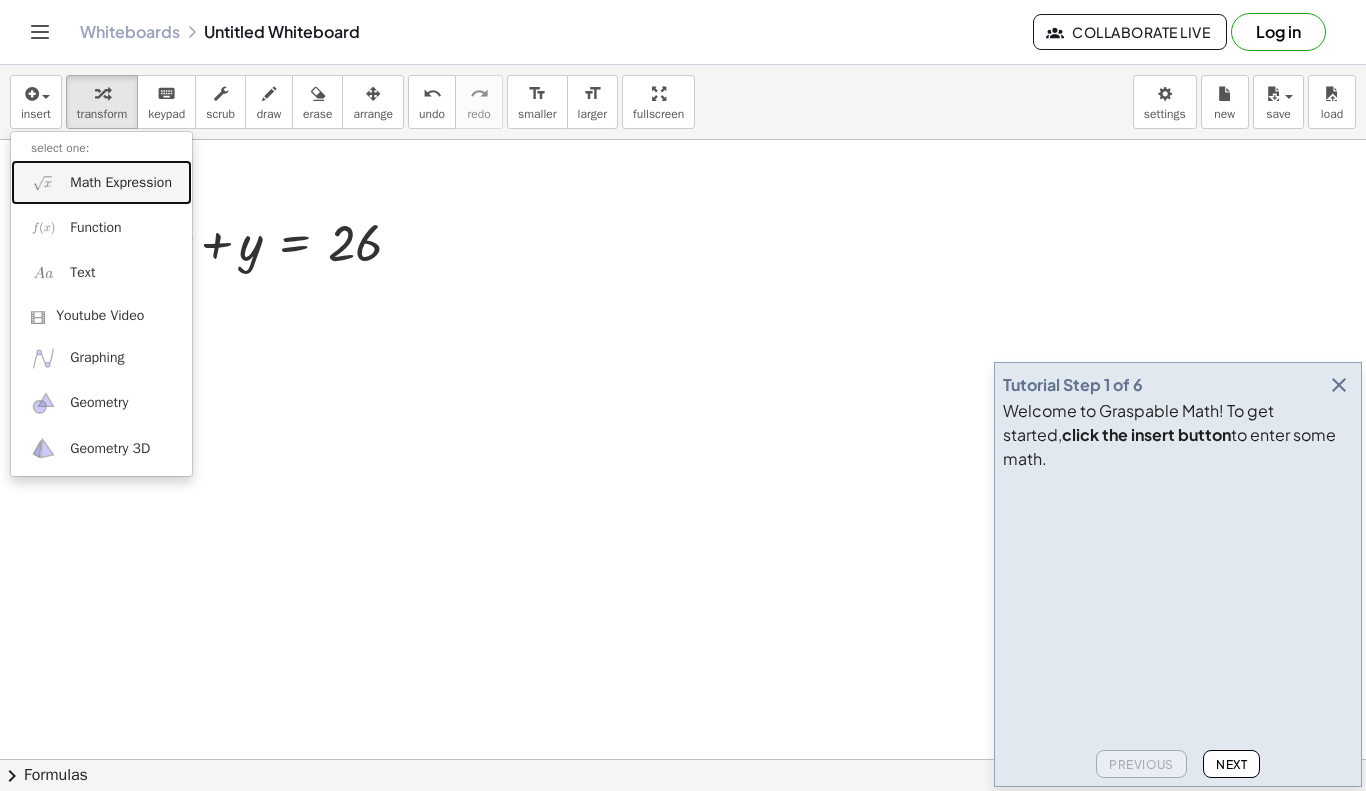 click on "Math Expression" at bounding box center (101, 182) 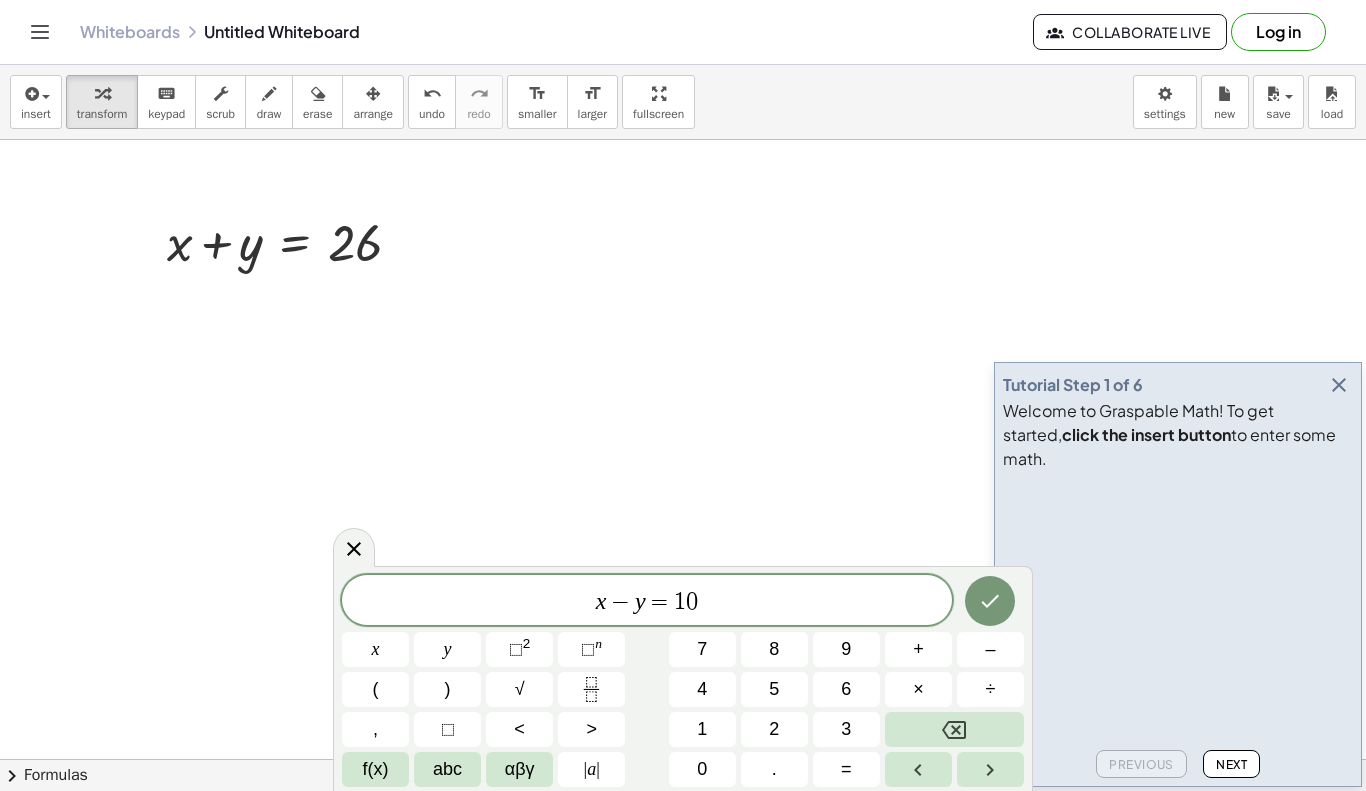 scroll, scrollTop: 0, scrollLeft: 0, axis: both 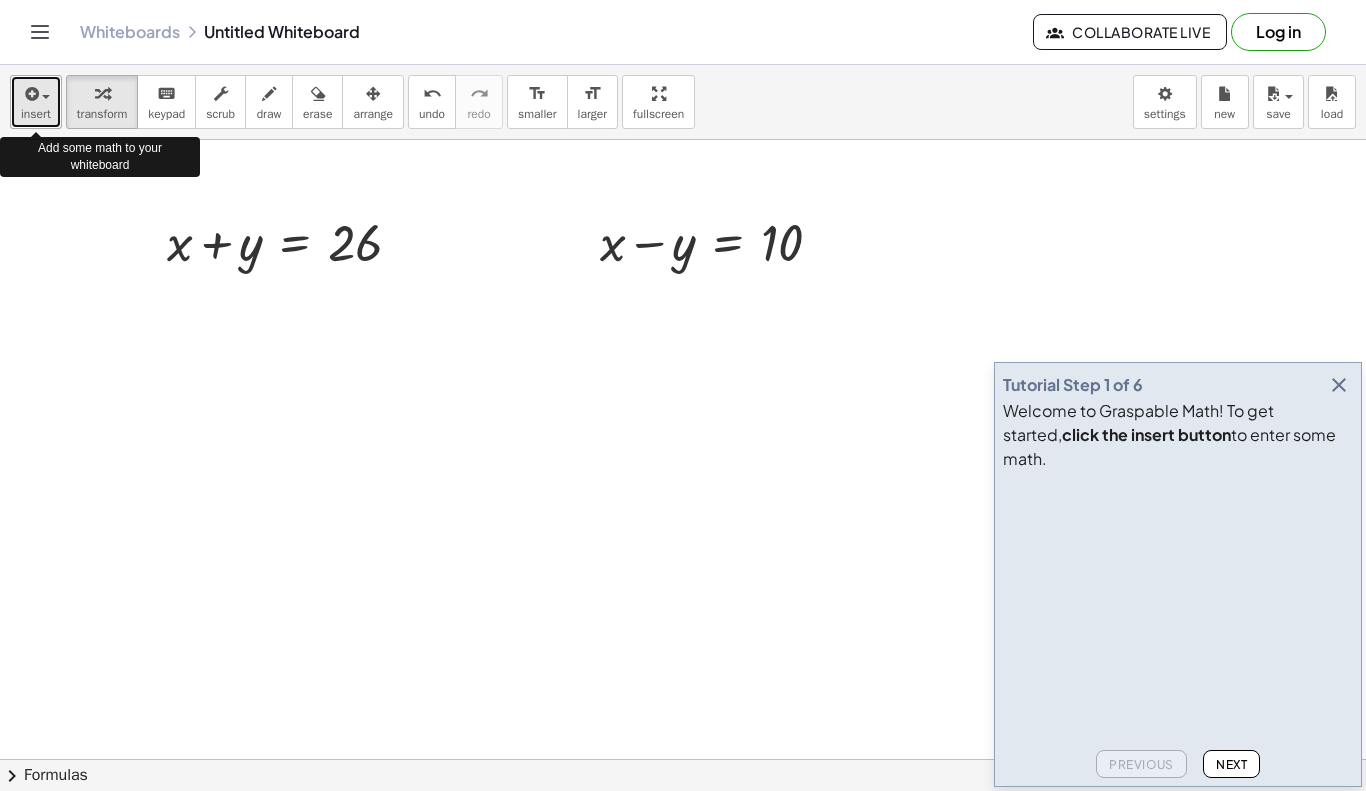 click on "insert" at bounding box center (36, 114) 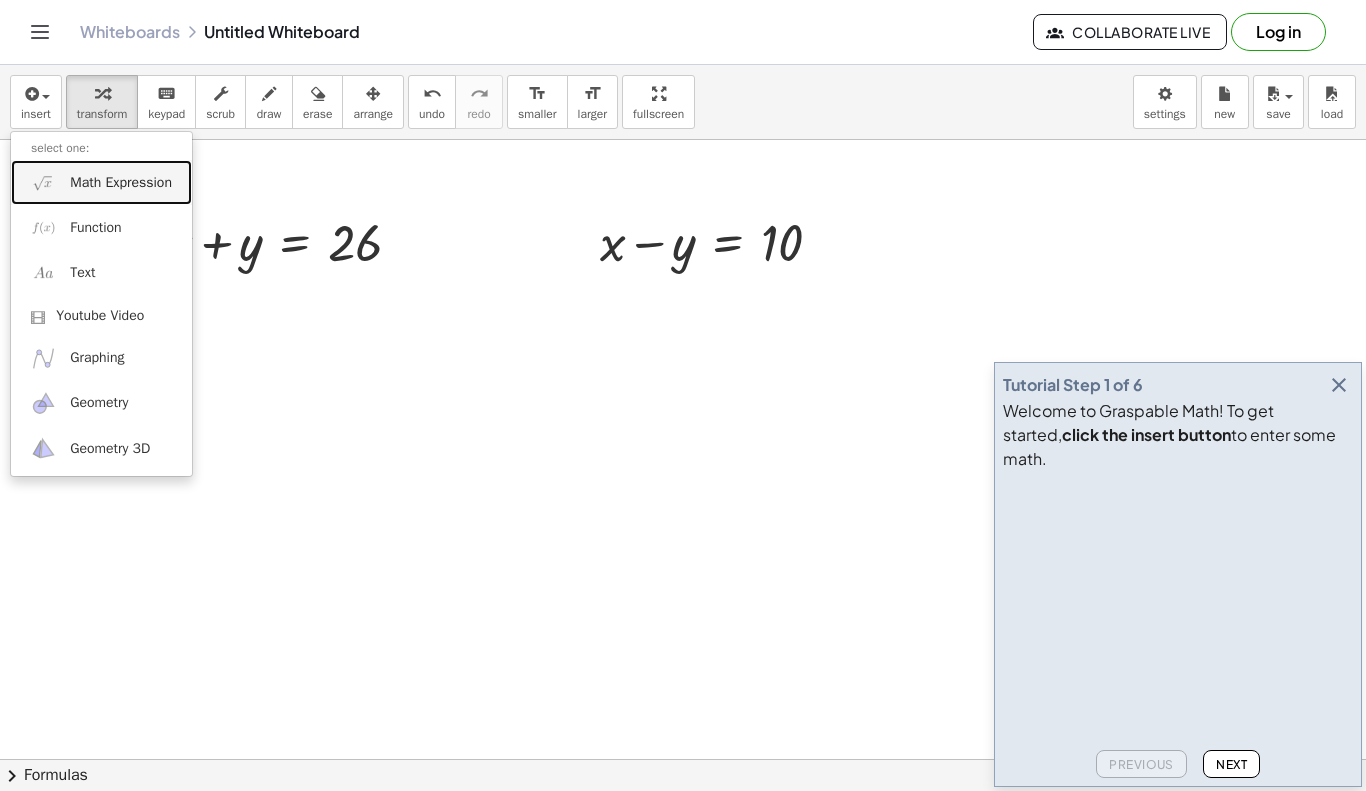 click on "Math Expression" at bounding box center [121, 183] 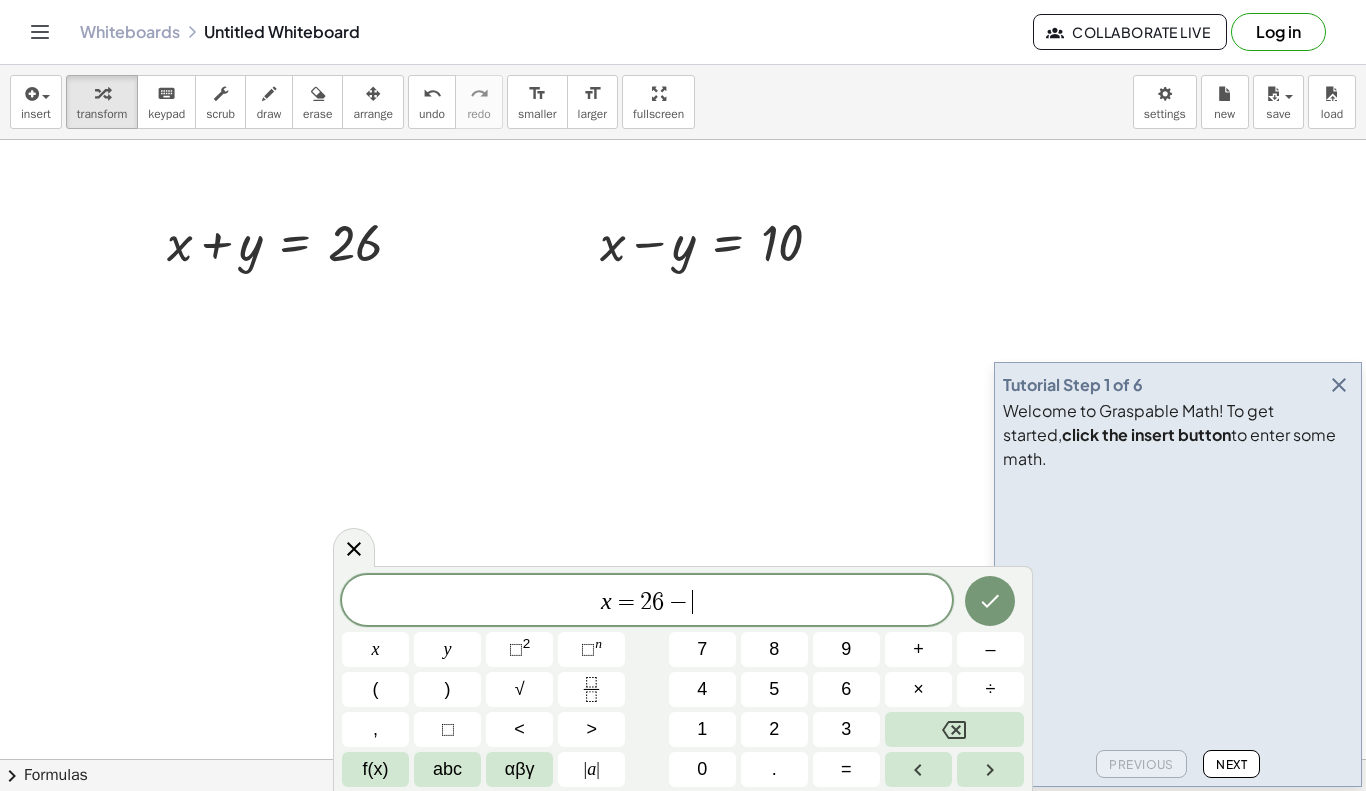 scroll, scrollTop: 23, scrollLeft: 0, axis: vertical 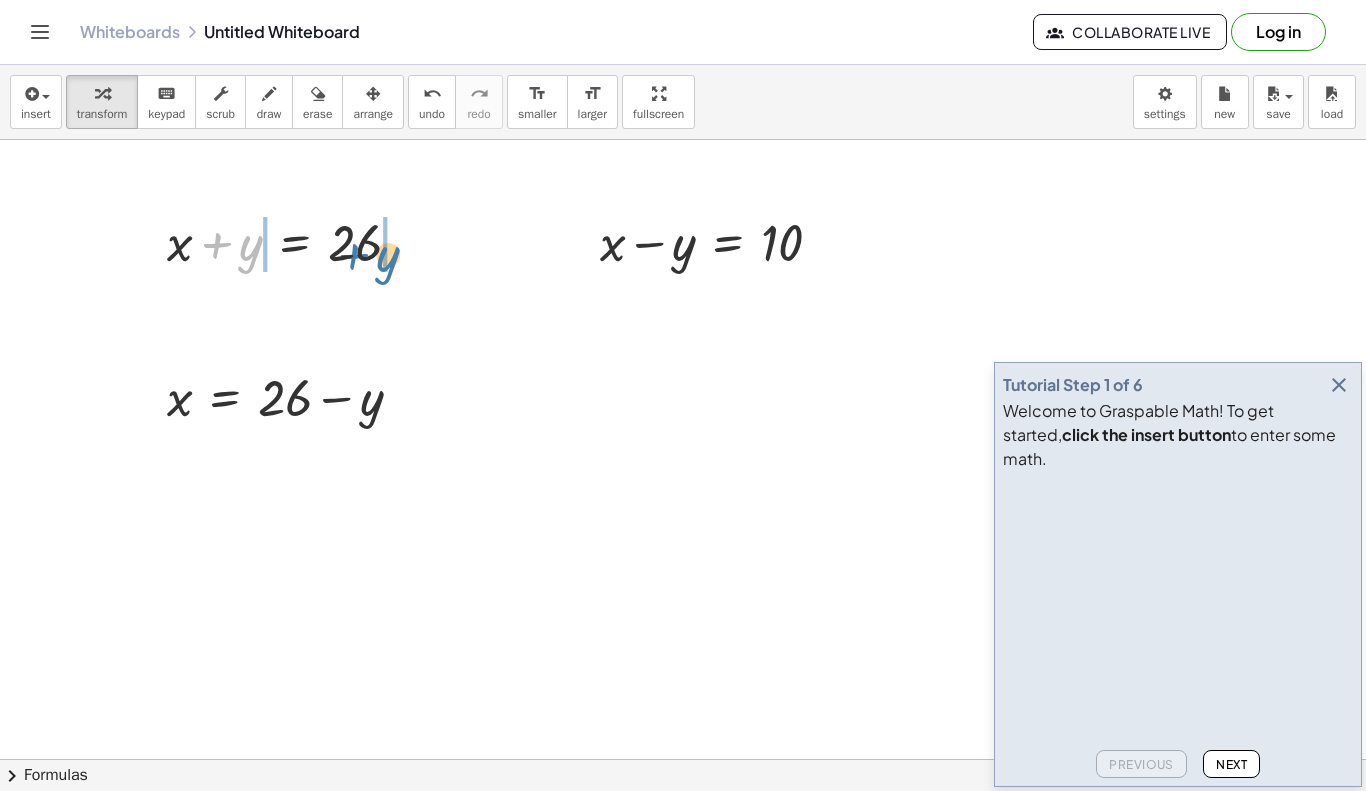 drag, startPoint x: 228, startPoint y: 251, endPoint x: 372, endPoint y: 259, distance: 144.22205 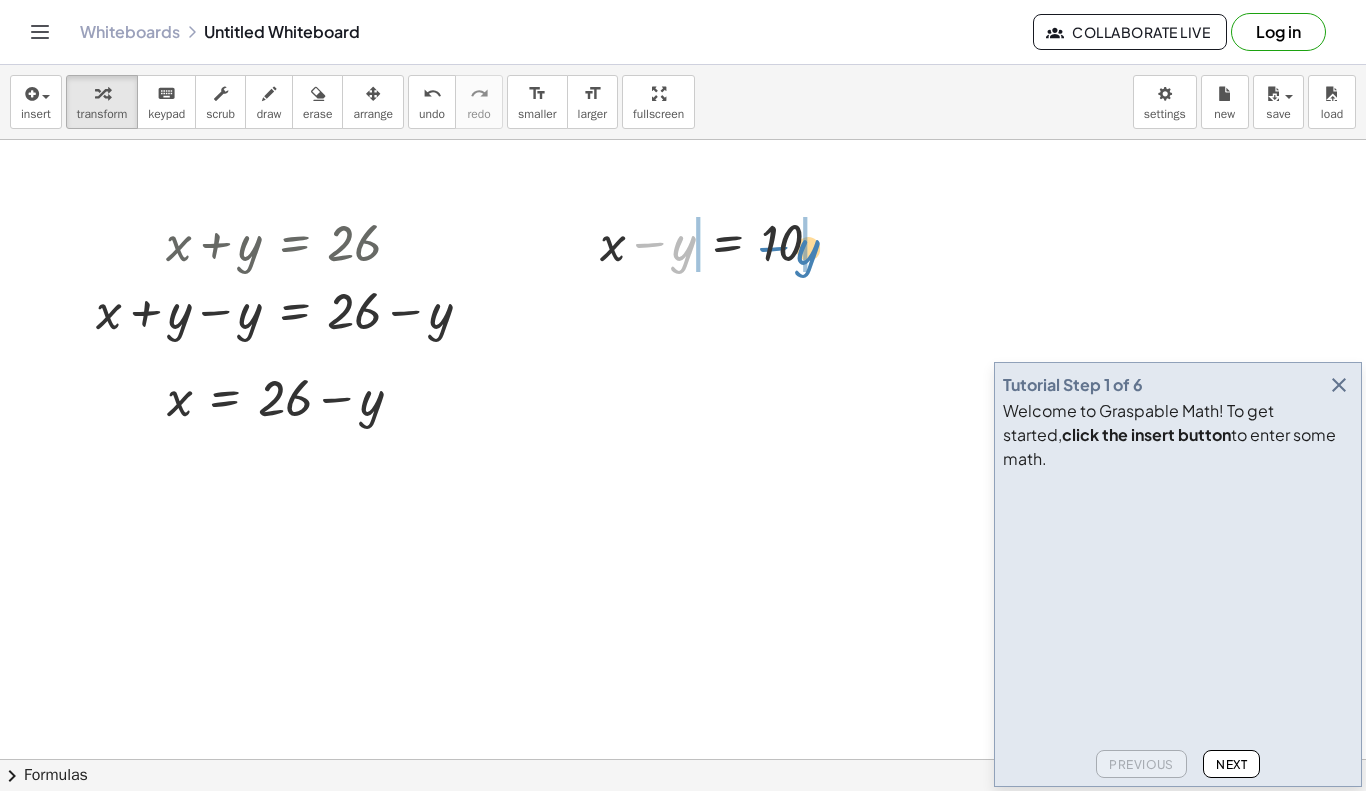 drag, startPoint x: 663, startPoint y: 248, endPoint x: 788, endPoint y: 252, distance: 125.06398 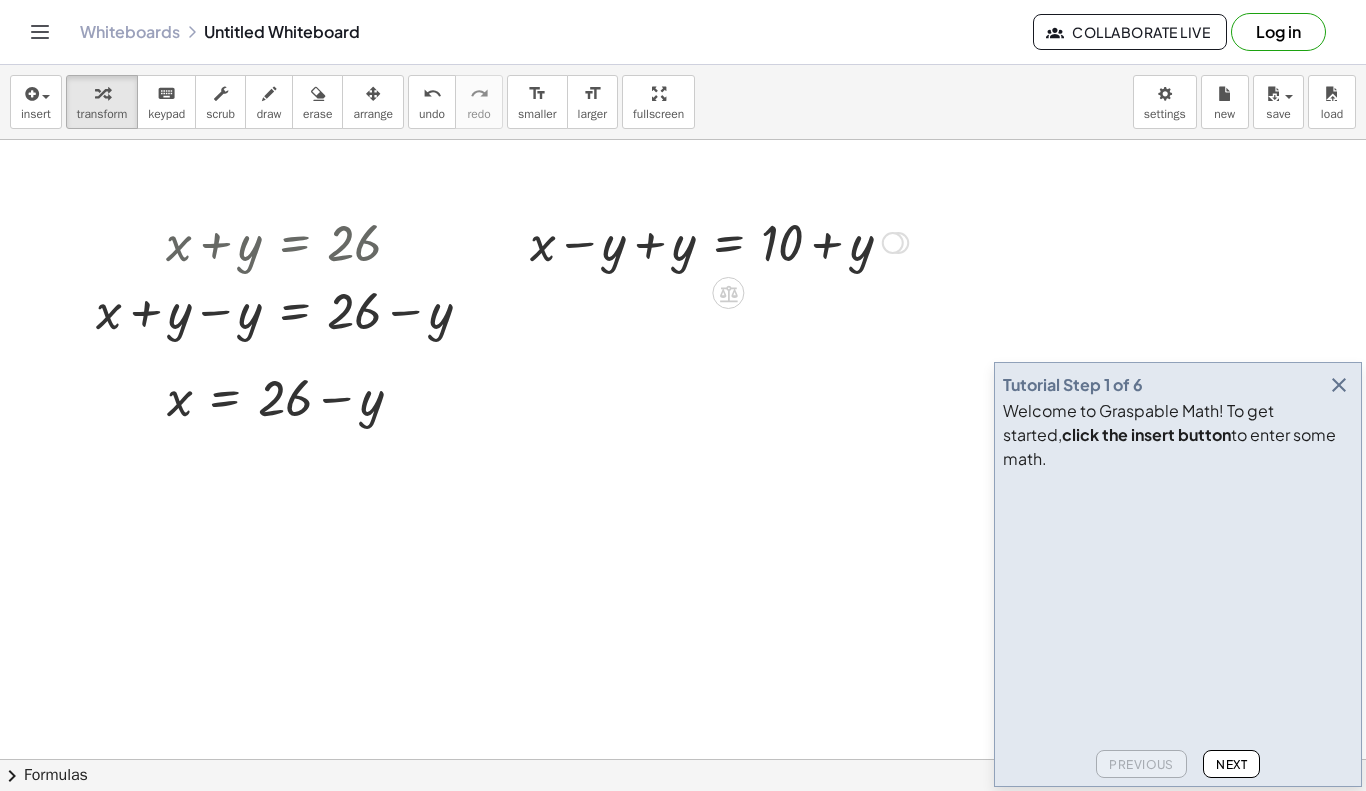 click at bounding box center [719, 241] 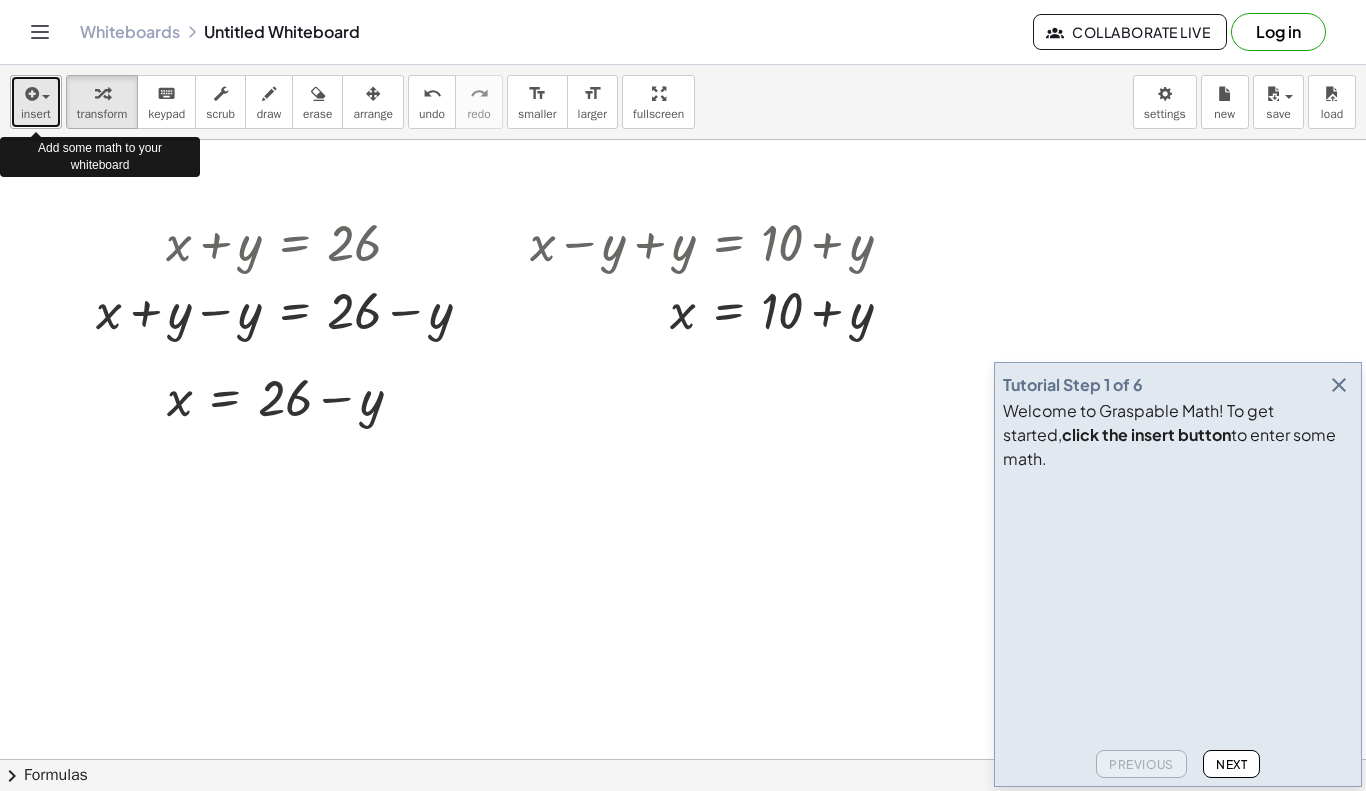 click at bounding box center [30, 94] 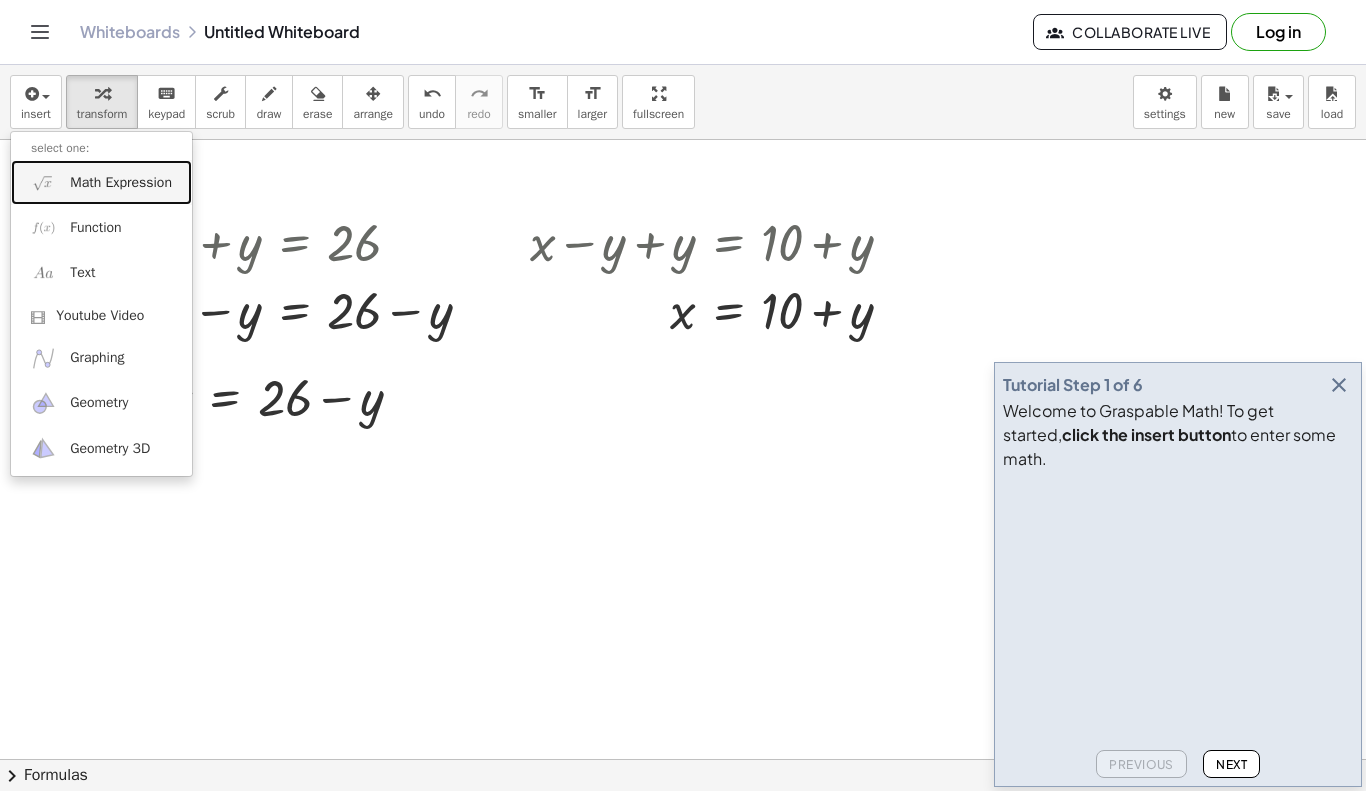 click on "Math Expression" at bounding box center [121, 183] 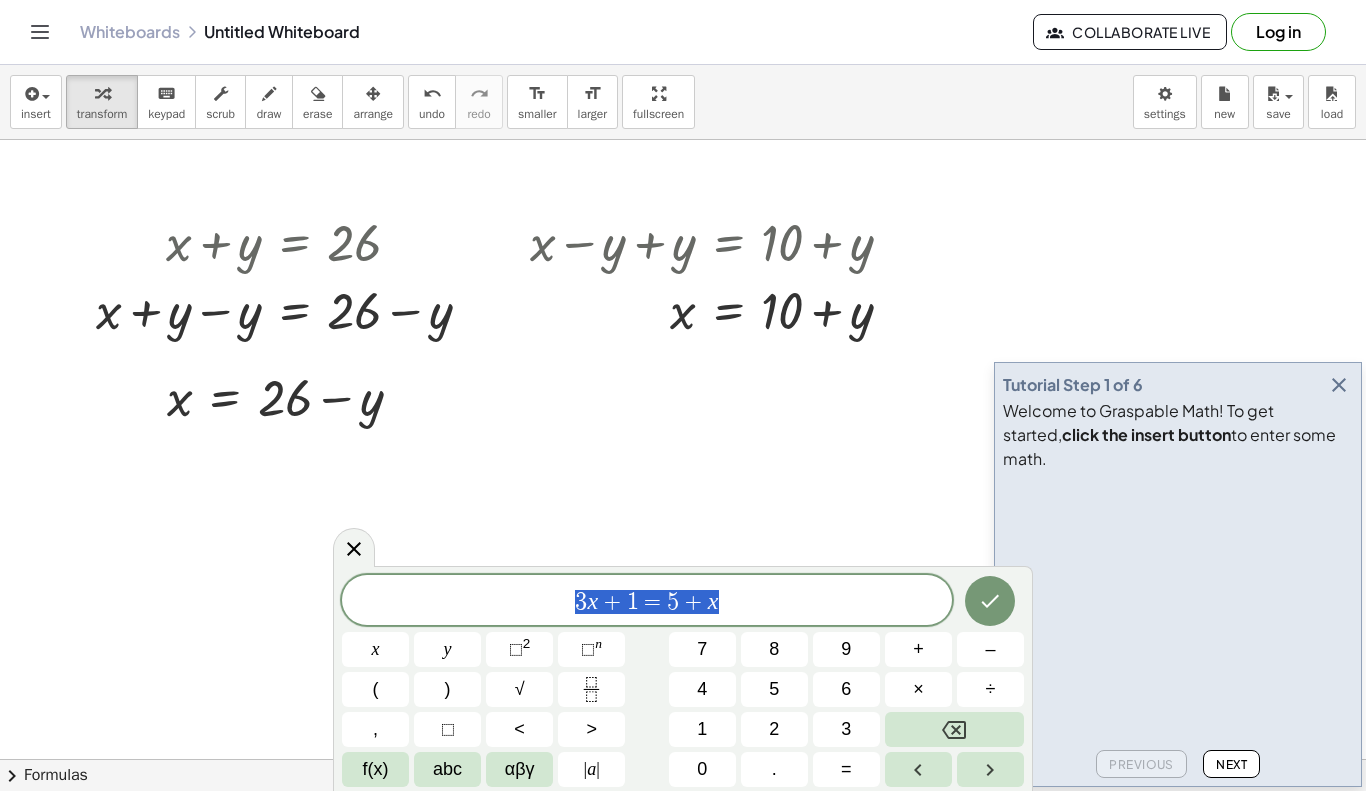 drag, startPoint x: 732, startPoint y: 603, endPoint x: 566, endPoint y: 610, distance: 166.14752 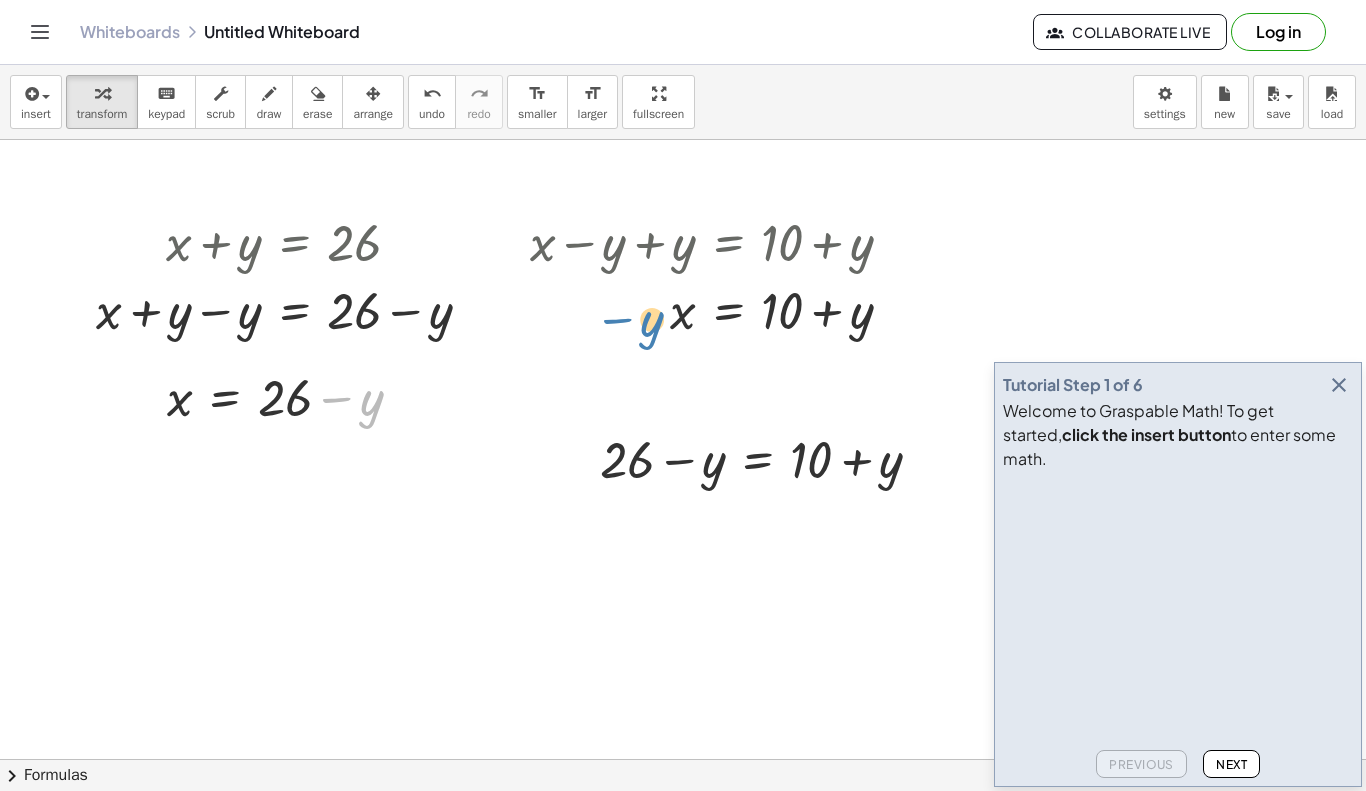 drag, startPoint x: 326, startPoint y: 403, endPoint x: 631, endPoint y: 316, distance: 317.16556 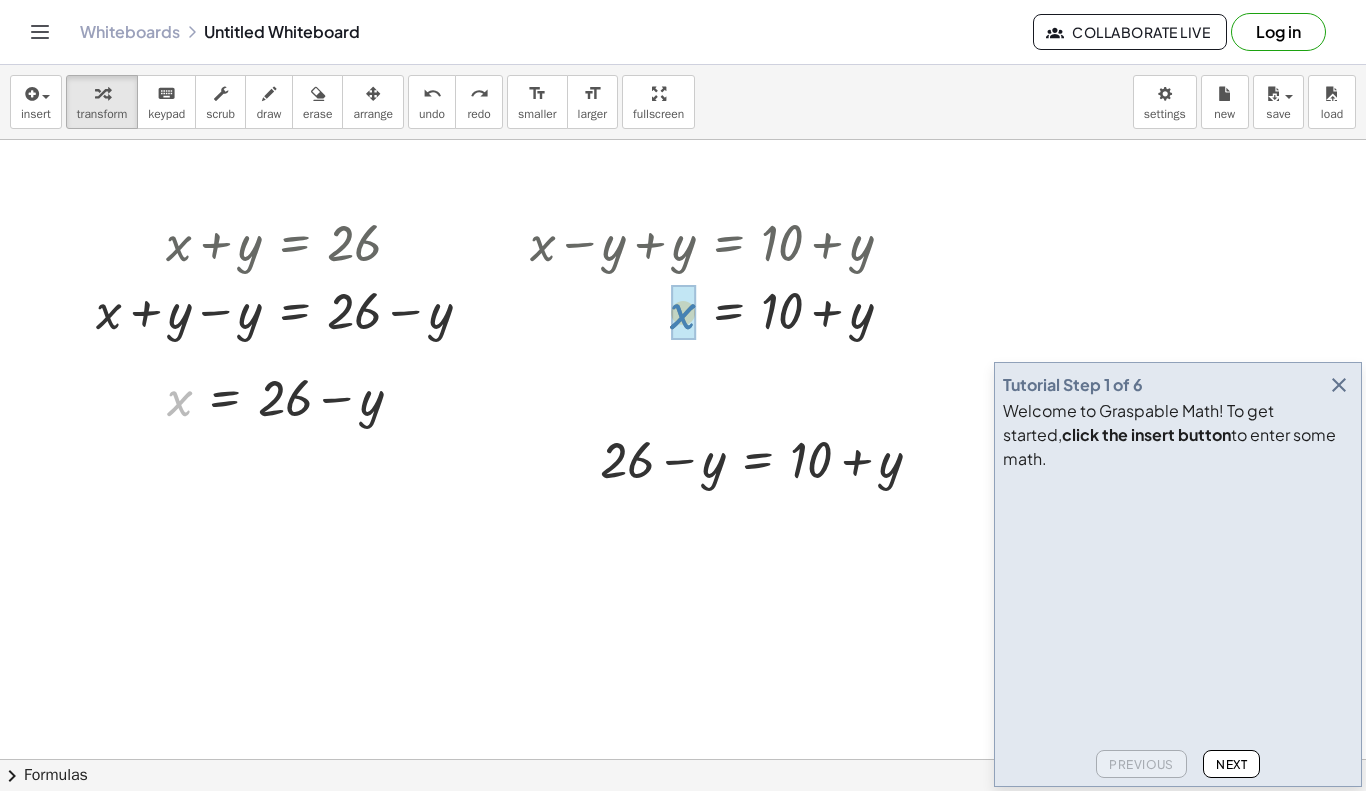 drag, startPoint x: 182, startPoint y: 407, endPoint x: 687, endPoint y: 320, distance: 512.4393 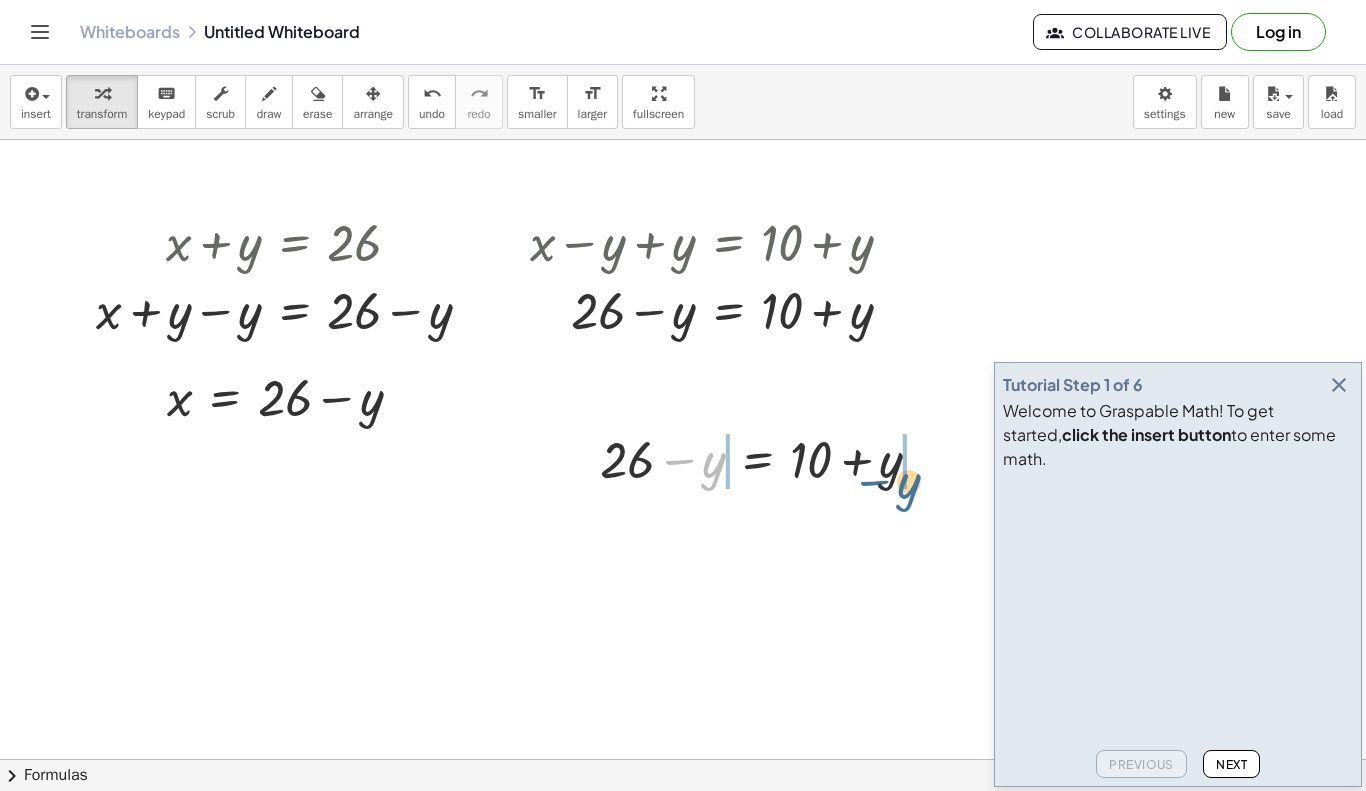 drag, startPoint x: 714, startPoint y: 467, endPoint x: 924, endPoint y: 481, distance: 210.46616 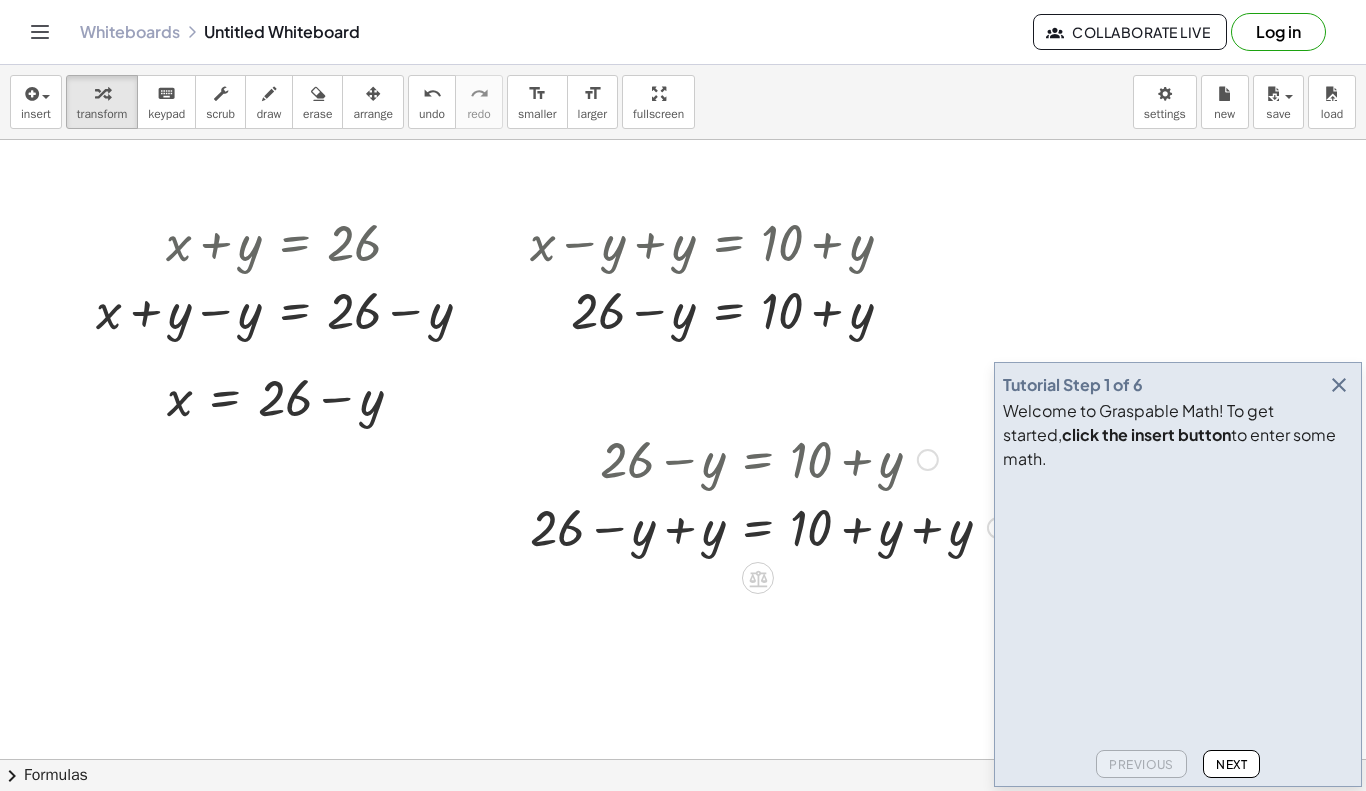 click at bounding box center [769, 526] 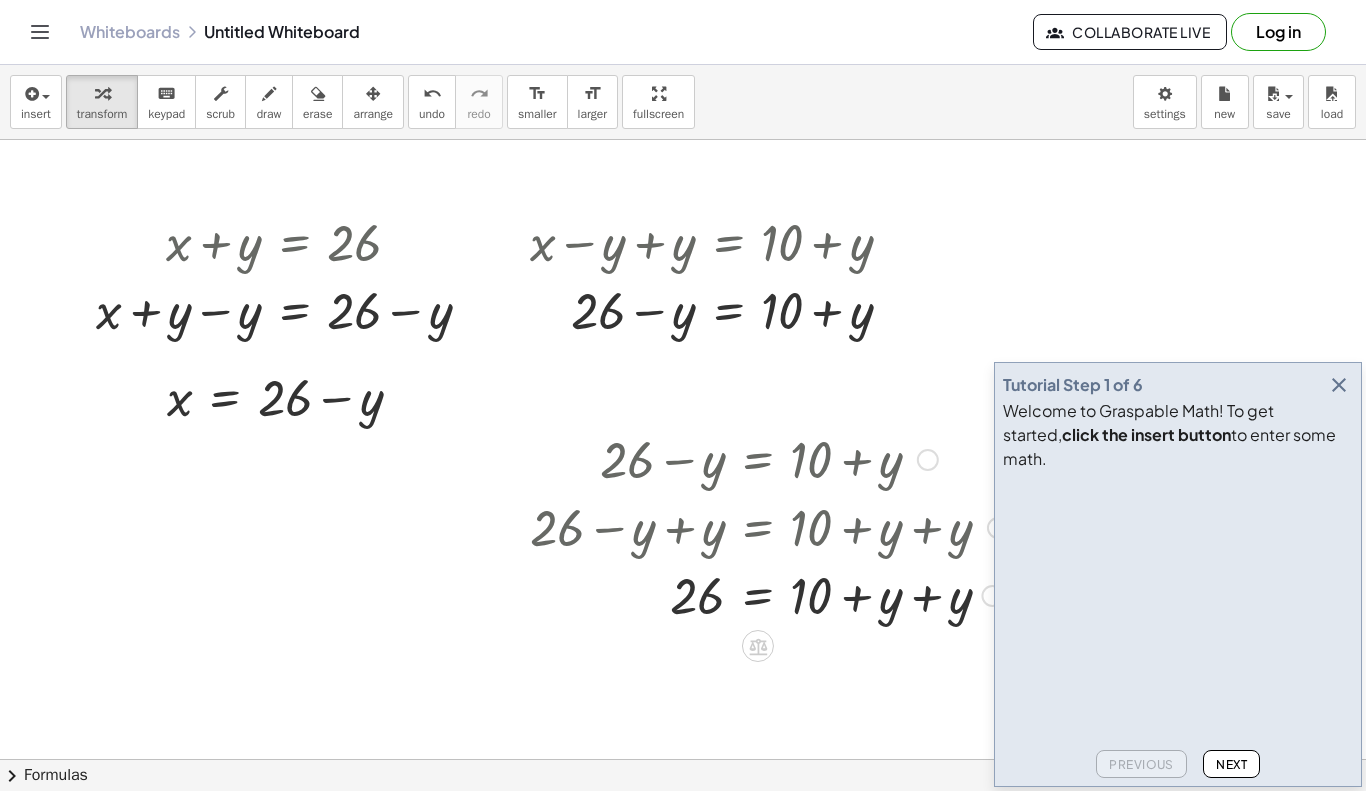 click at bounding box center (769, 594) 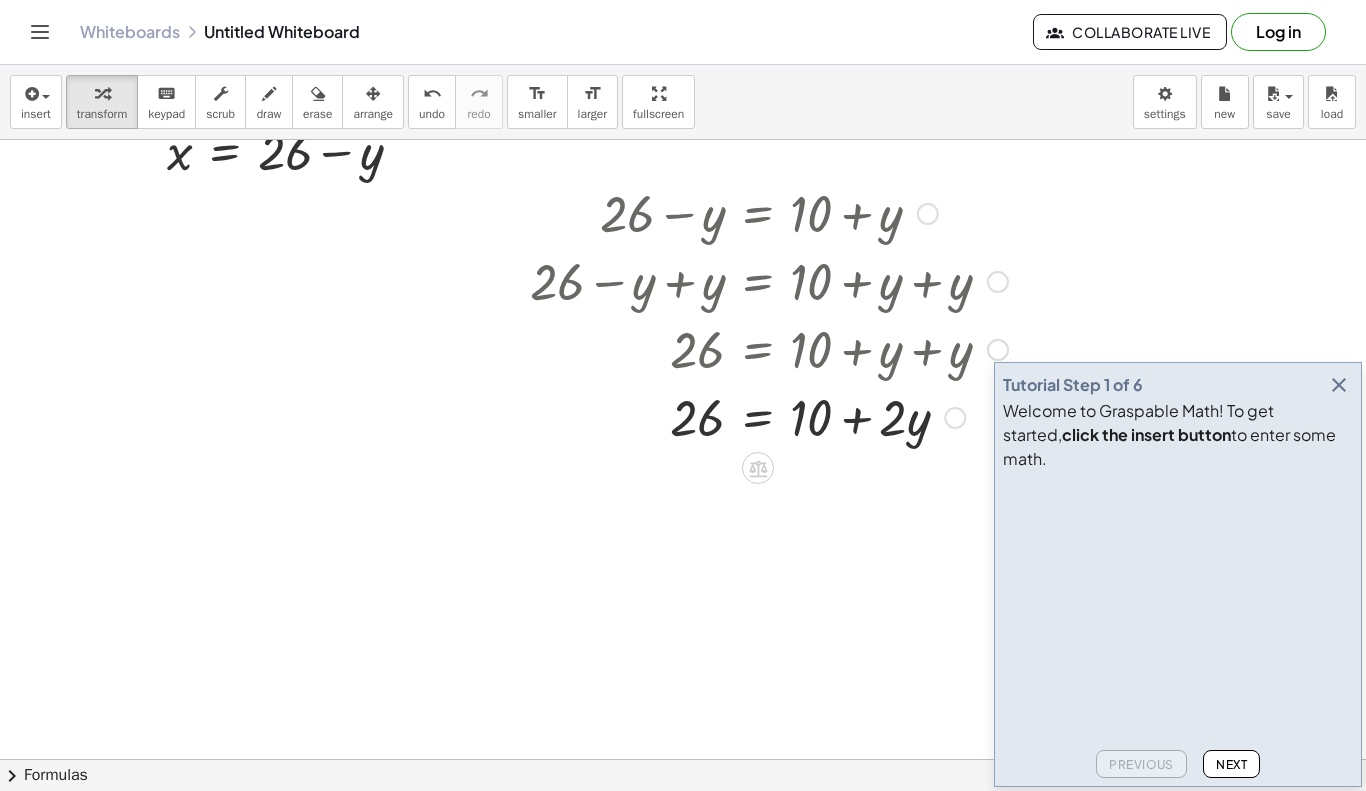 scroll, scrollTop: 247, scrollLeft: 0, axis: vertical 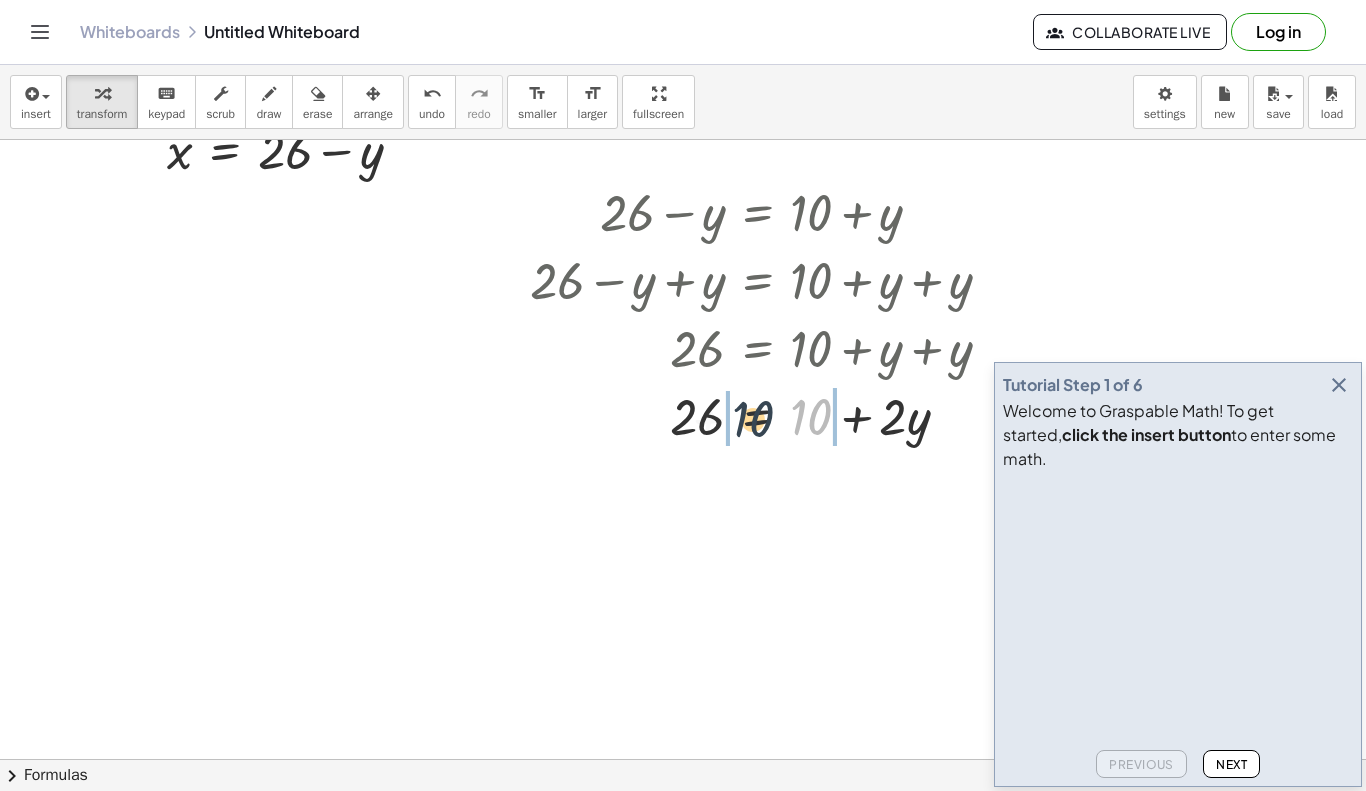 drag, startPoint x: 806, startPoint y: 422, endPoint x: 730, endPoint y: 422, distance: 76 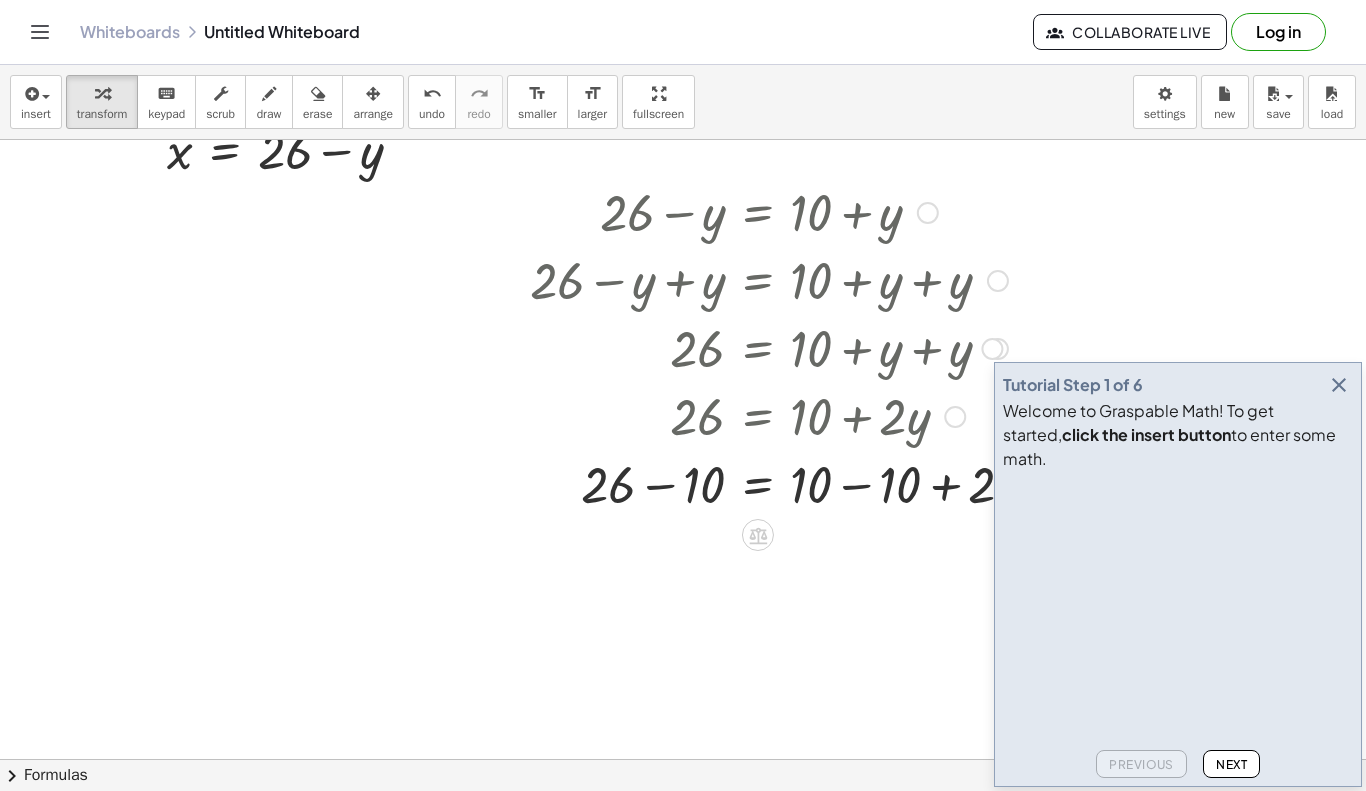 click at bounding box center [792, 483] 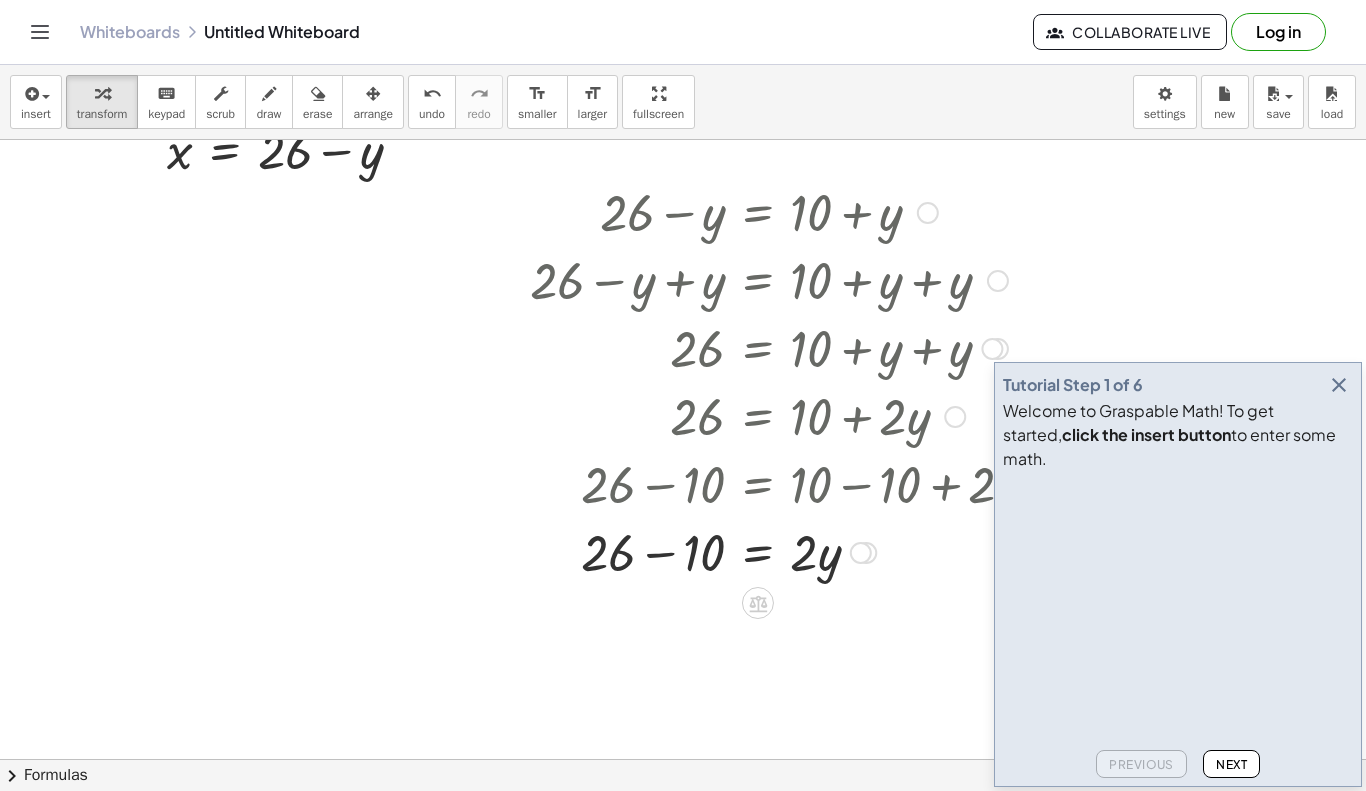 click at bounding box center [792, 551] 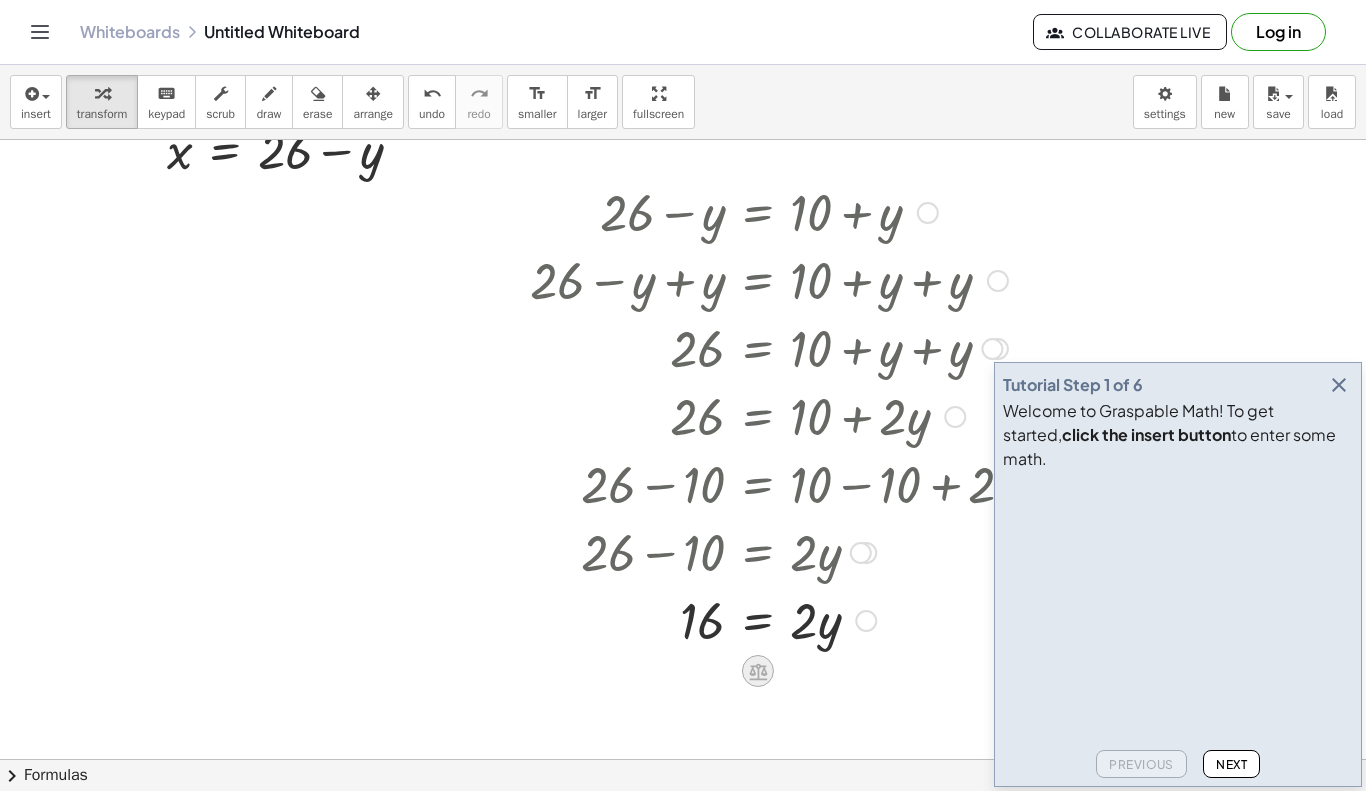 click 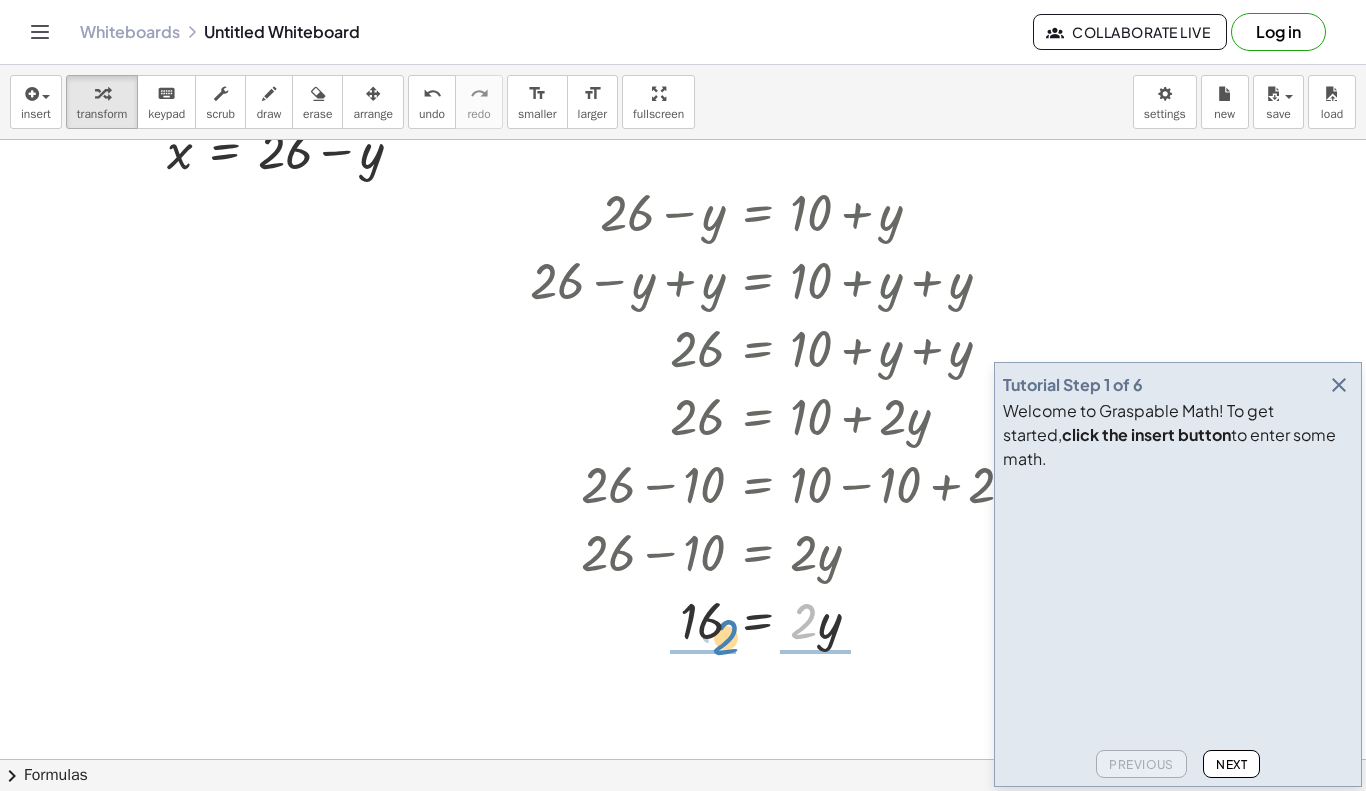 drag, startPoint x: 806, startPoint y: 630, endPoint x: 720, endPoint y: 645, distance: 87.29834 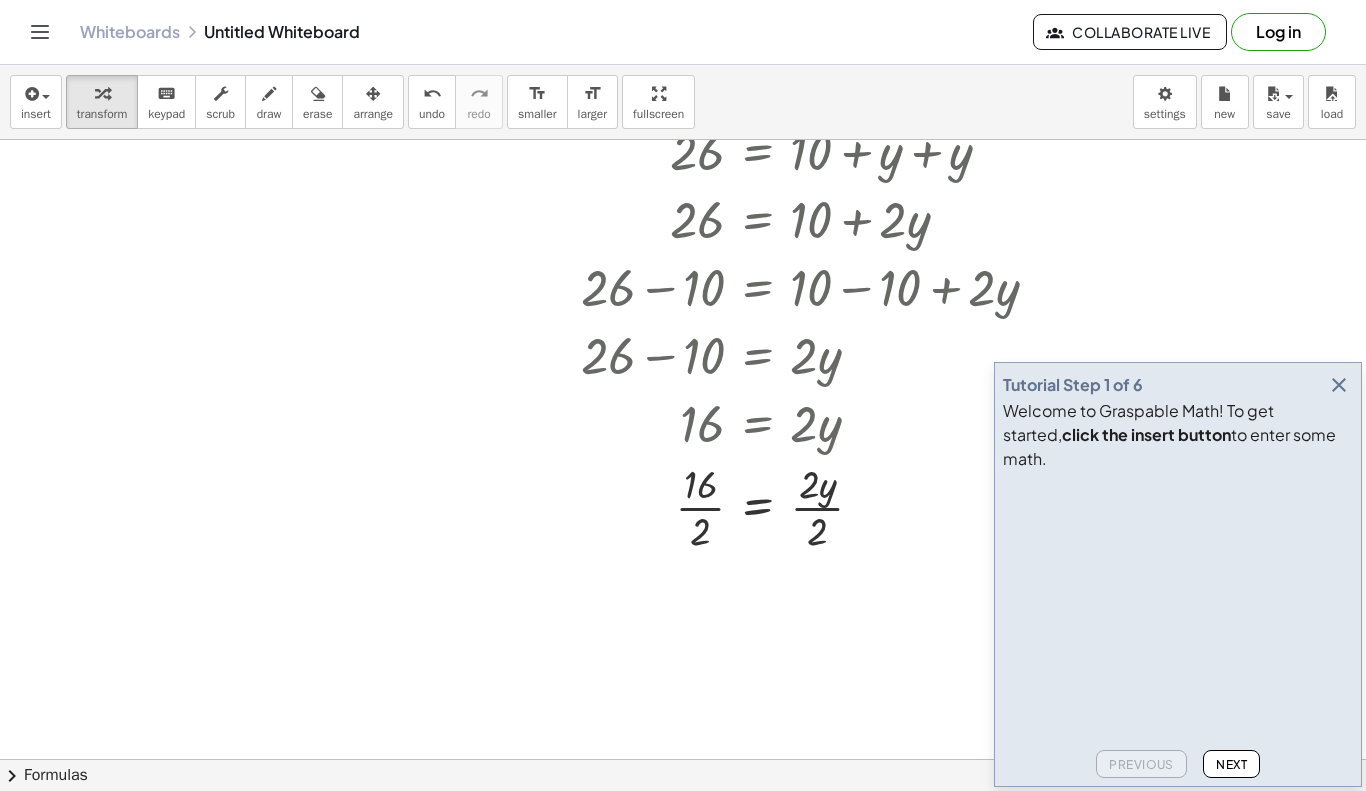 scroll, scrollTop: 446, scrollLeft: 0, axis: vertical 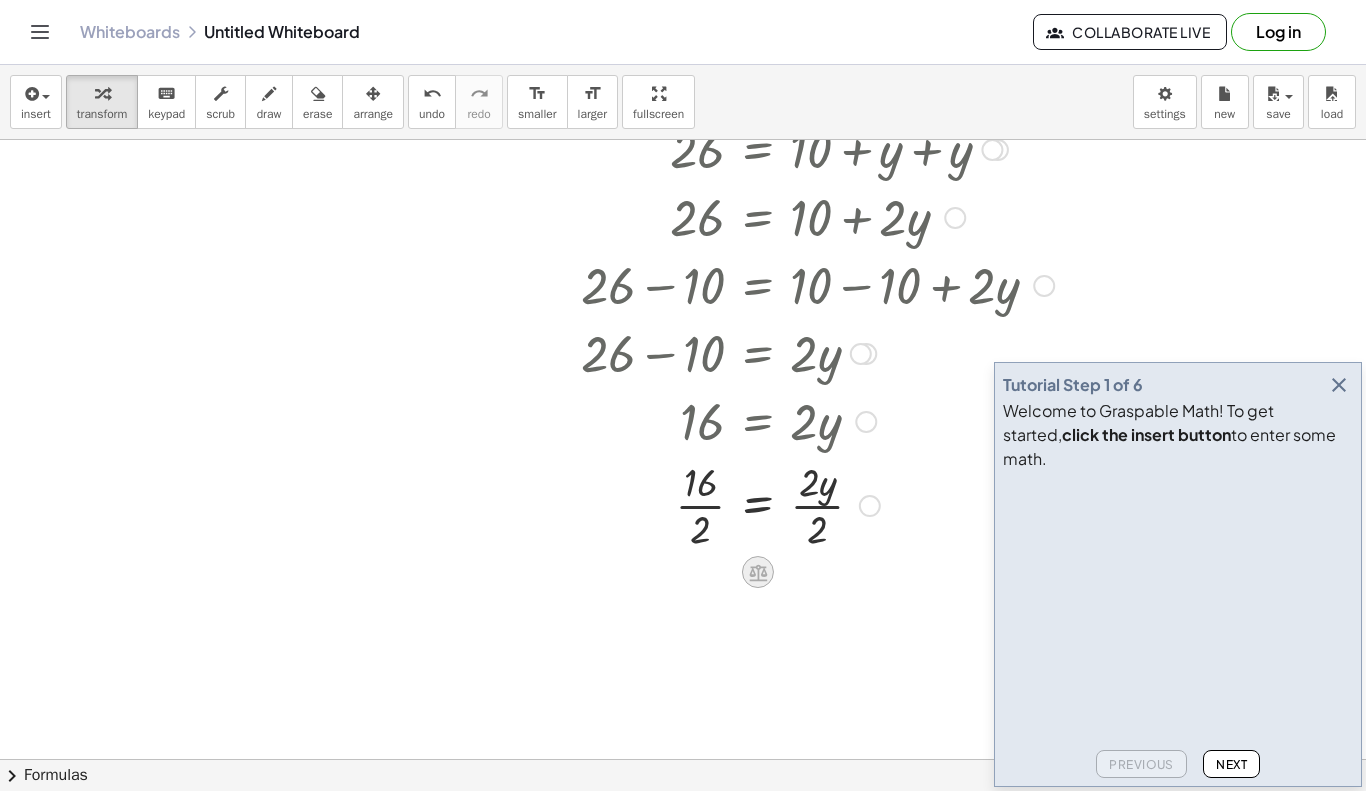 click 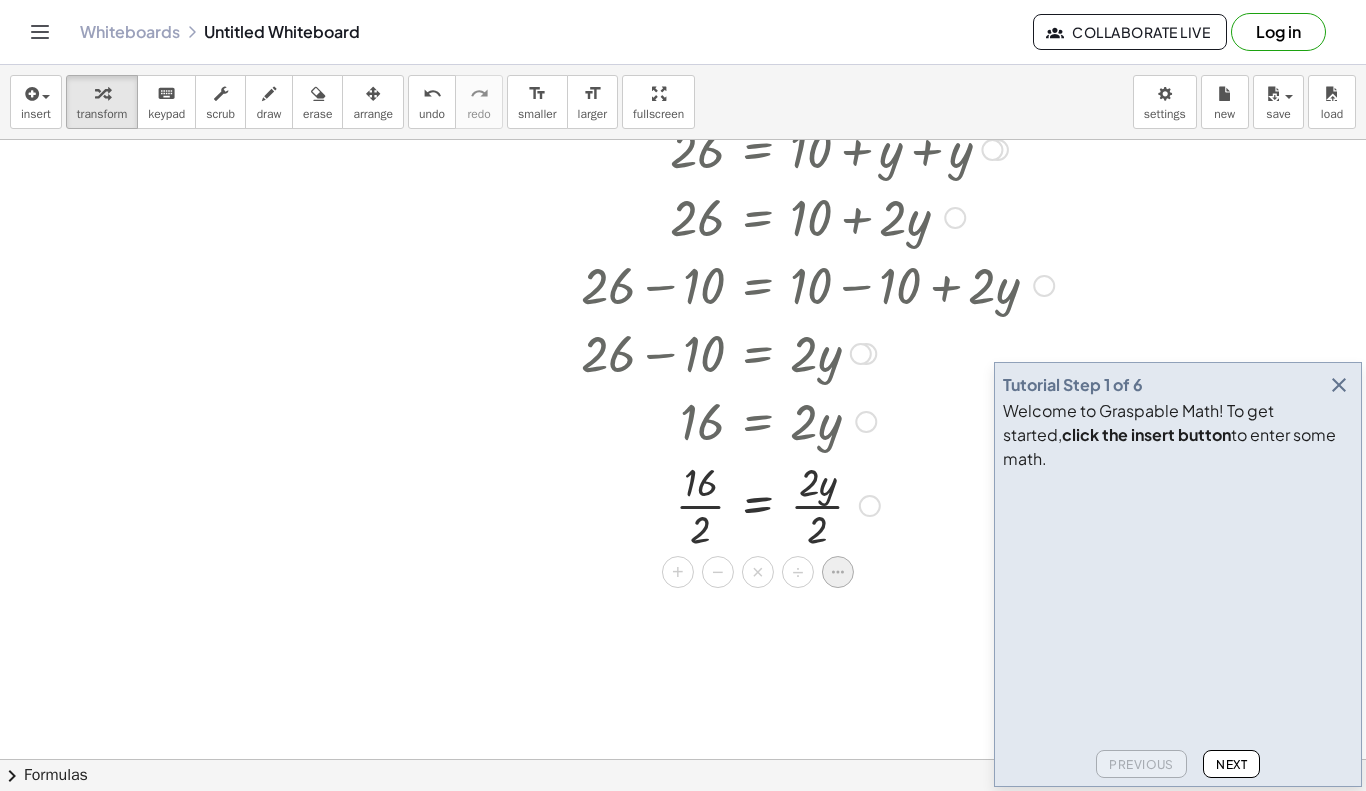 click 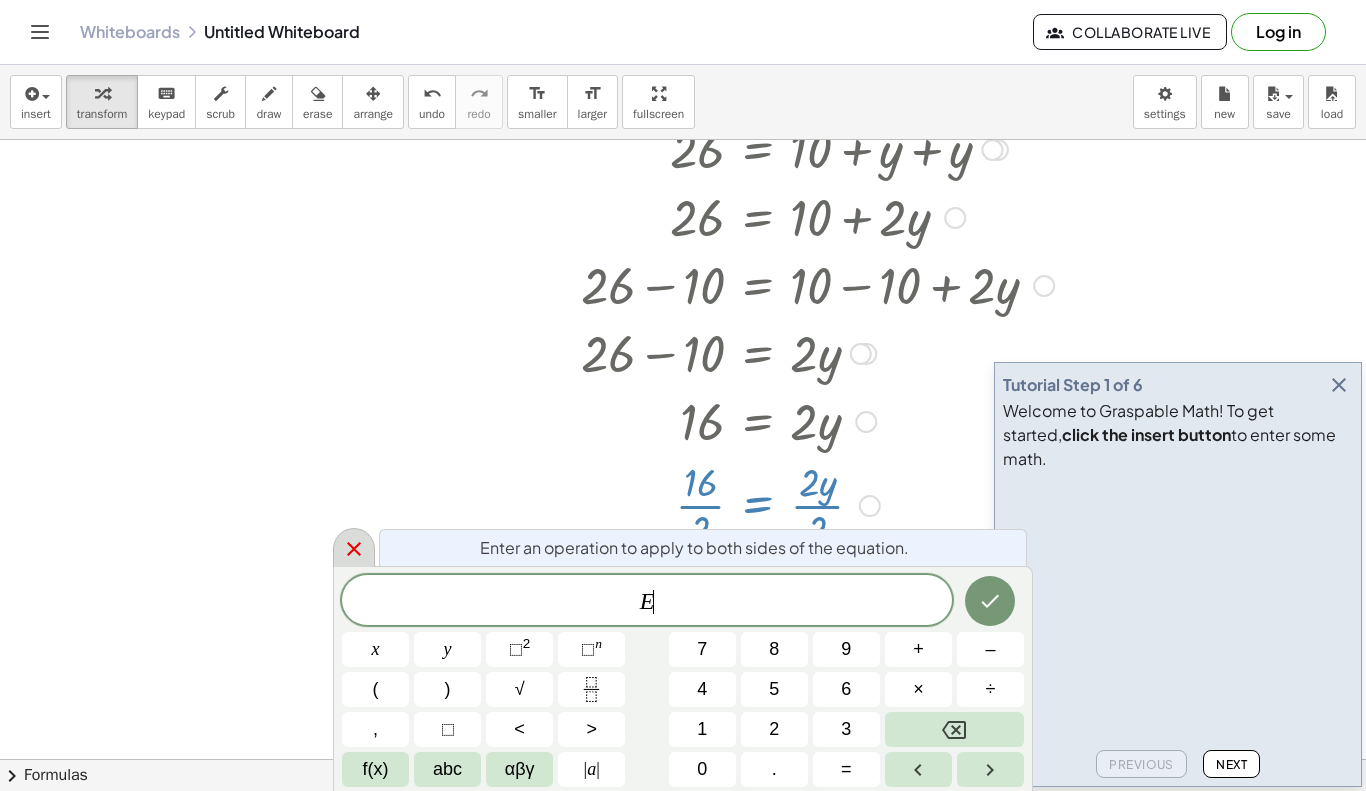 click 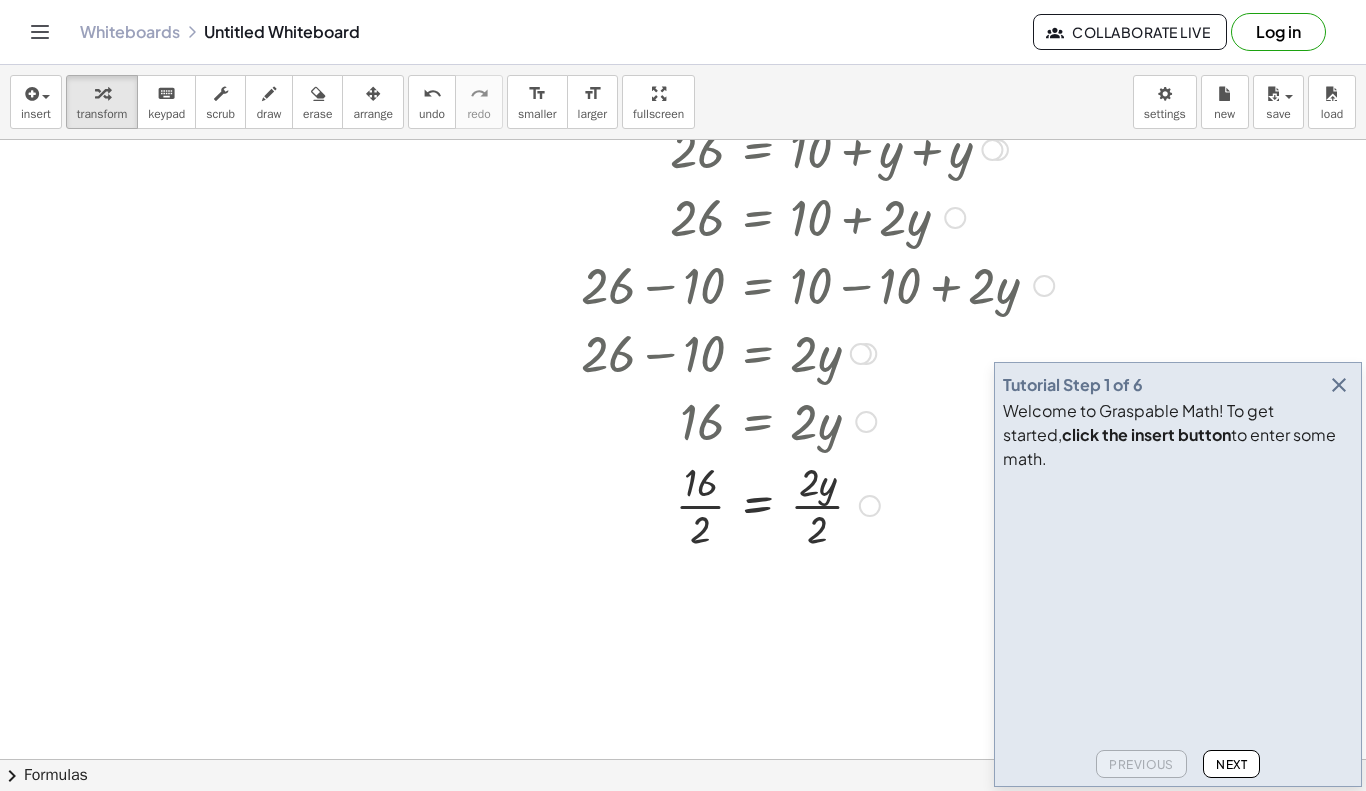 click at bounding box center [792, 504] 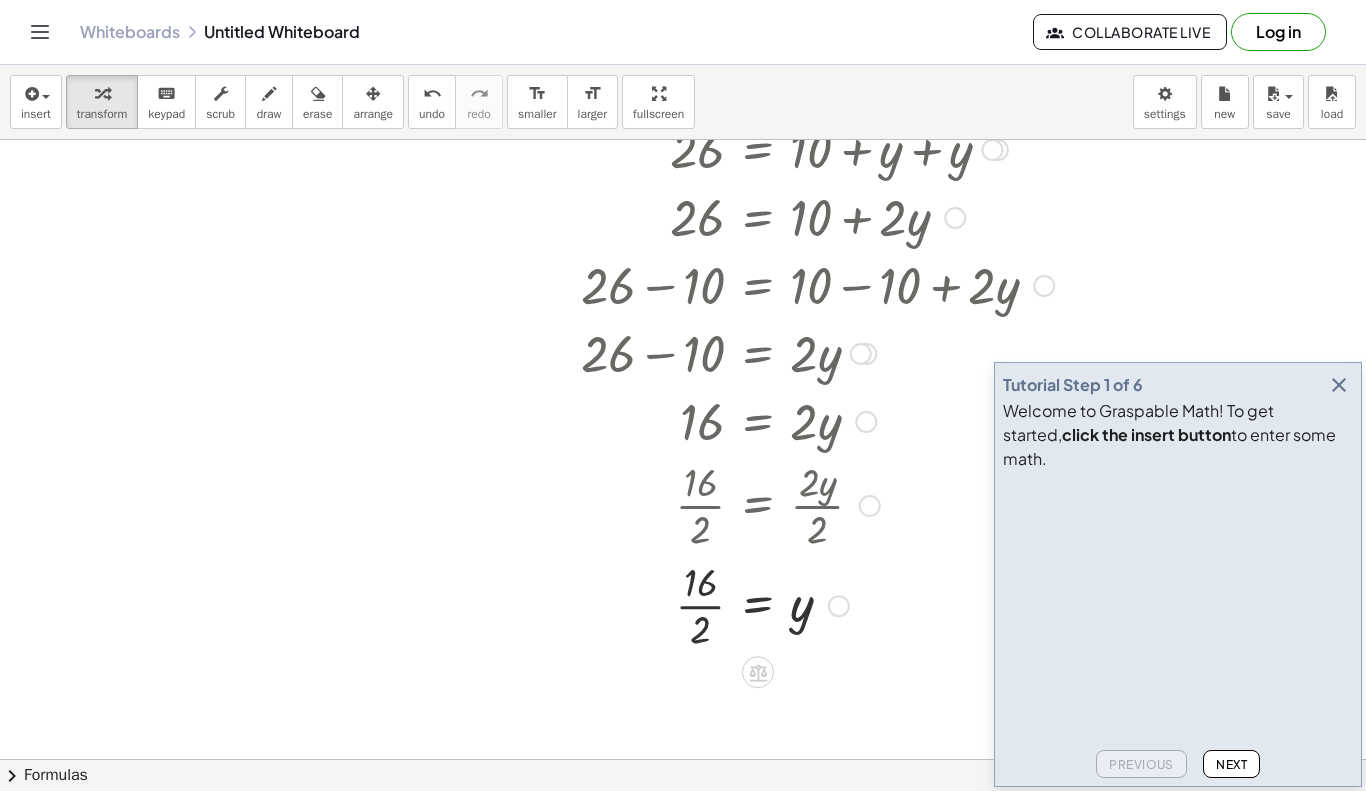click at bounding box center (792, 604) 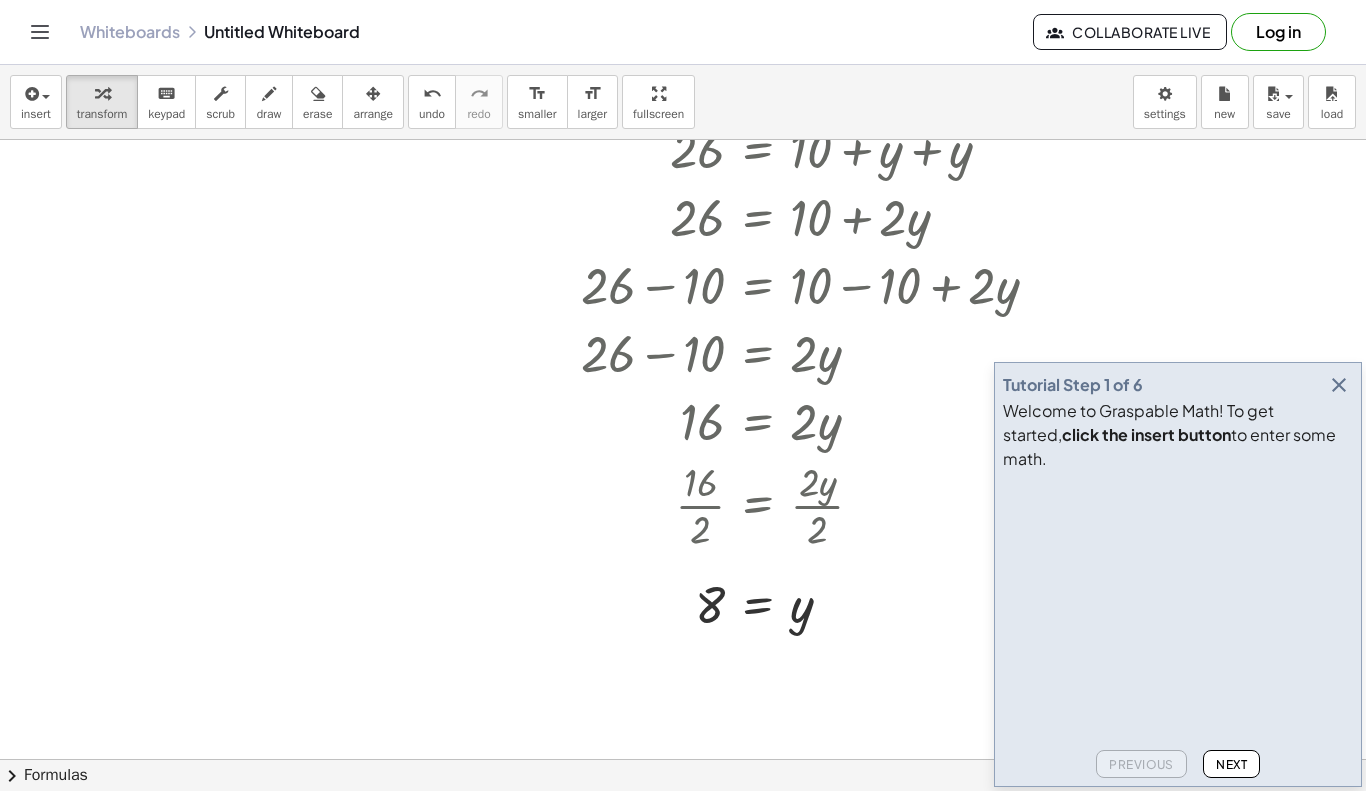 click on "Next" 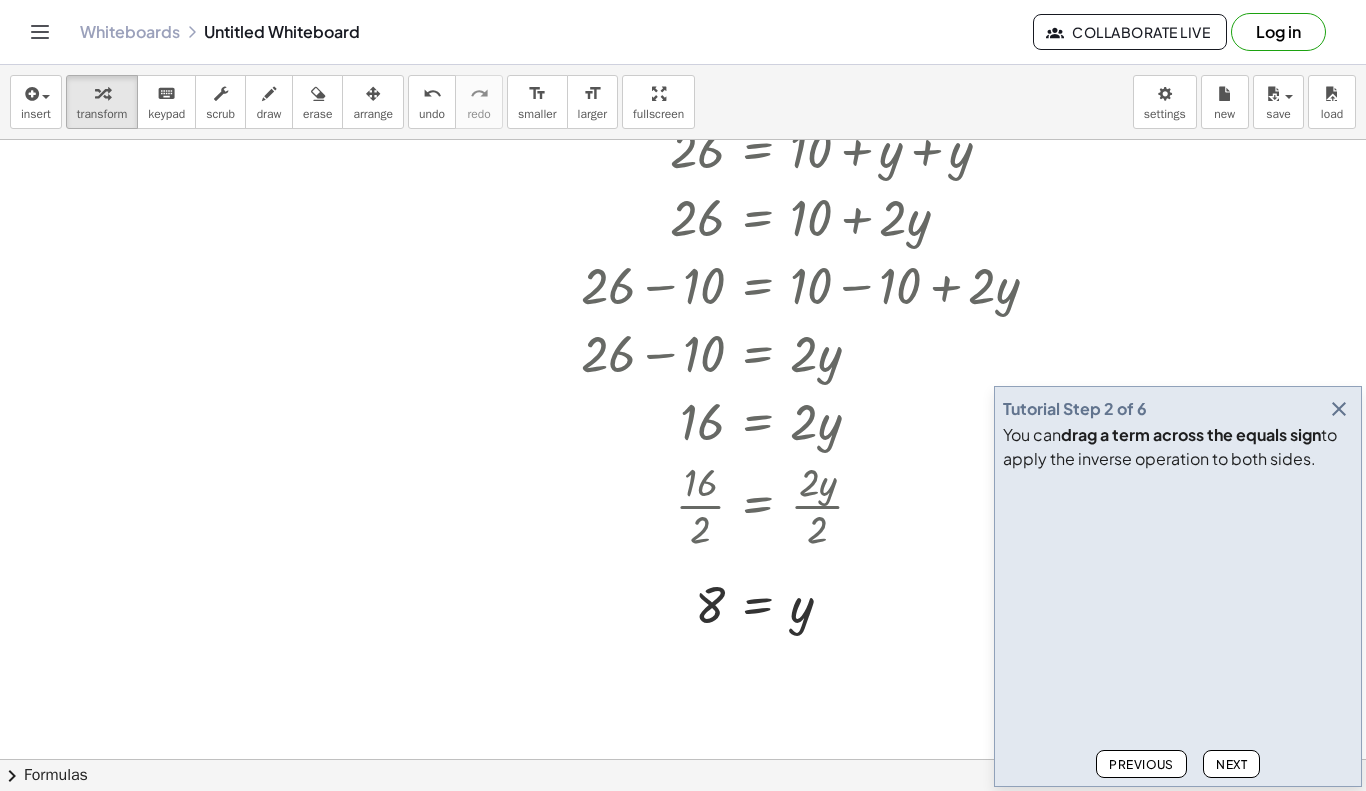 click on "Next" 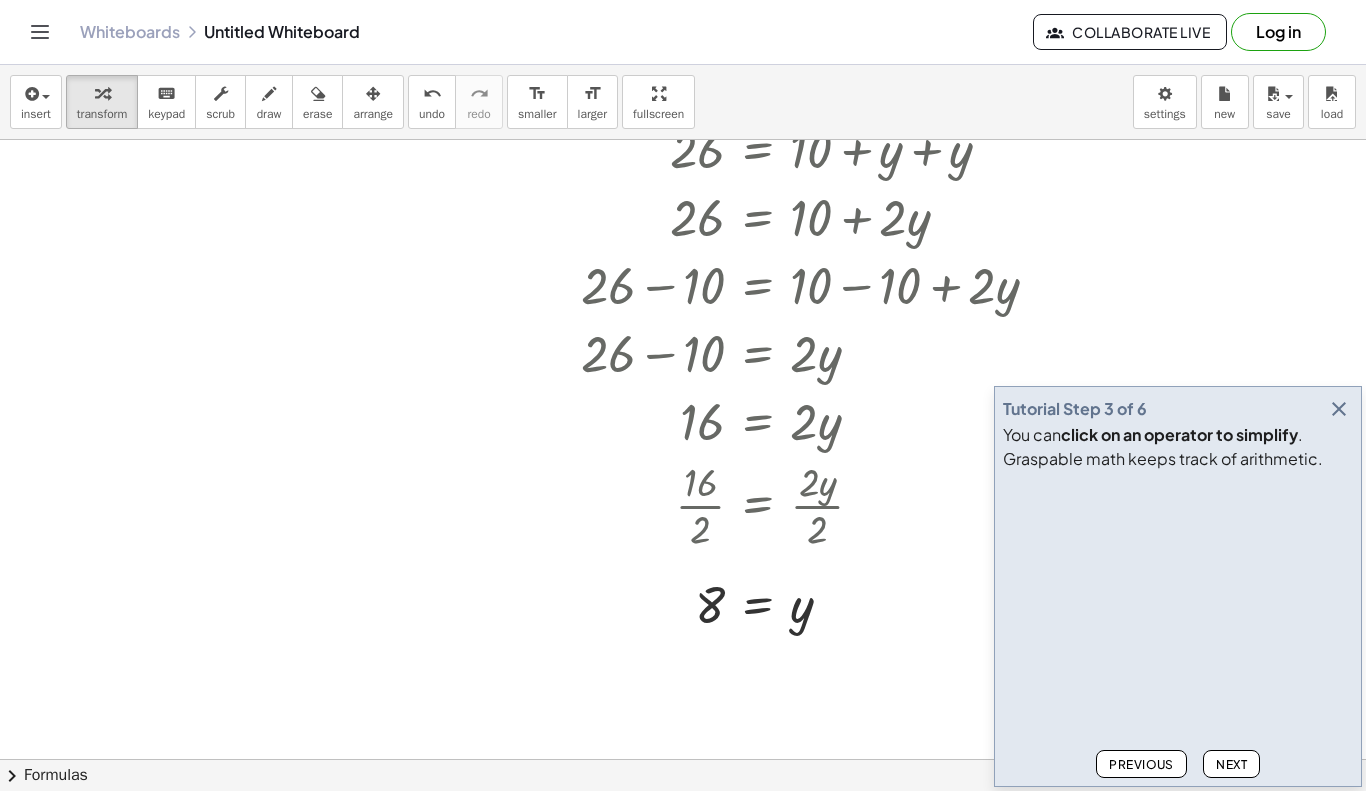 click on "Next" 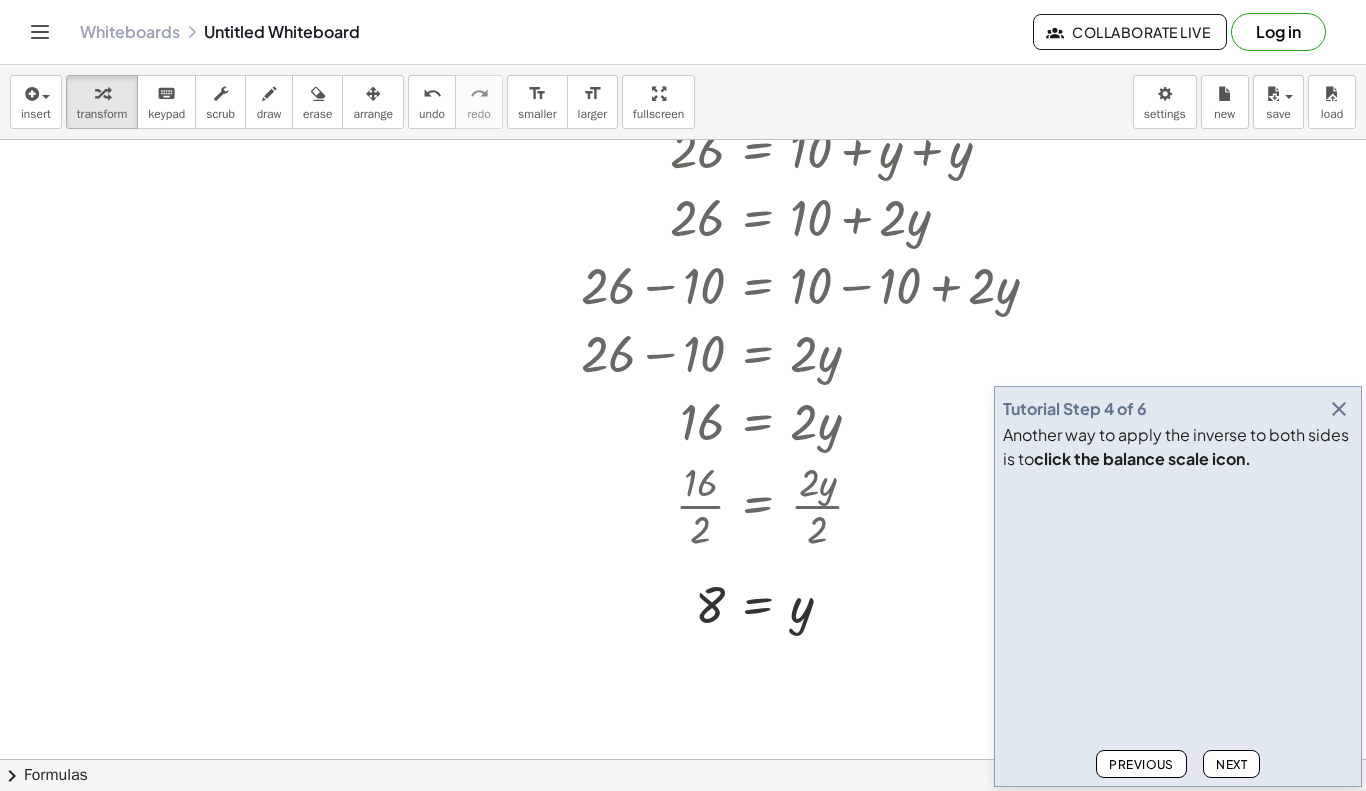 click on "Next" 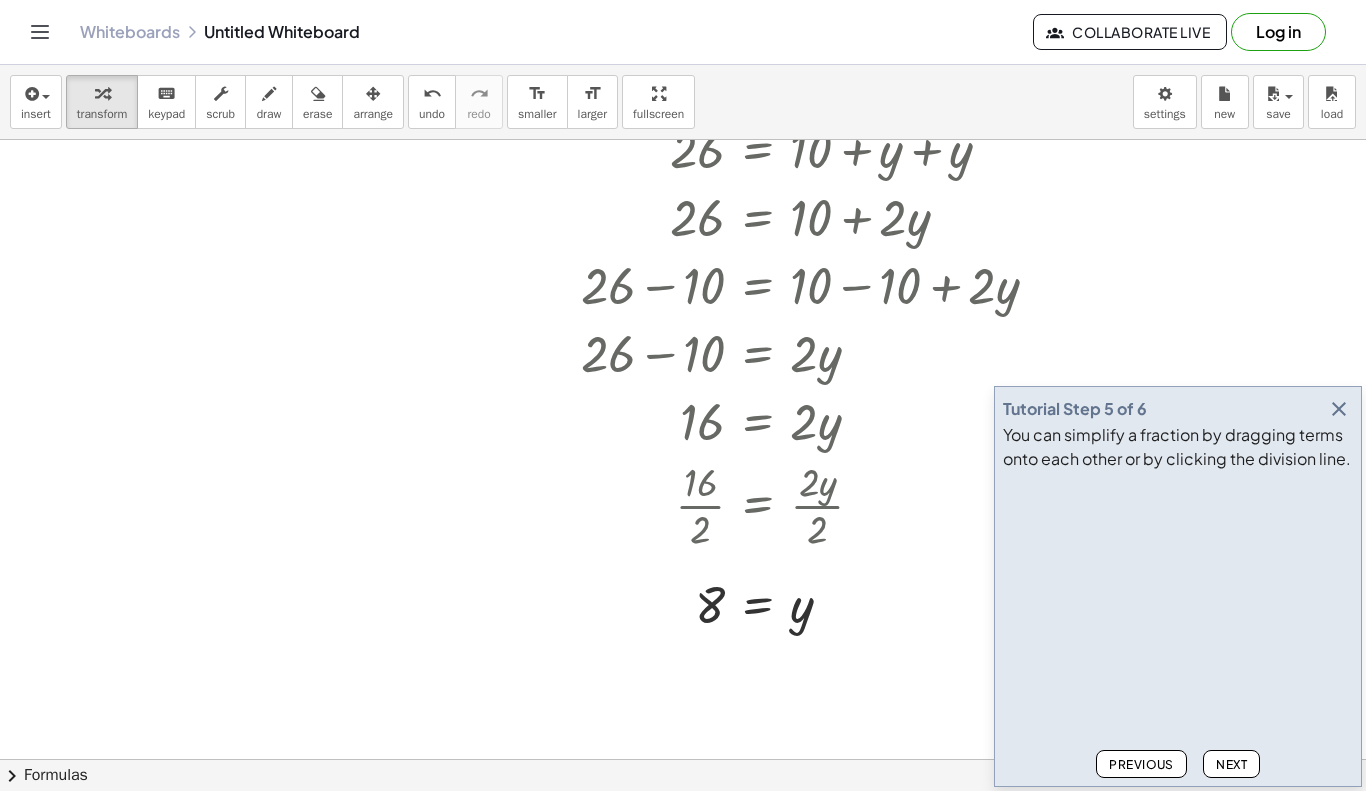click on "Next" 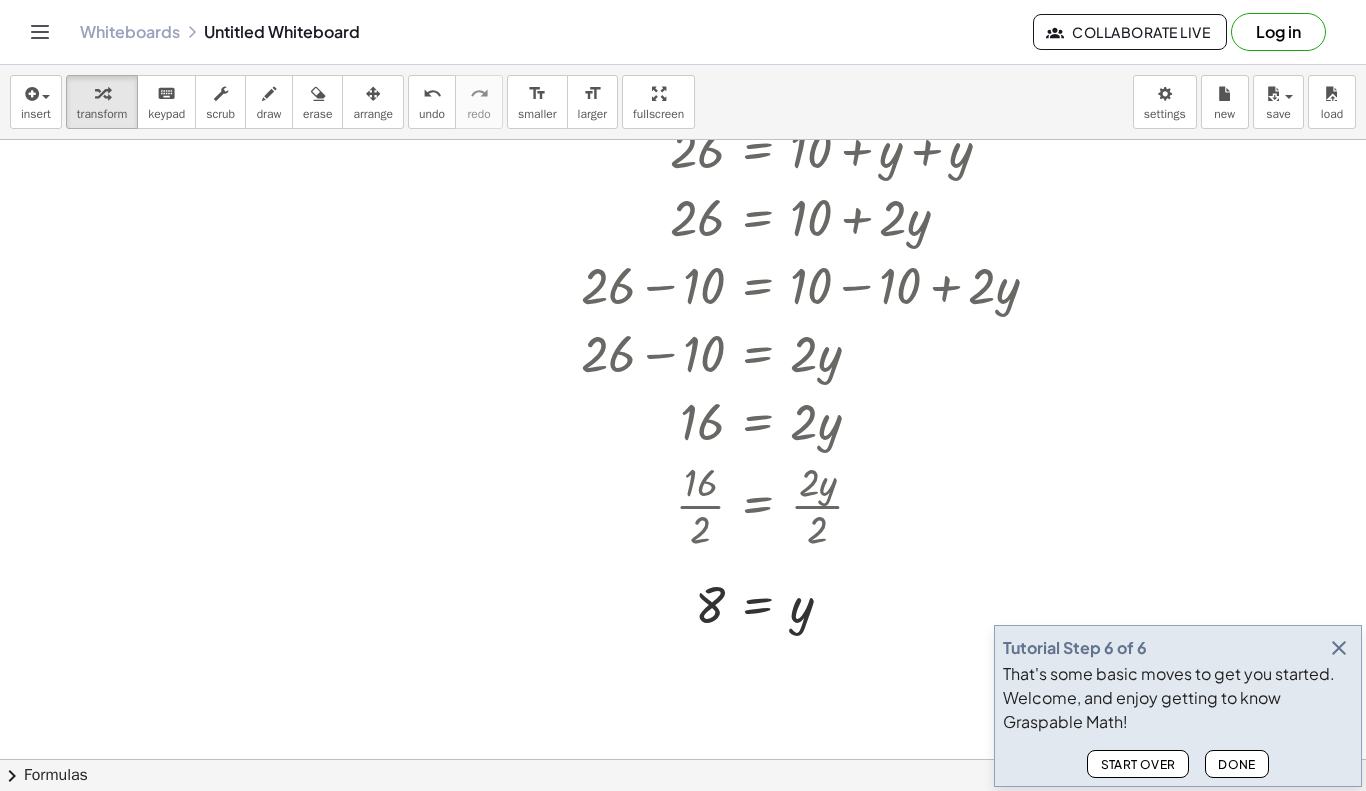 click on "Done" 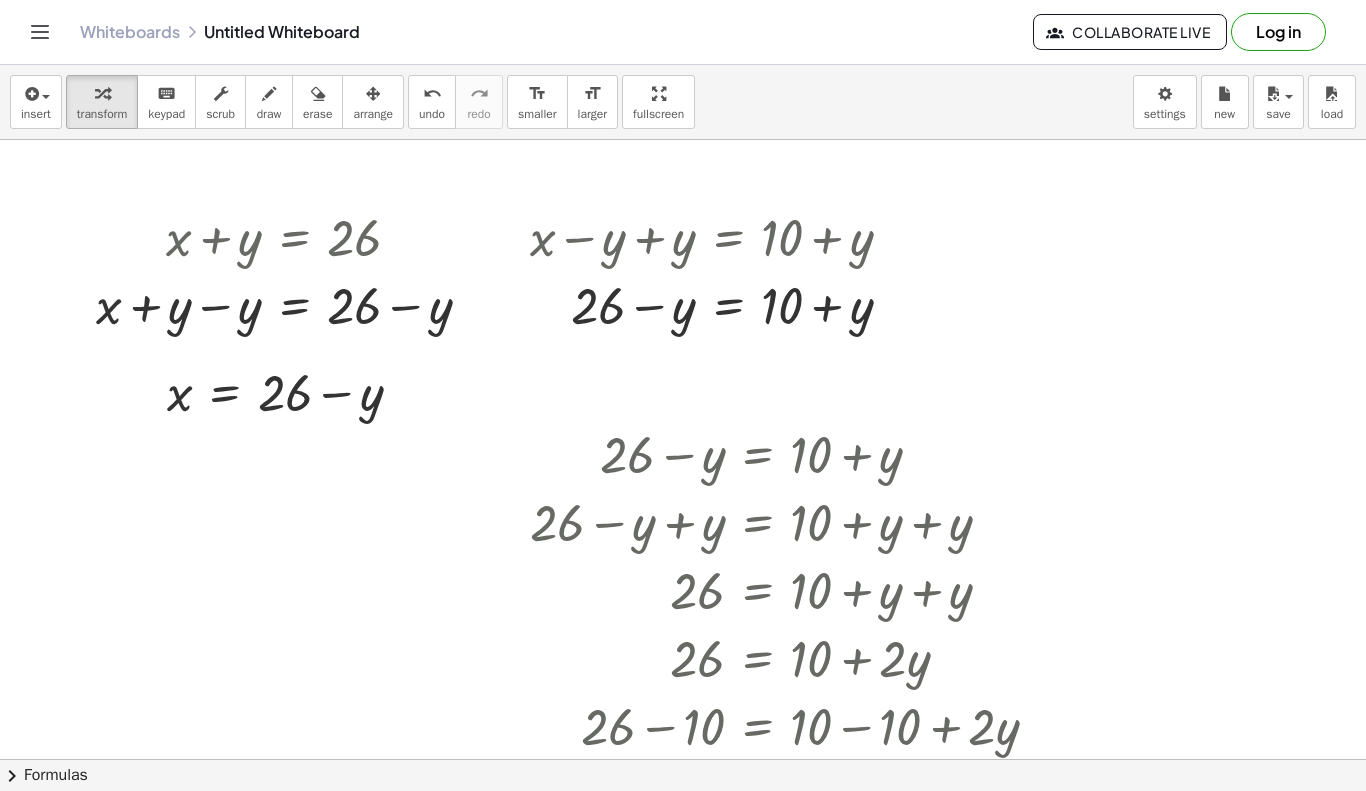 scroll, scrollTop: 10, scrollLeft: 0, axis: vertical 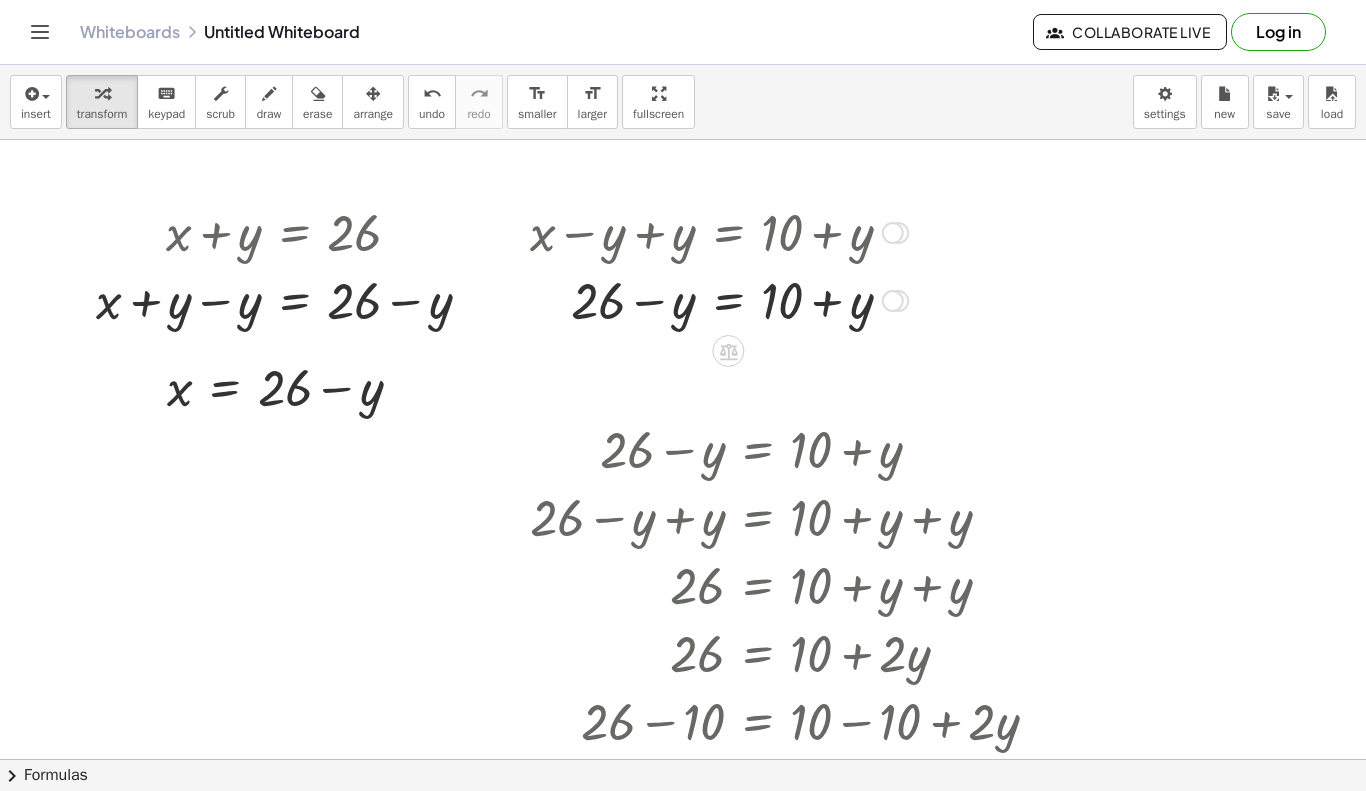 click at bounding box center (893, 233) 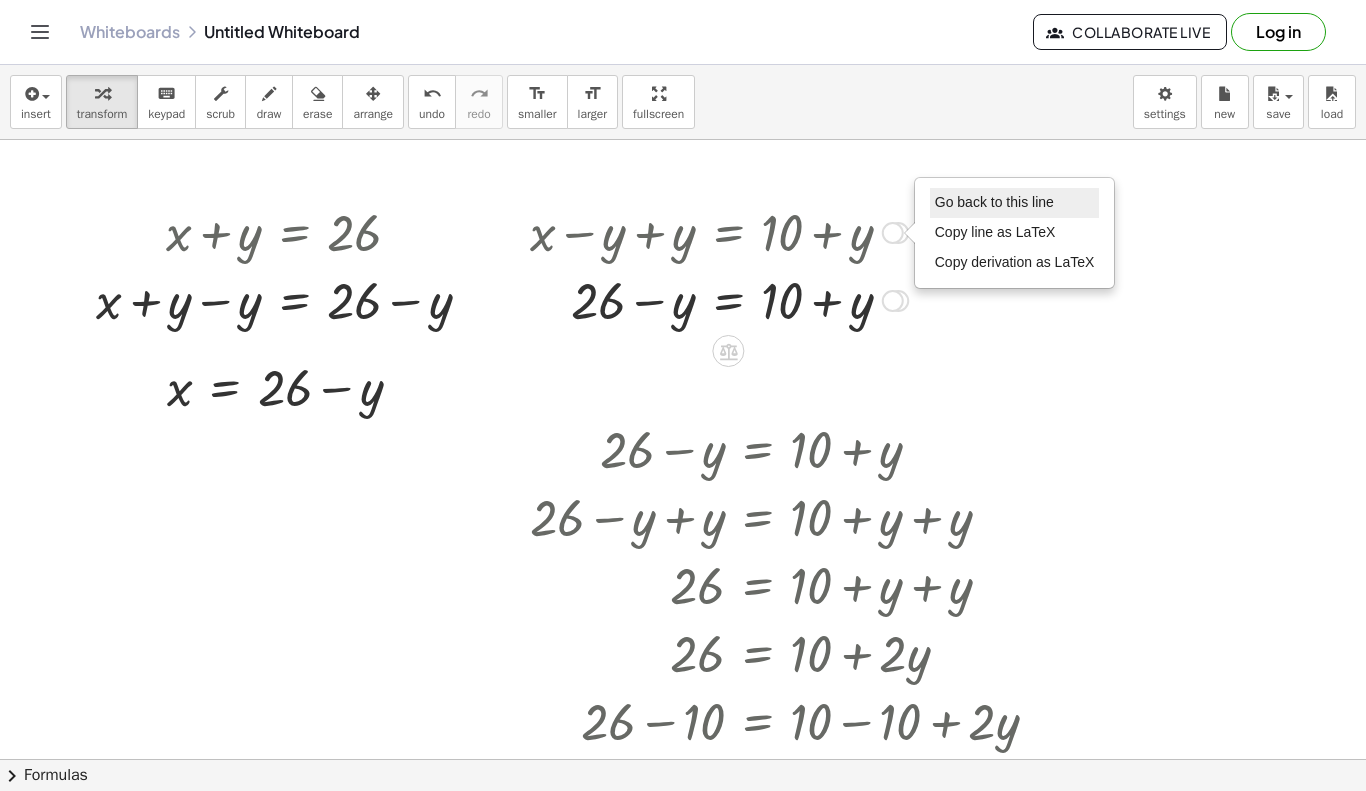click on "Go back to this line" at bounding box center [1015, 203] 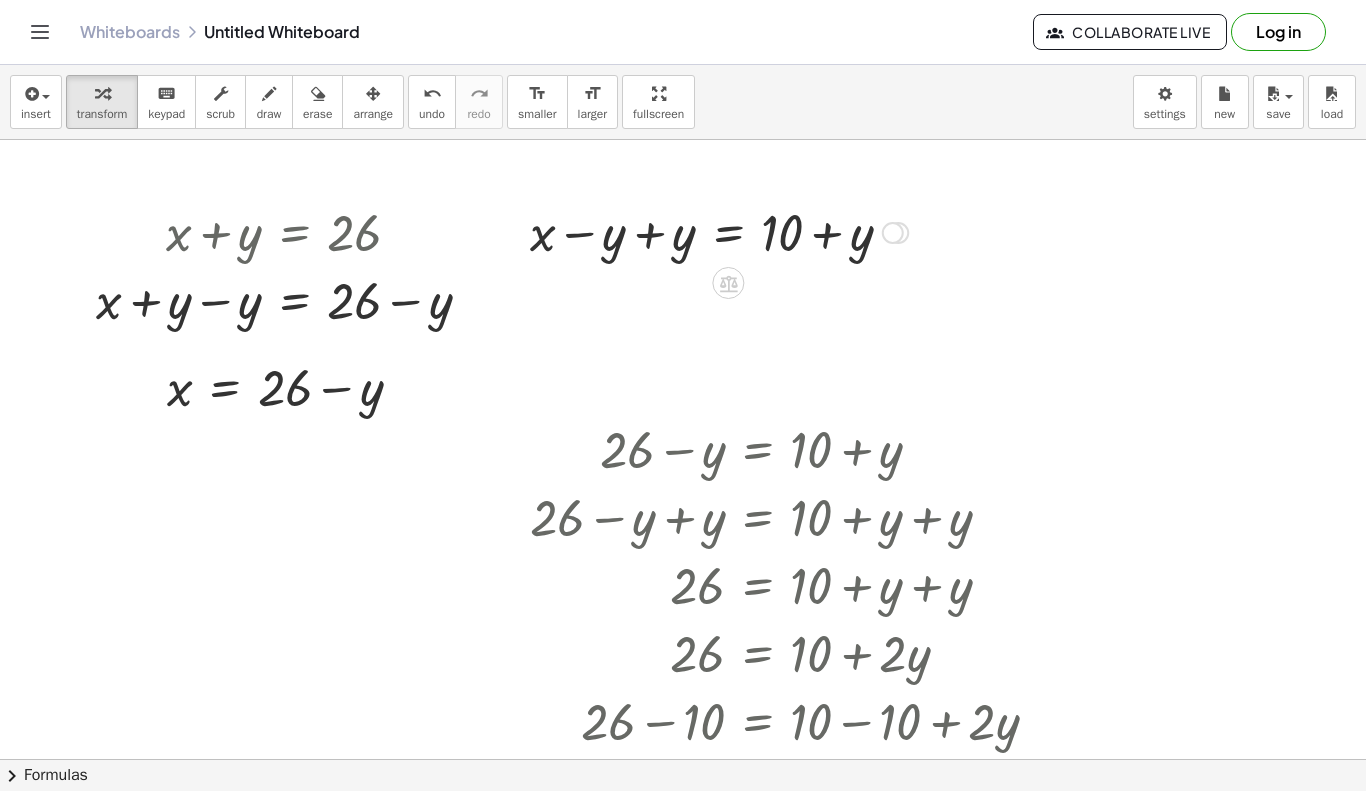 click at bounding box center [719, 231] 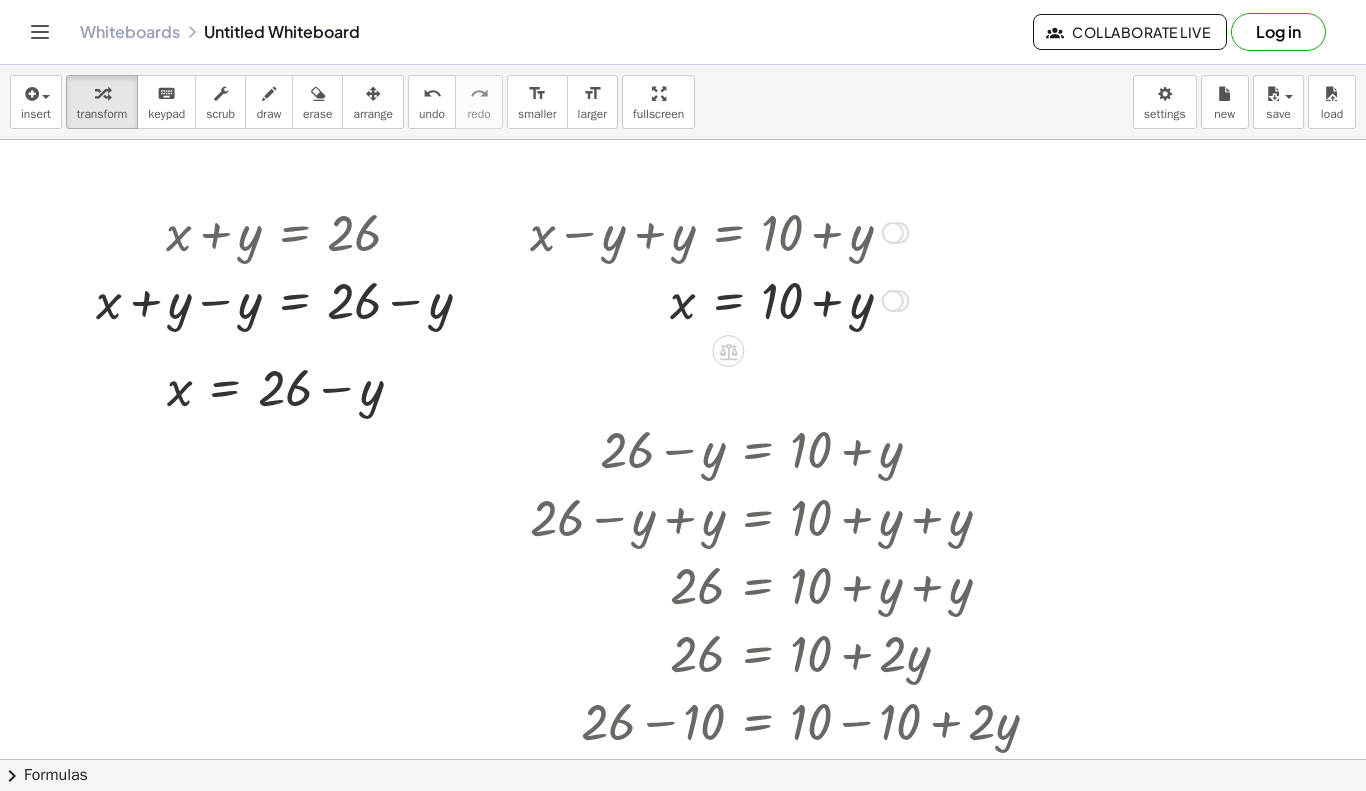 click on "Go back to this line Copy line as LaTeX Copy derivation as LaTeX" at bounding box center (893, 301) 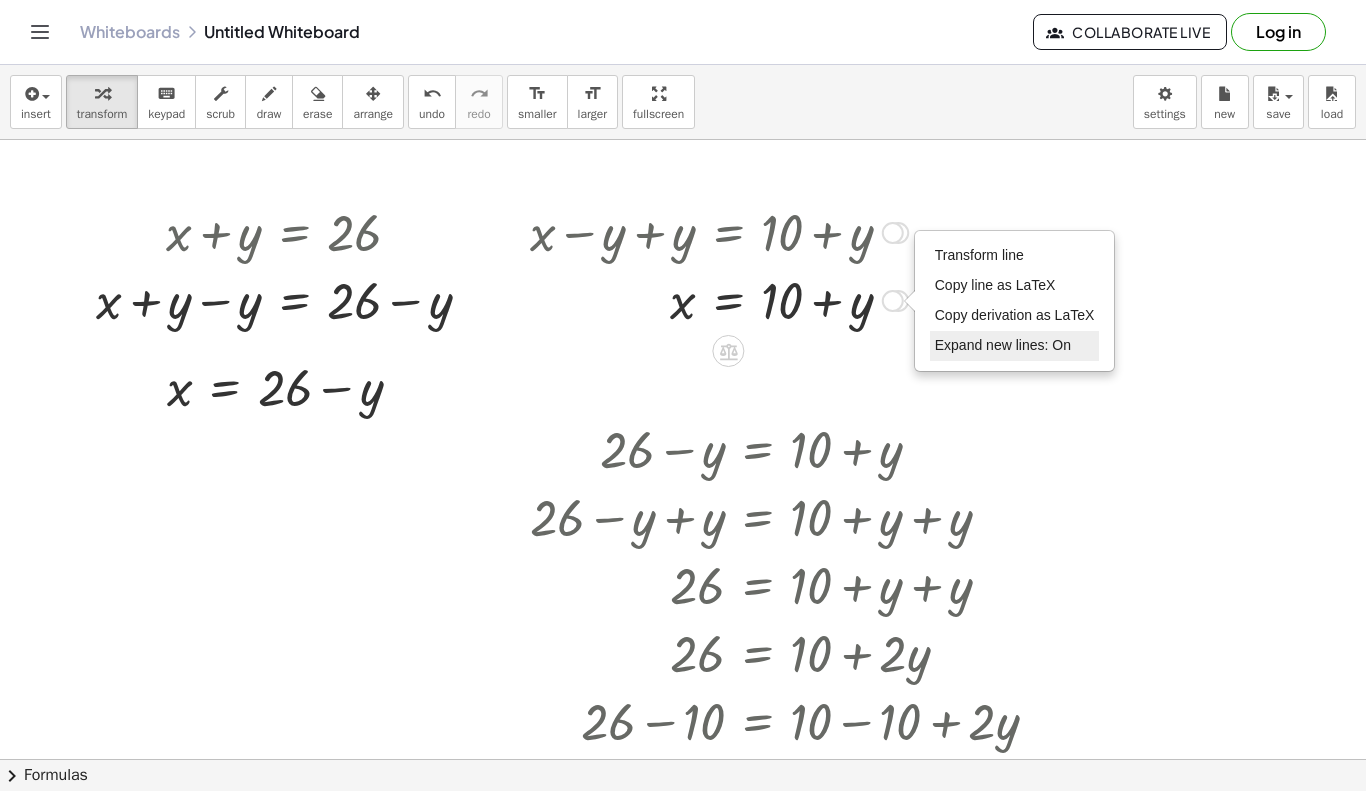 click on "Expand new lines: On" at bounding box center (1003, 345) 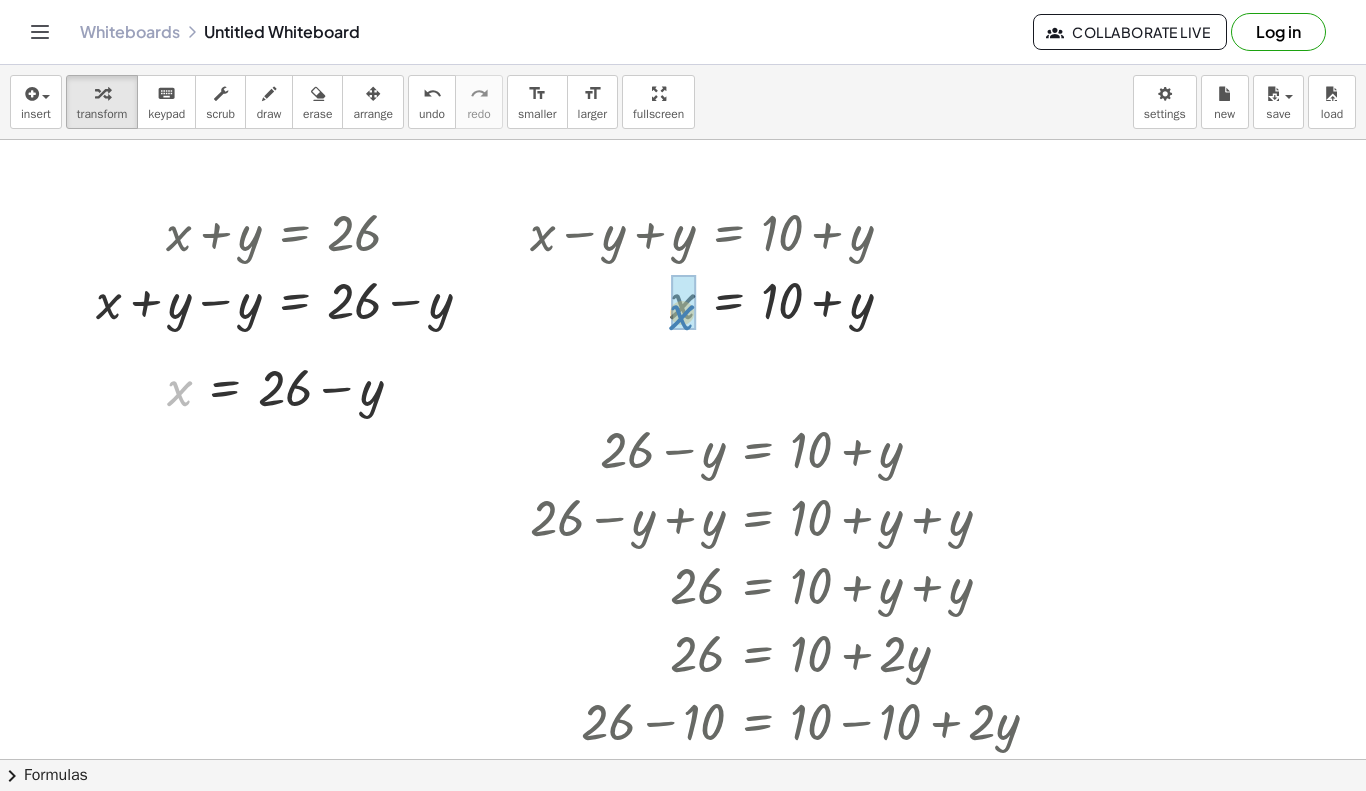 drag, startPoint x: 177, startPoint y: 398, endPoint x: 683, endPoint y: 322, distance: 511.6757 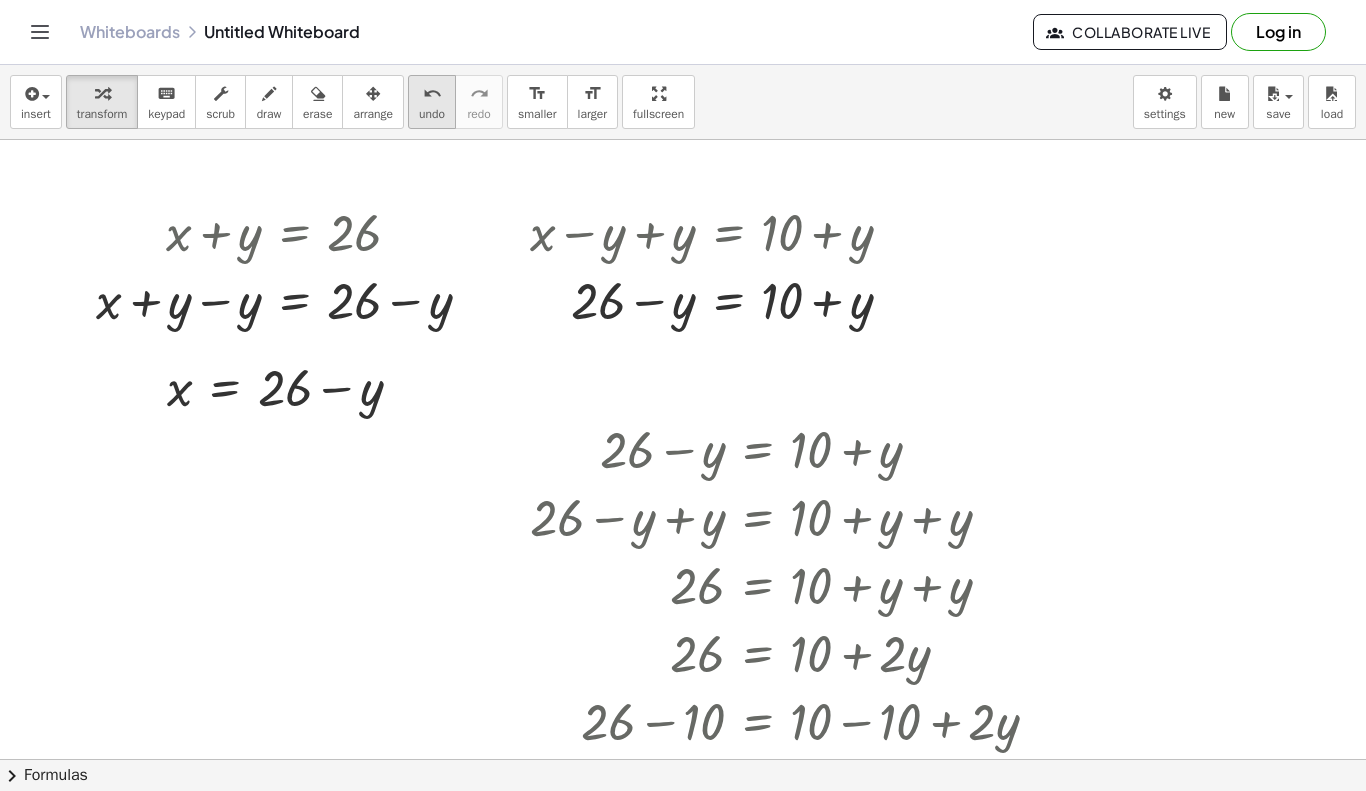 click on "undo undo" at bounding box center (432, 102) 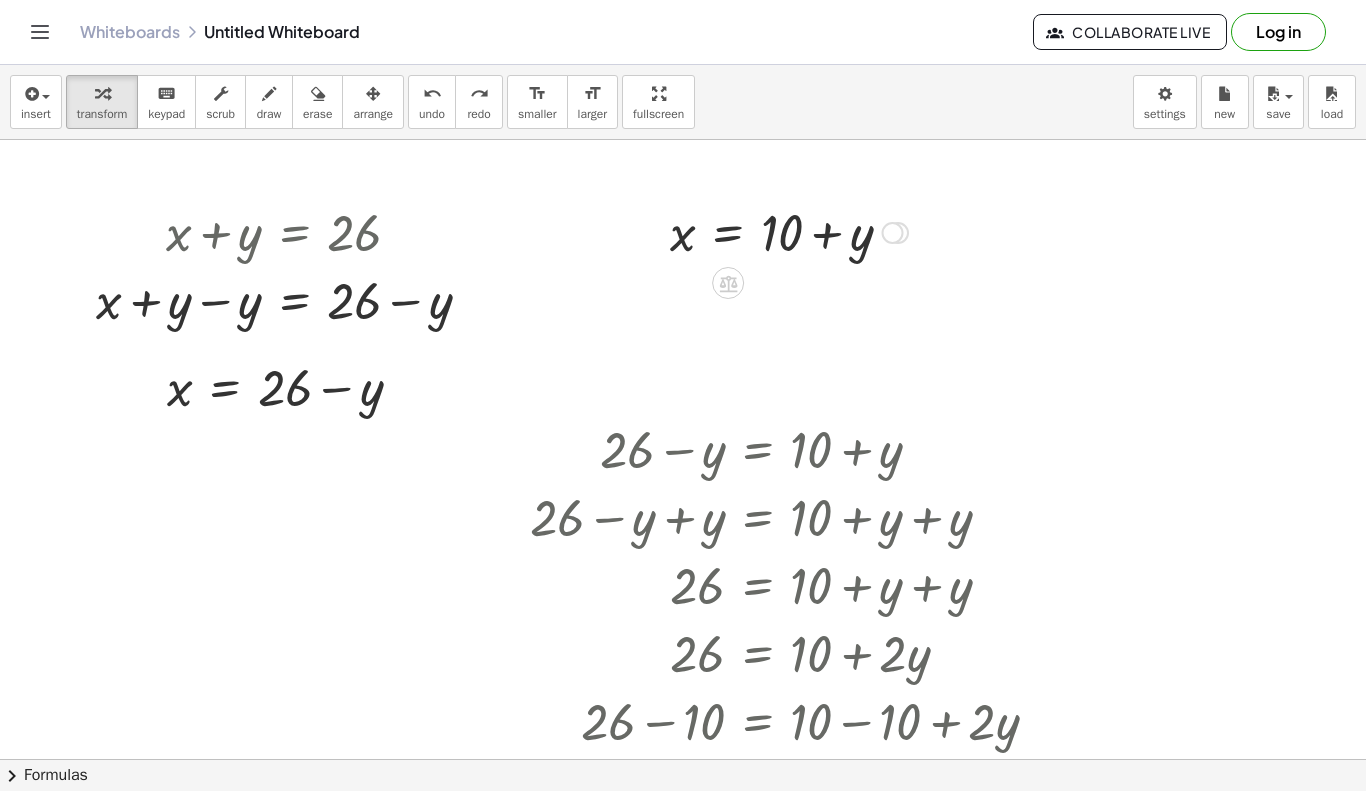 click at bounding box center [893, 233] 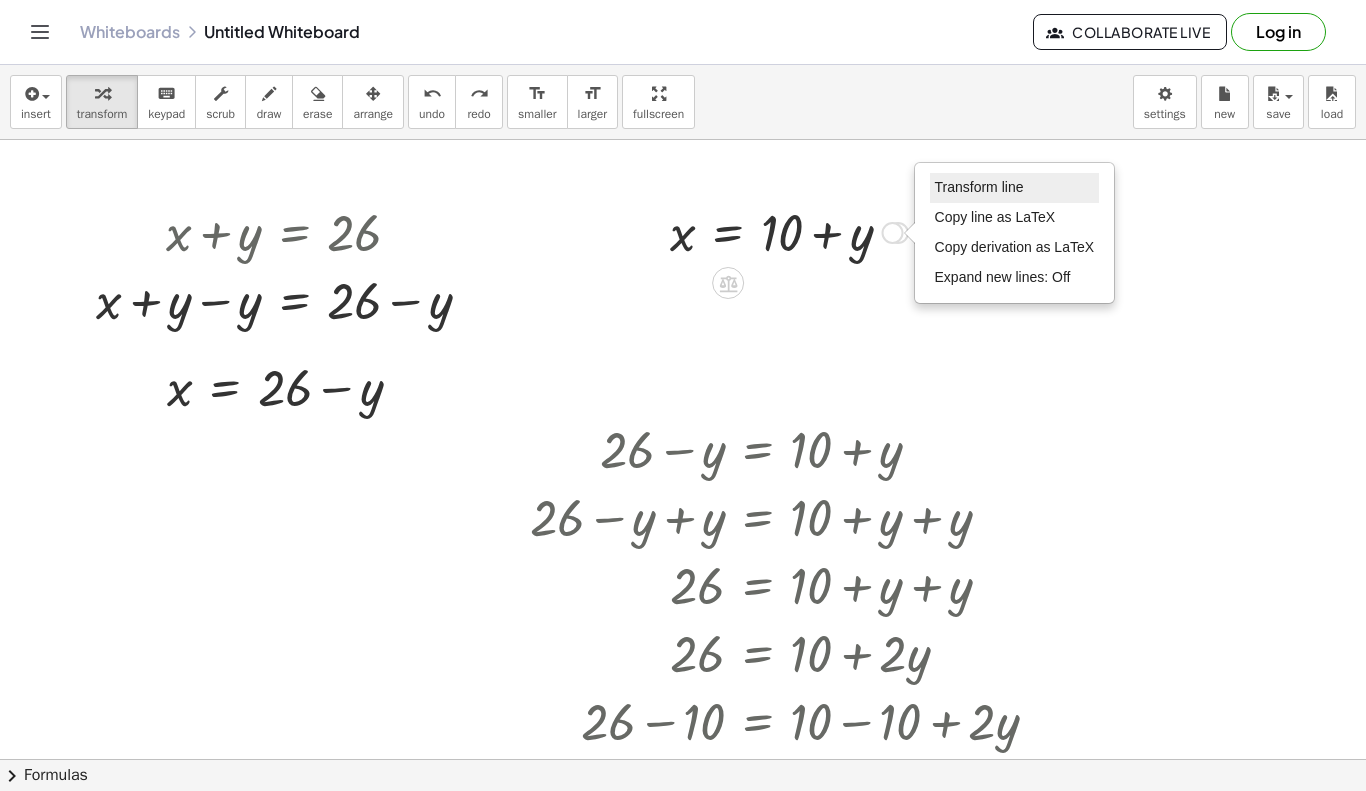 click on "Transform line" at bounding box center (979, 187) 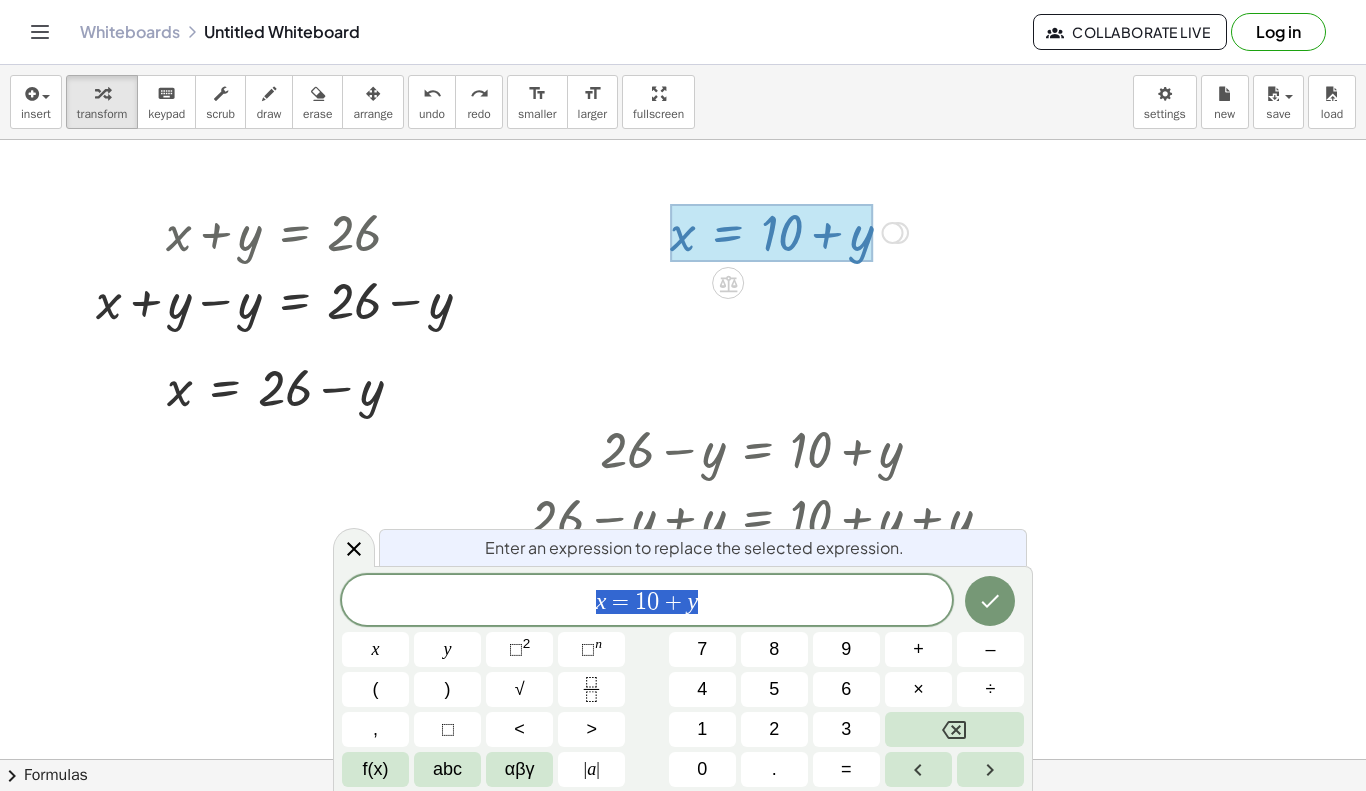 click on "Transform line Copy line as LaTeX Copy derivation as LaTeX Expand new lines: Off" at bounding box center (893, 233) 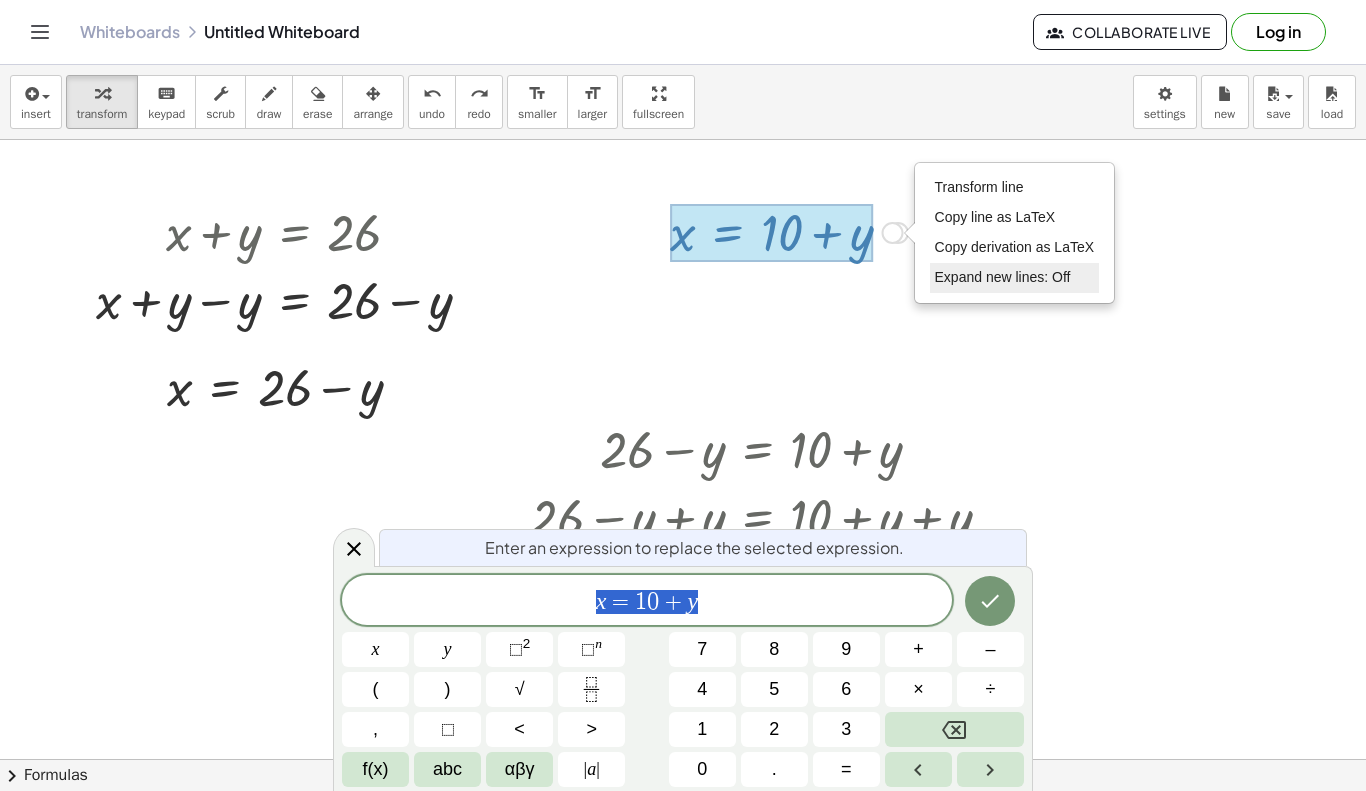 click on "Expand new lines: Off" at bounding box center (1003, 277) 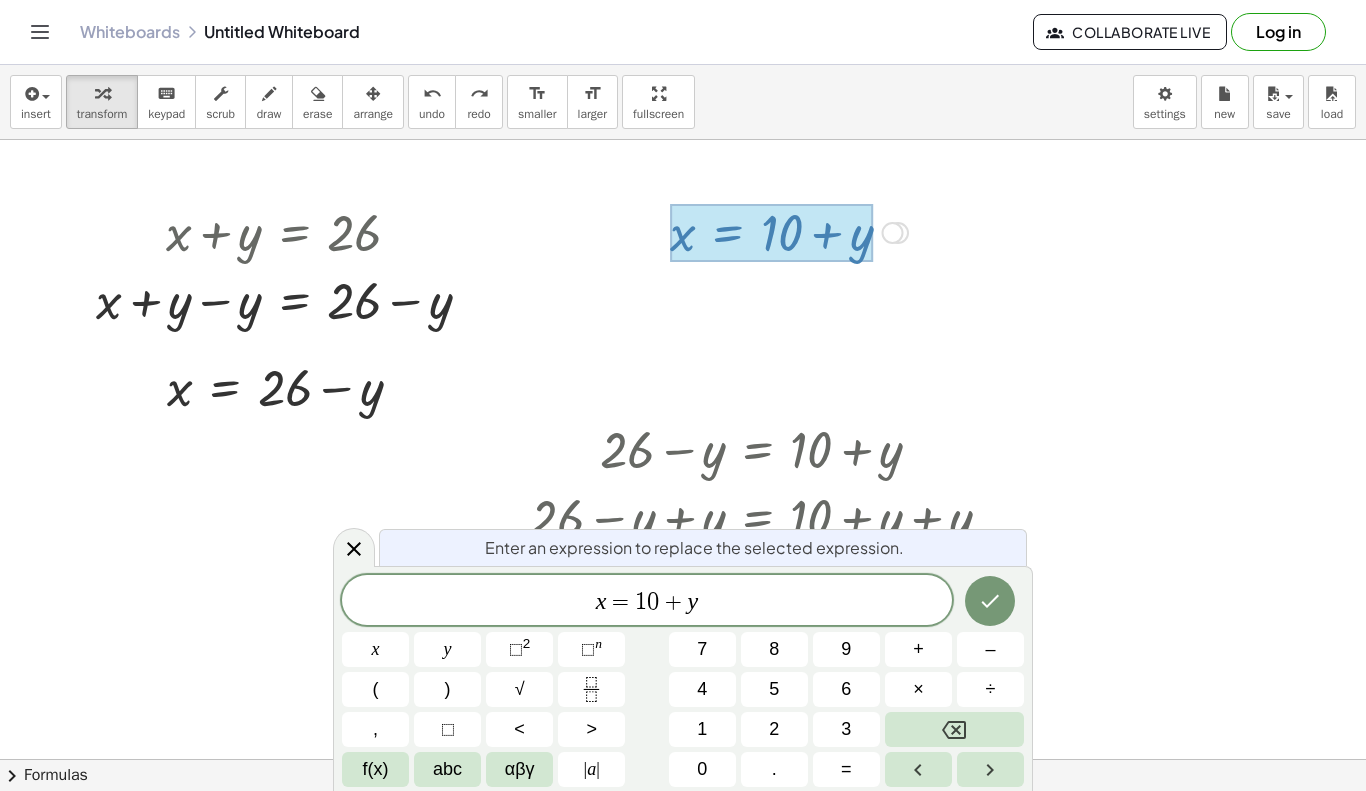 click at bounding box center [789, 231] 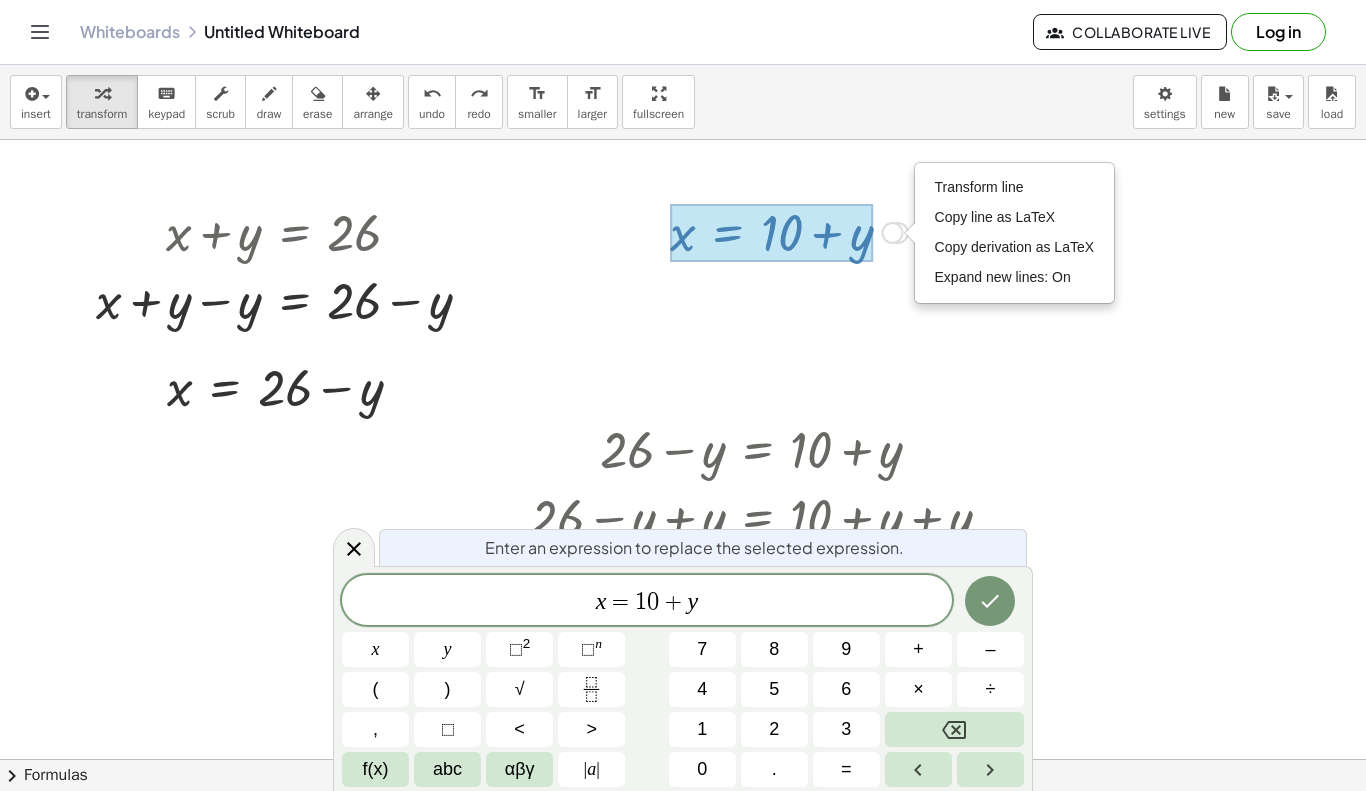 click at bounding box center (683, 814) 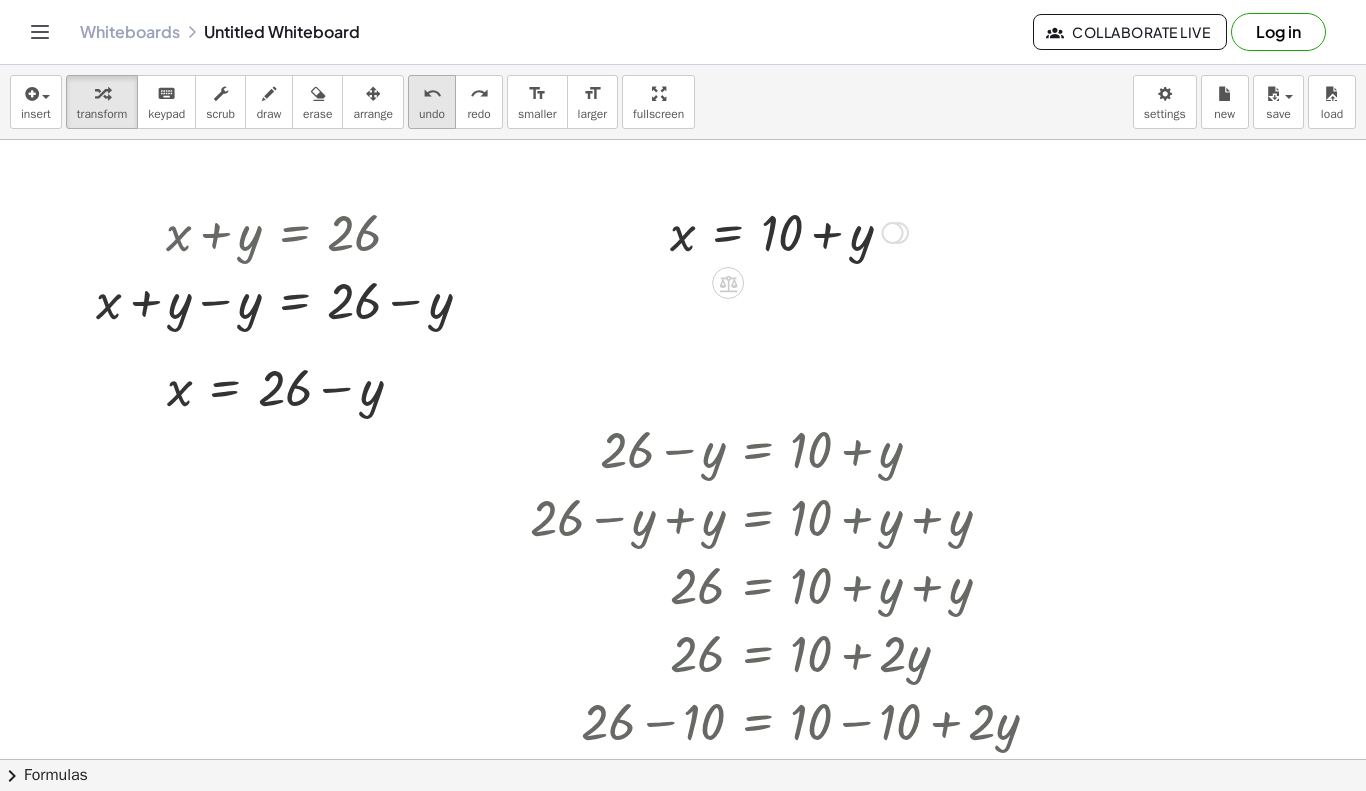 click on "undo" at bounding box center (432, 94) 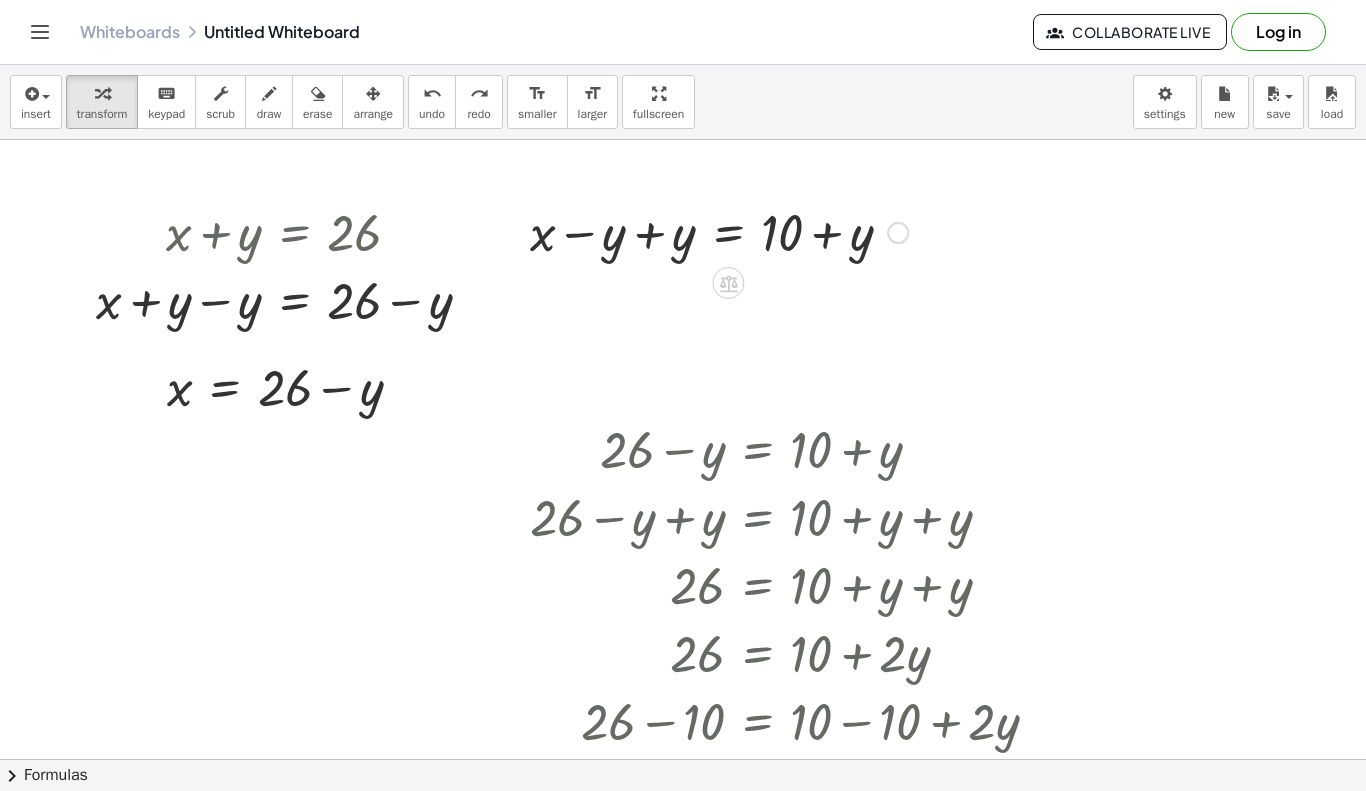 click at bounding box center [719, 231] 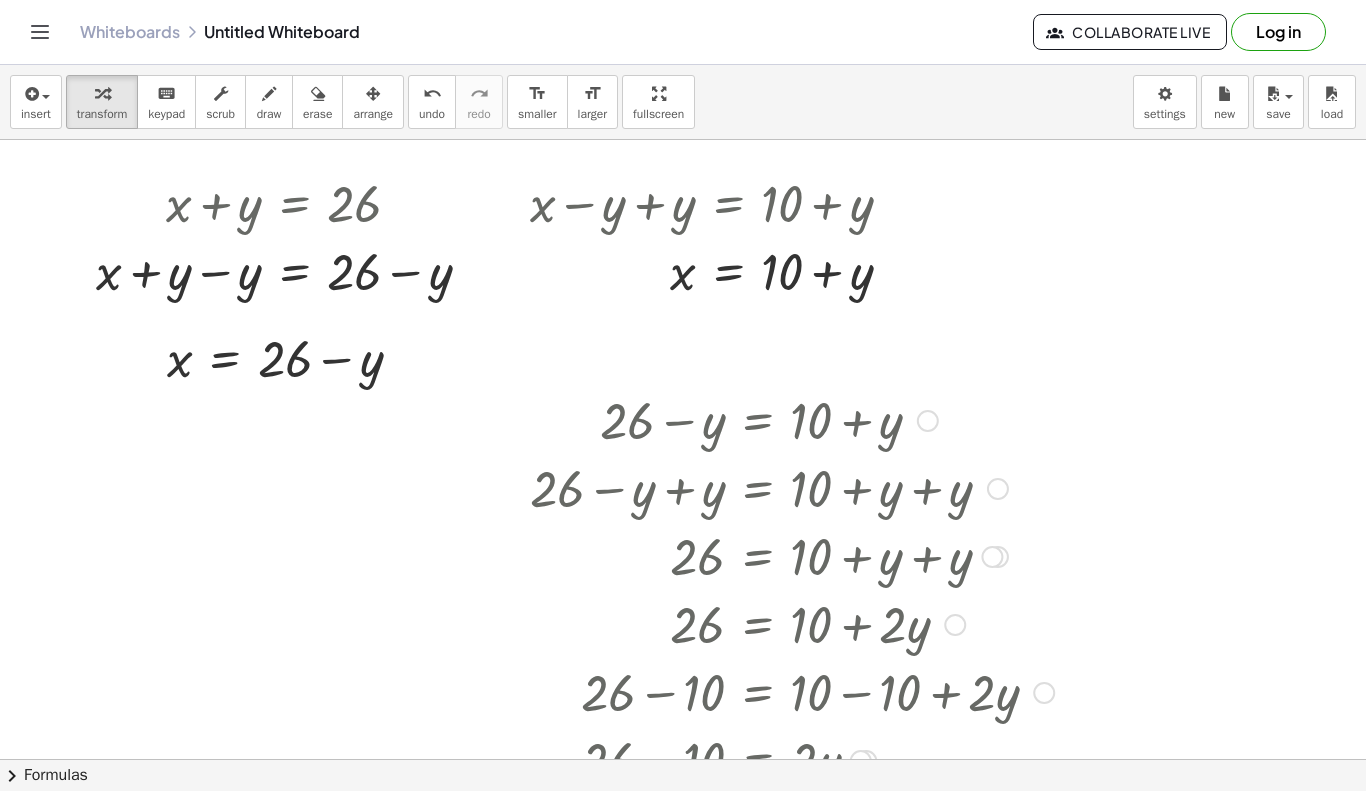 scroll, scrollTop: 41, scrollLeft: 0, axis: vertical 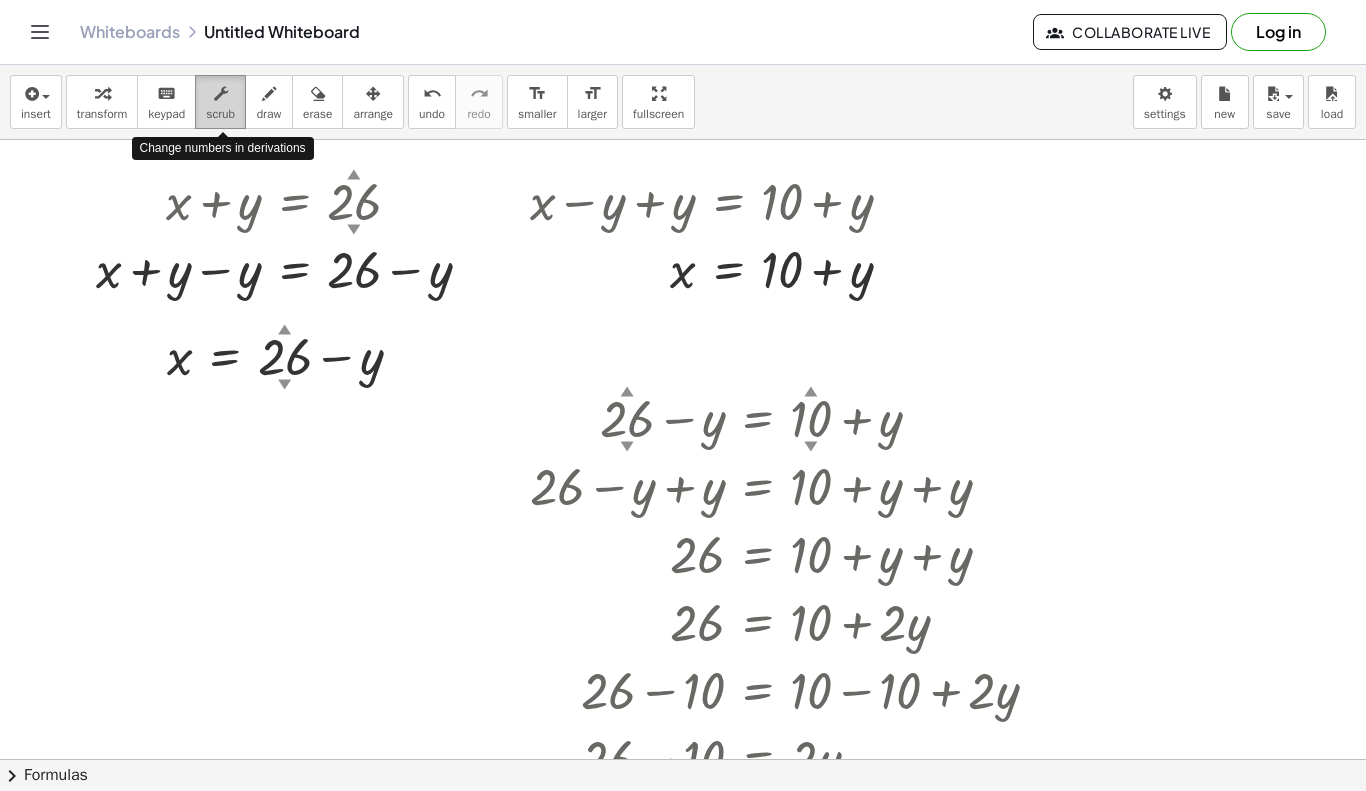 click on "scrub" at bounding box center (220, 114) 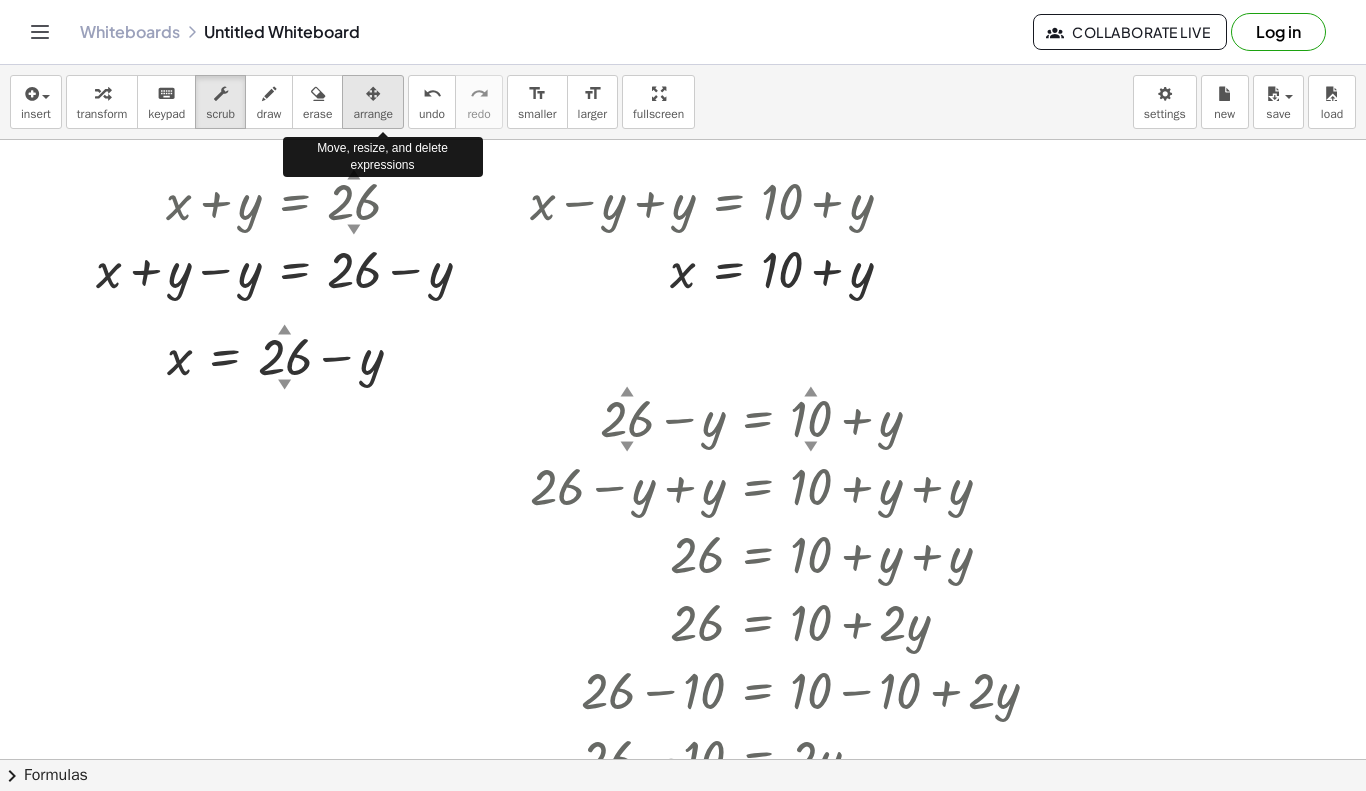 click on "arrange" at bounding box center [373, 102] 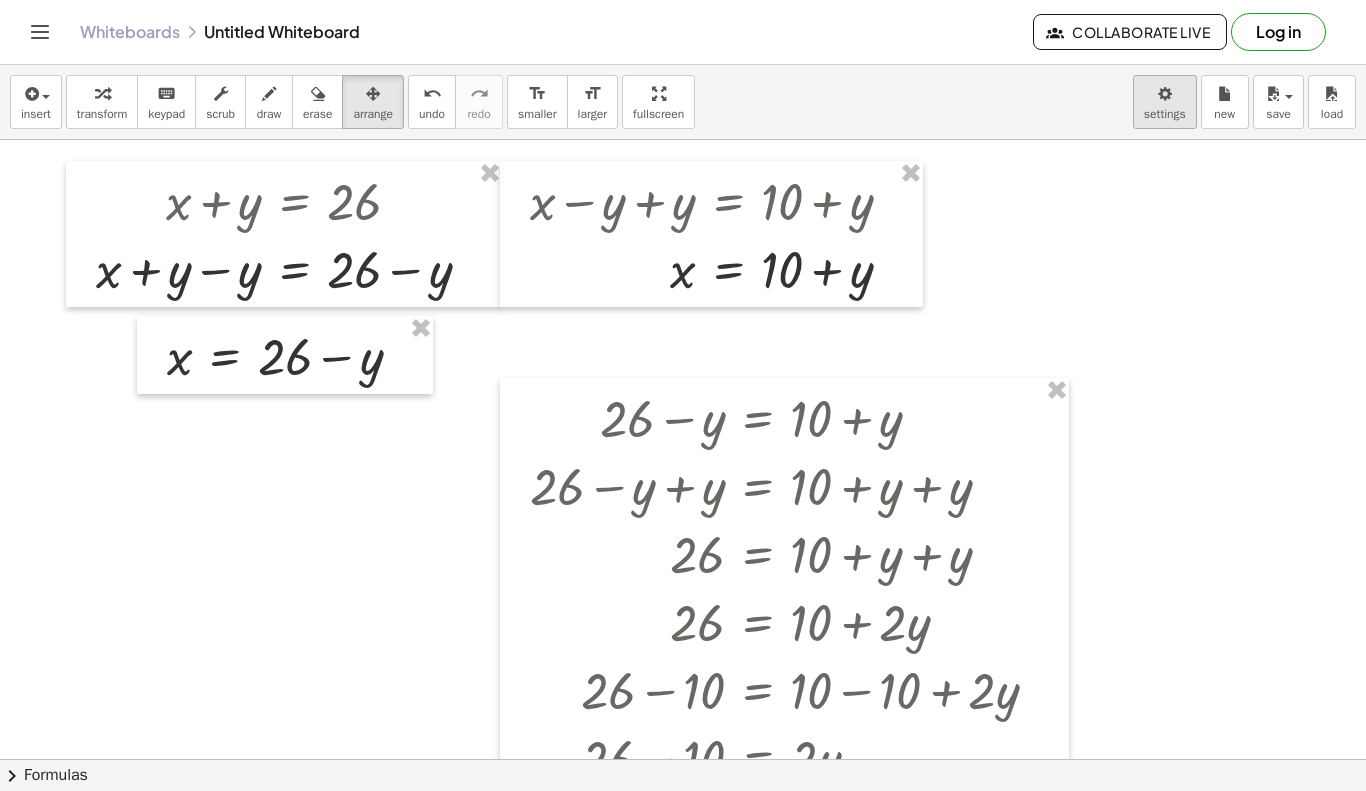 click on "Graspable Math Activities Get Started Activity Bank Assigned Work Classes Whiteboards Reference v1.28.3 | Privacy policy © 2025 | Graspable, Inc. Whiteboards Untitled Whiteboard Collaborate Live Log in insert select one: Math Expression Function Text Youtube Video Graphing Geometry Geometry 3D transform keyboard keypad scrub draw erase arrange undo undo redo redo format_size smaller format_size larger fullscreen load save new settings + x + y = 26 + x = 26 + y − y + − y + x − y = 10 + x − y + y = + 10 + y + x + 0 = + 10 + y x = + 10 + y x = + 26 − y + 26 − y = + 10 + y + 26 − y + y = + 10 + y + y + 26 + 0 = + 10 + y + y 26 = + 10 + y + y 26 = + 10 + · 2 · y + 26 − 10 = + 10 − 10 + · 2 · y + 26 − 10 = + 0 + · 2 · y + 26 − 10 = · 2 · y 16 = · 2 · y · 16 · 2 = · 2 · y · 2 · 16 · 2 = y = y 8 × chevron_right Formulas
Drag one side of a formula onto a highlighted expression on the canvas to apply it. Quadratic Formula + · a ·" at bounding box center [683, 395] 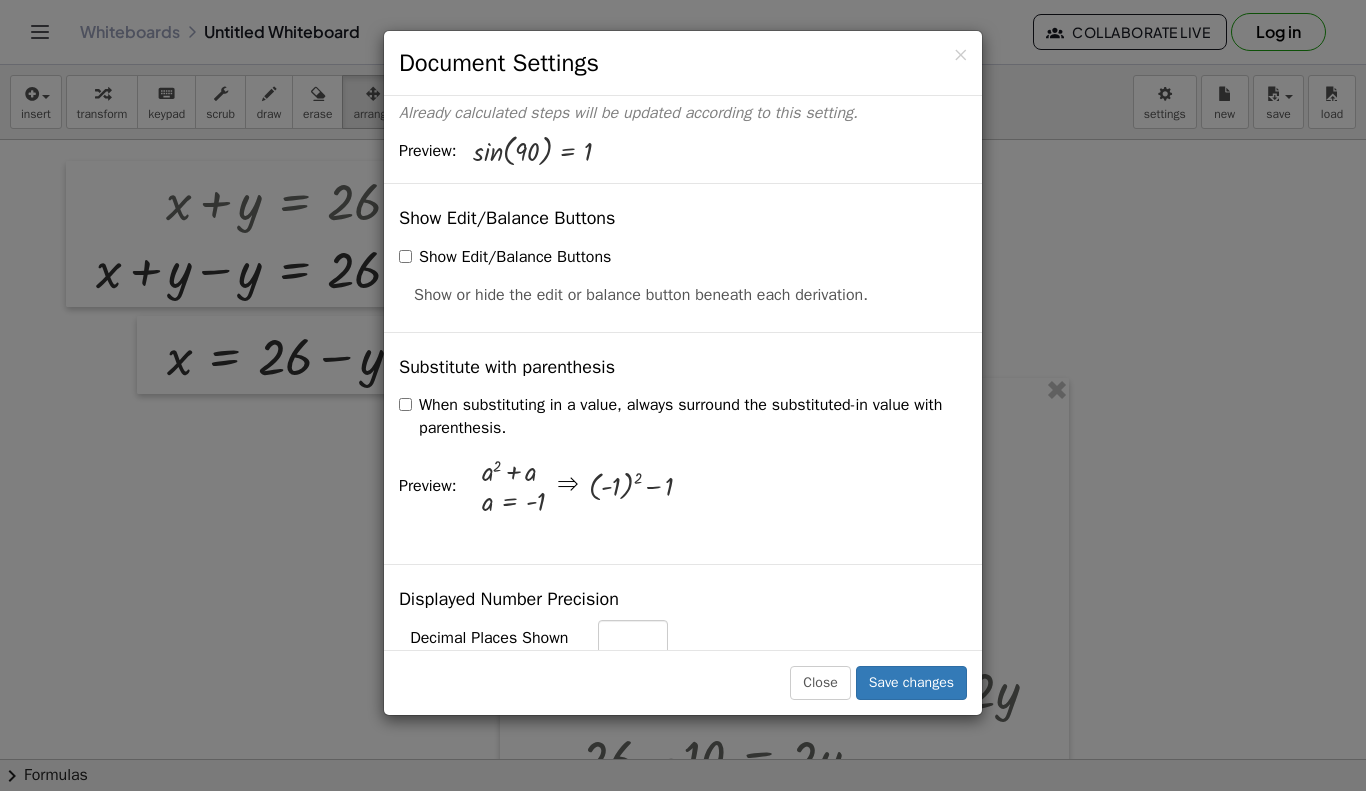 scroll, scrollTop: 353, scrollLeft: 0, axis: vertical 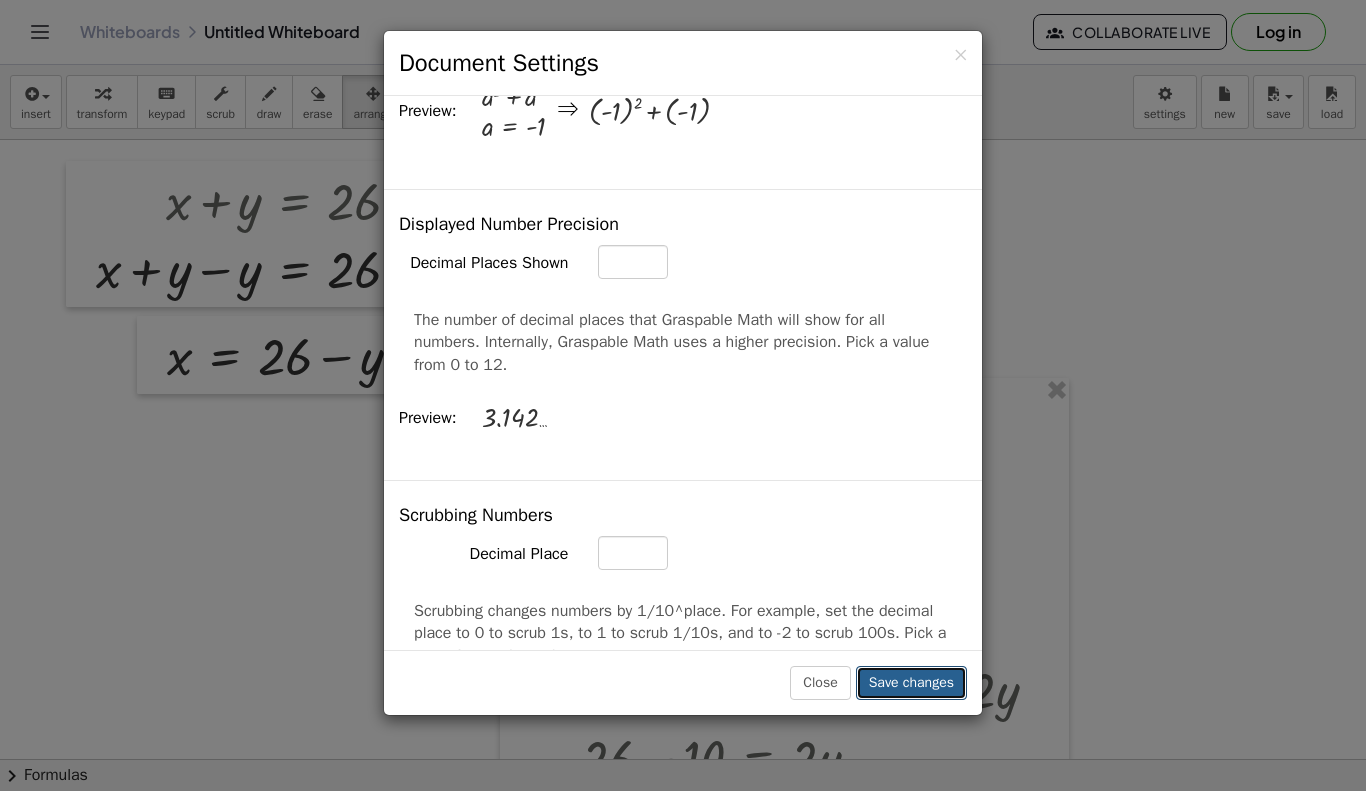 click on "Save changes" at bounding box center [911, 683] 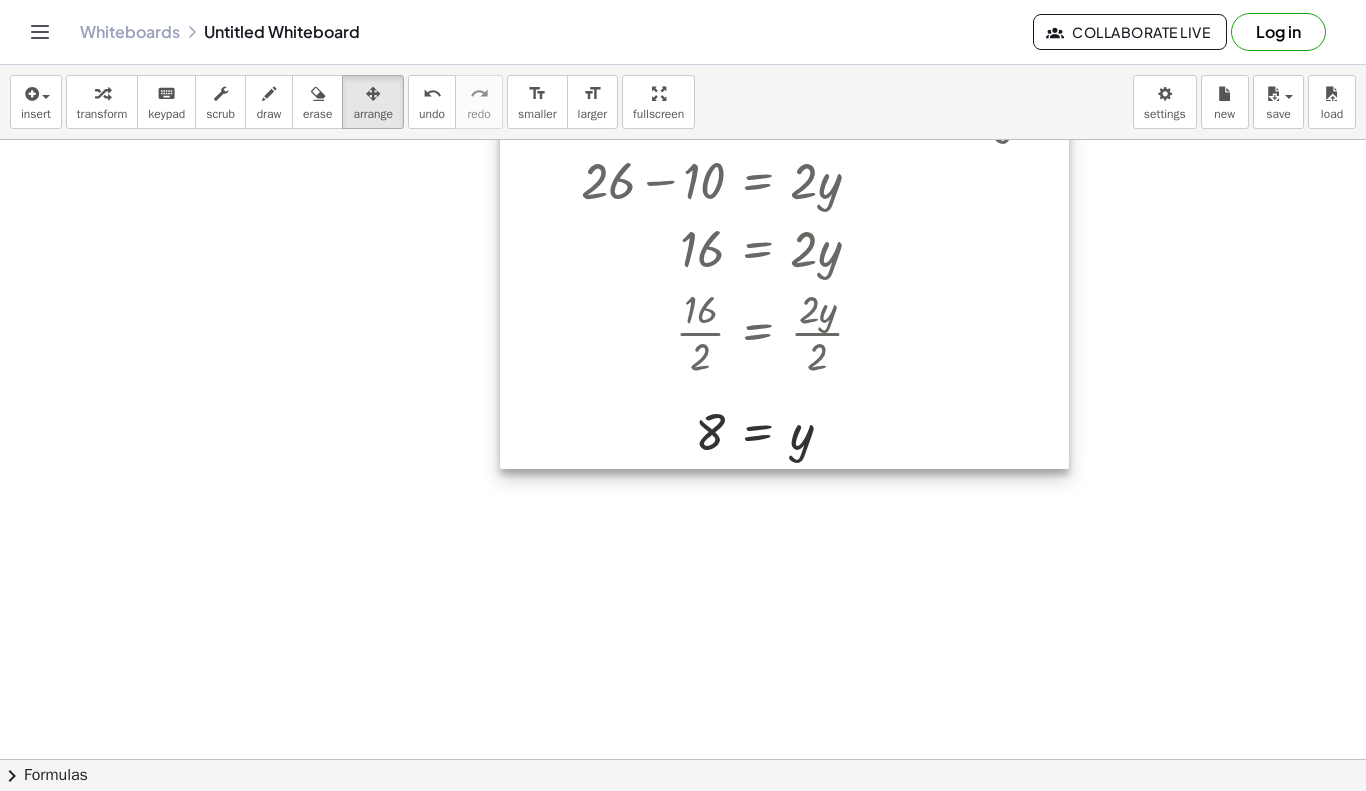 scroll, scrollTop: 0, scrollLeft: 0, axis: both 